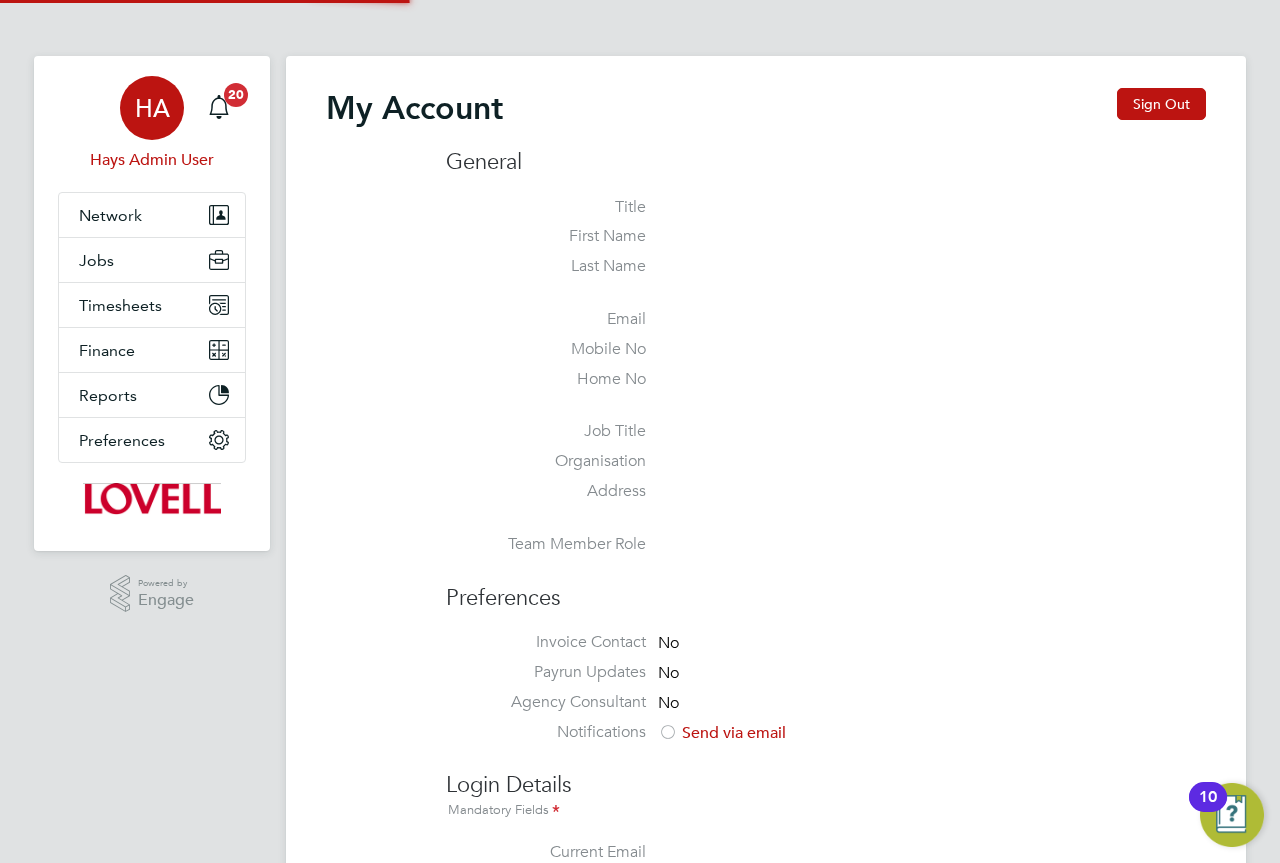scroll, scrollTop: 0, scrollLeft: 0, axis: both 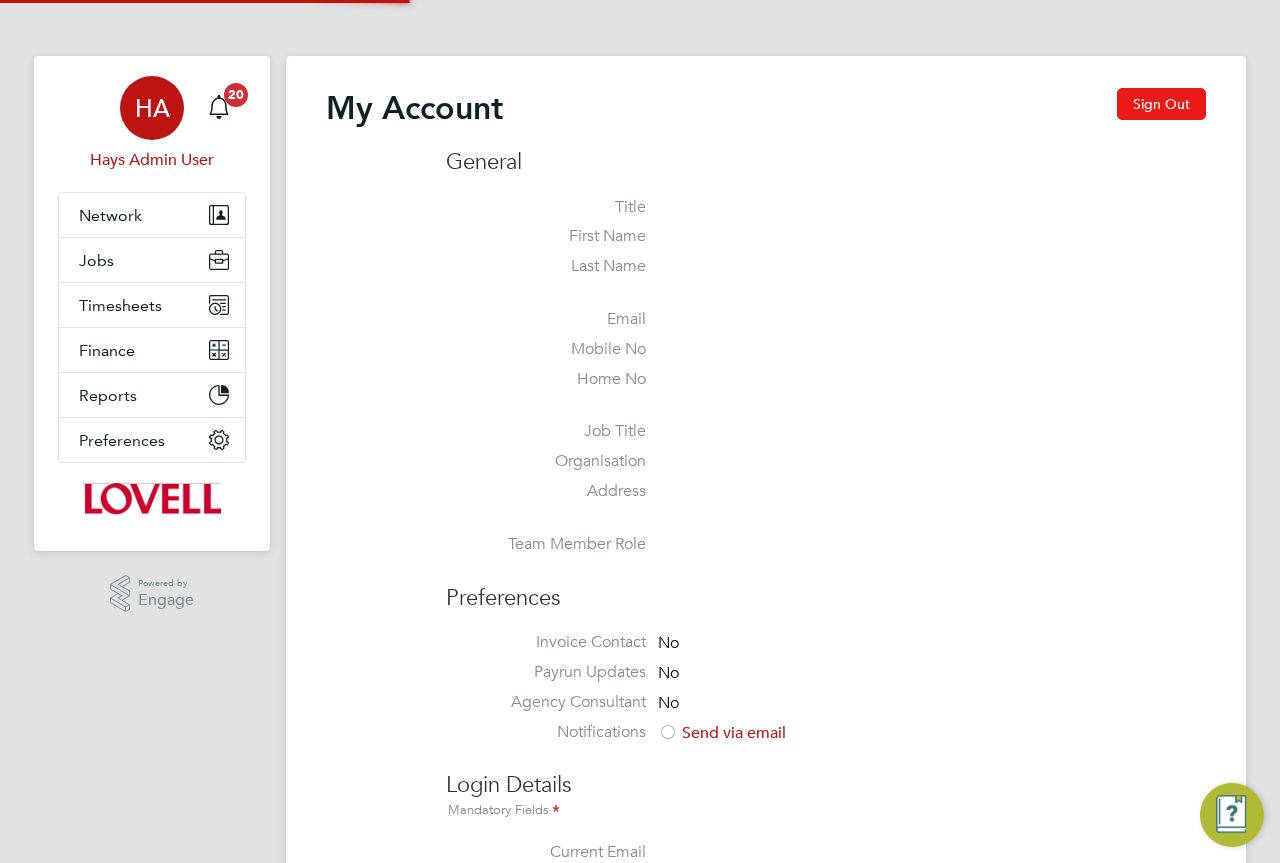 click on "Sign Out" at bounding box center [1161, 104] 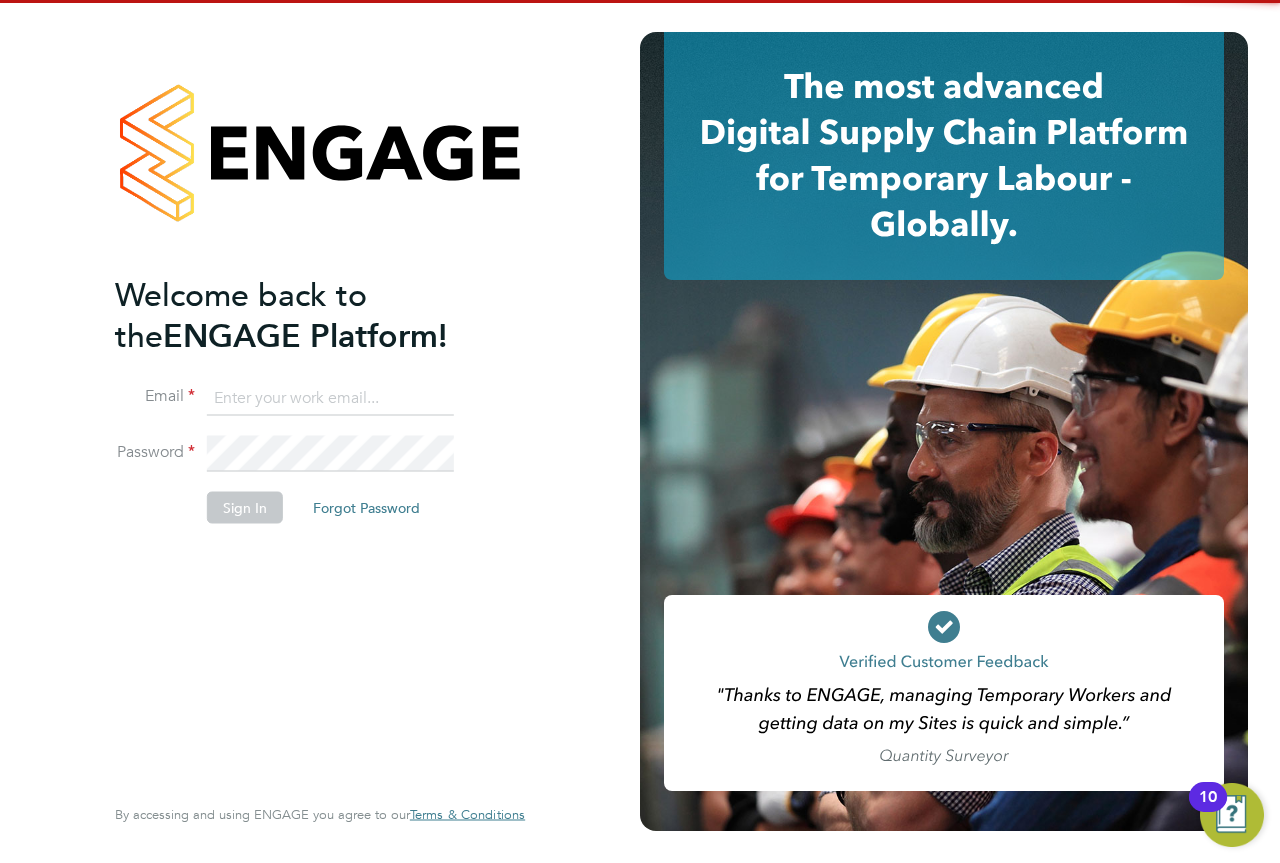 drag, startPoint x: 342, startPoint y: 395, endPoint x: 347, endPoint y: 406, distance: 12.083046 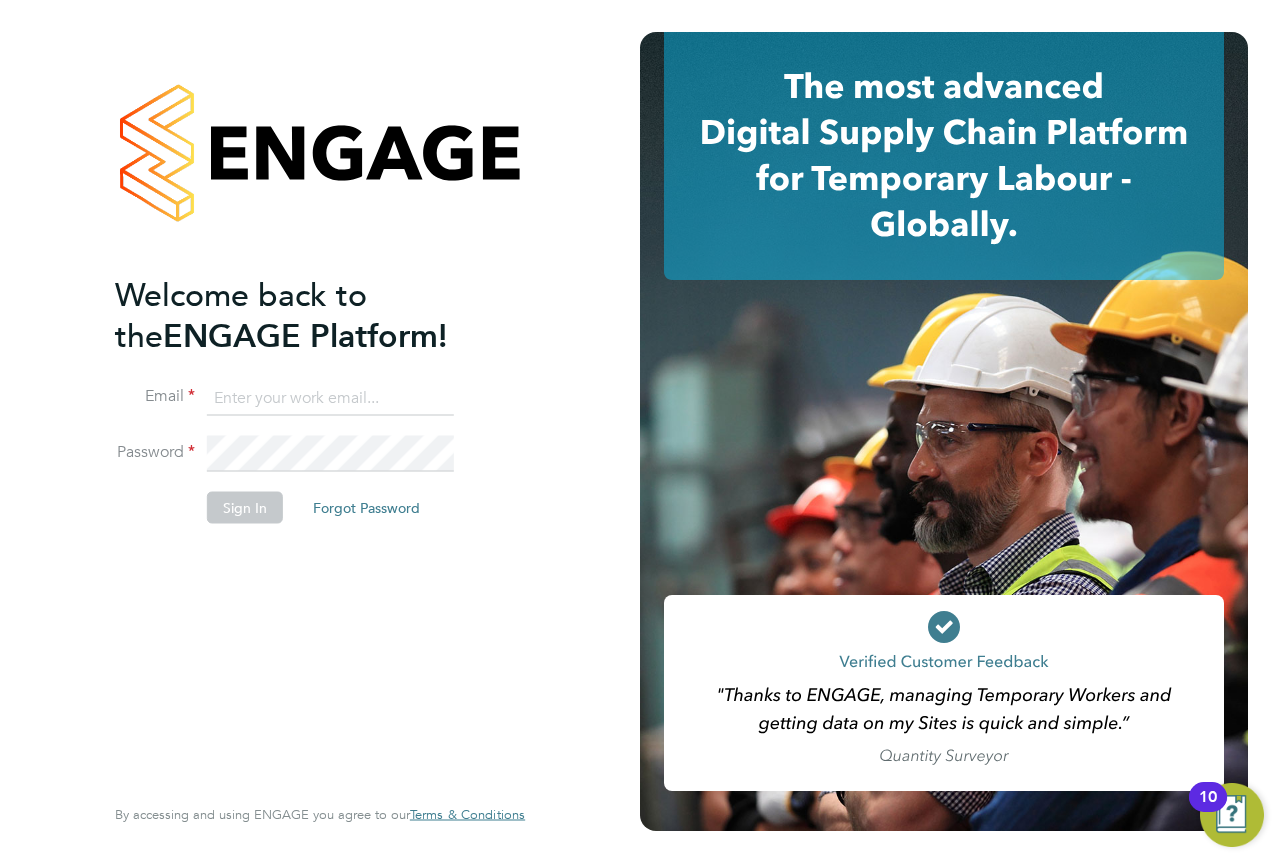 type on "engagemasterlogins@hays.com" 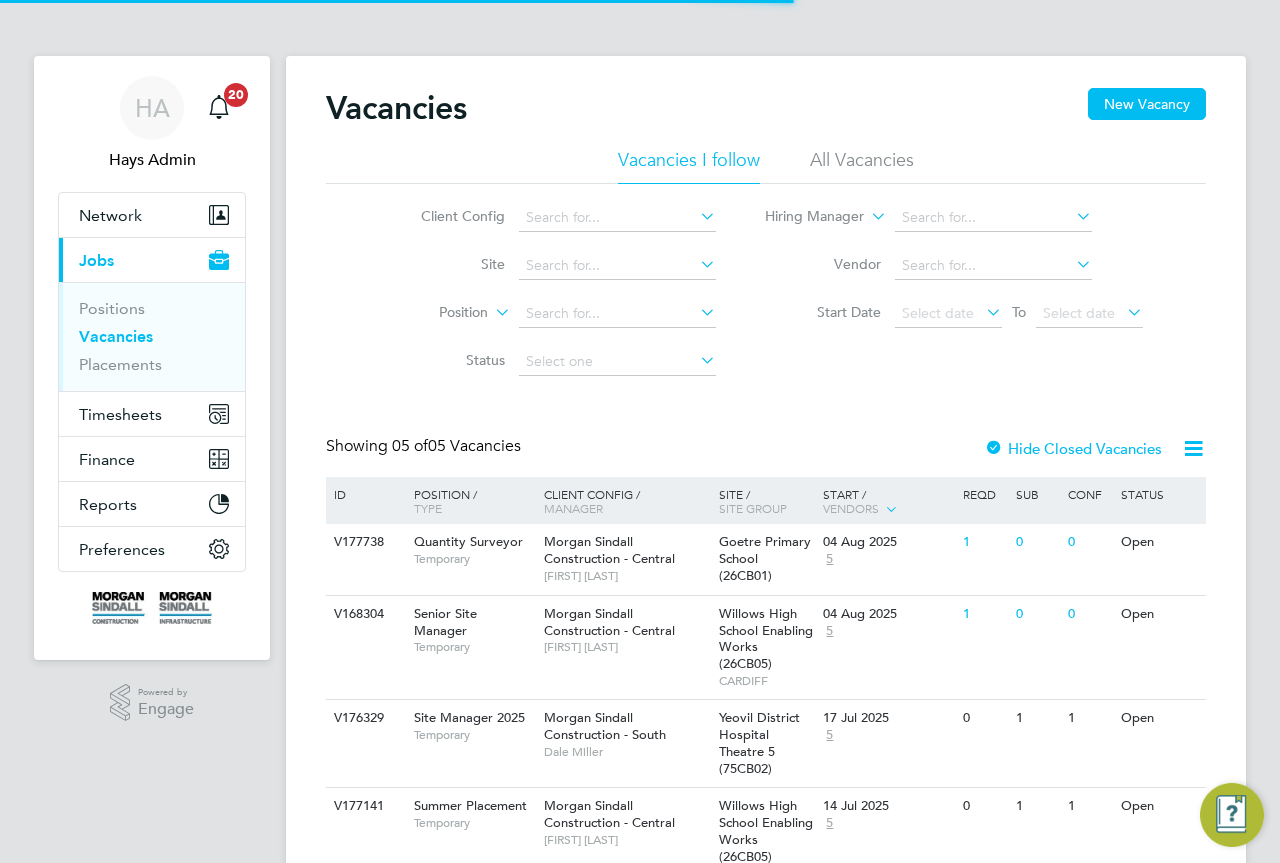 scroll, scrollTop: 0, scrollLeft: 0, axis: both 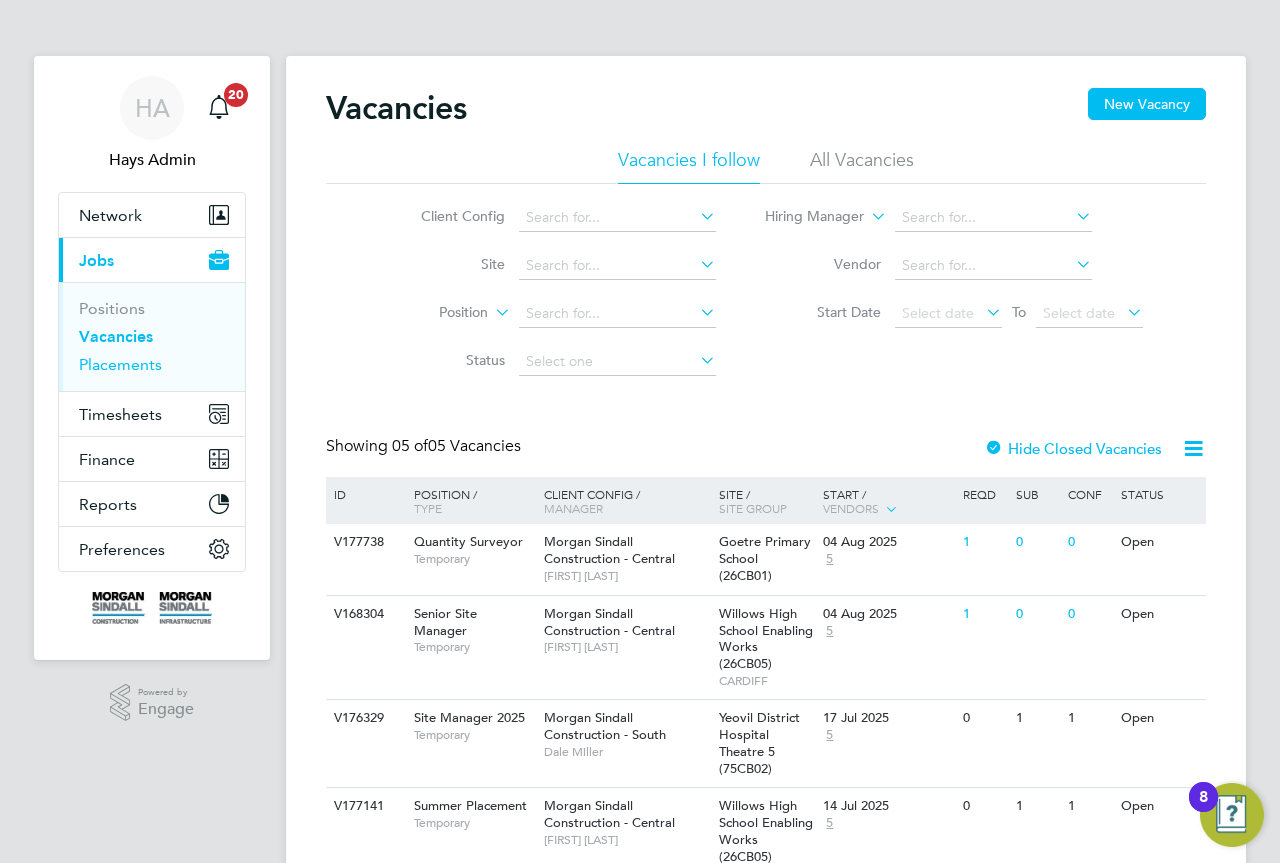 click on "Placements" at bounding box center [120, 364] 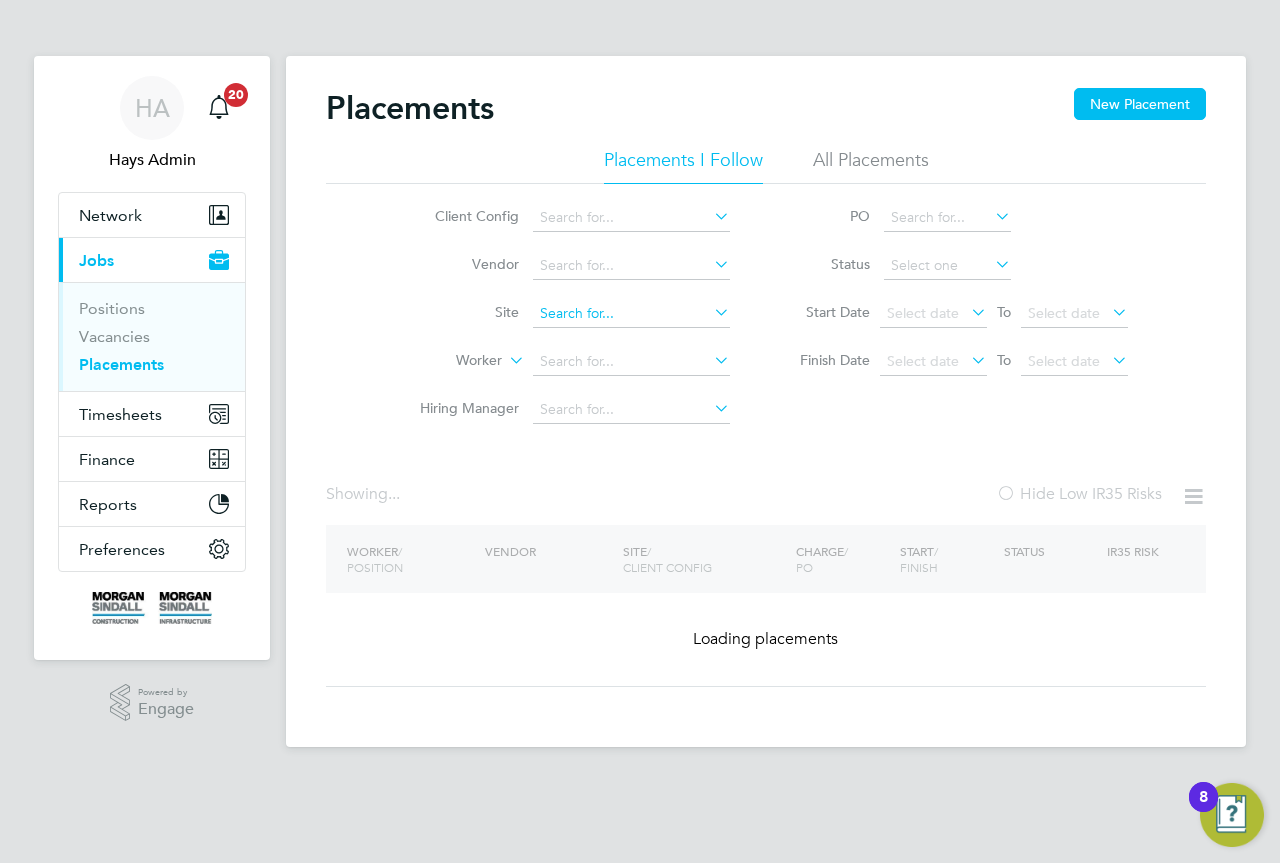 click on "All Placements" 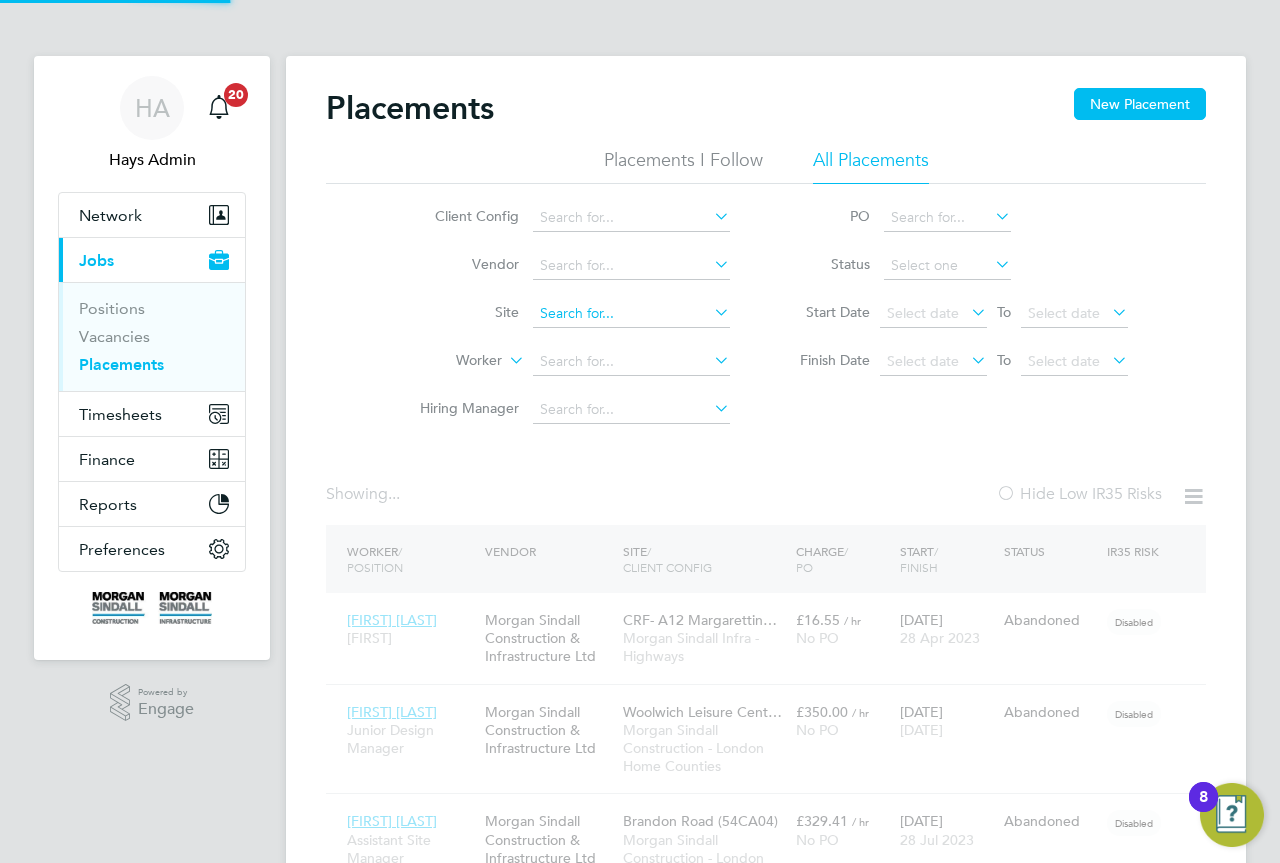 scroll, scrollTop: 10, scrollLeft: 10, axis: both 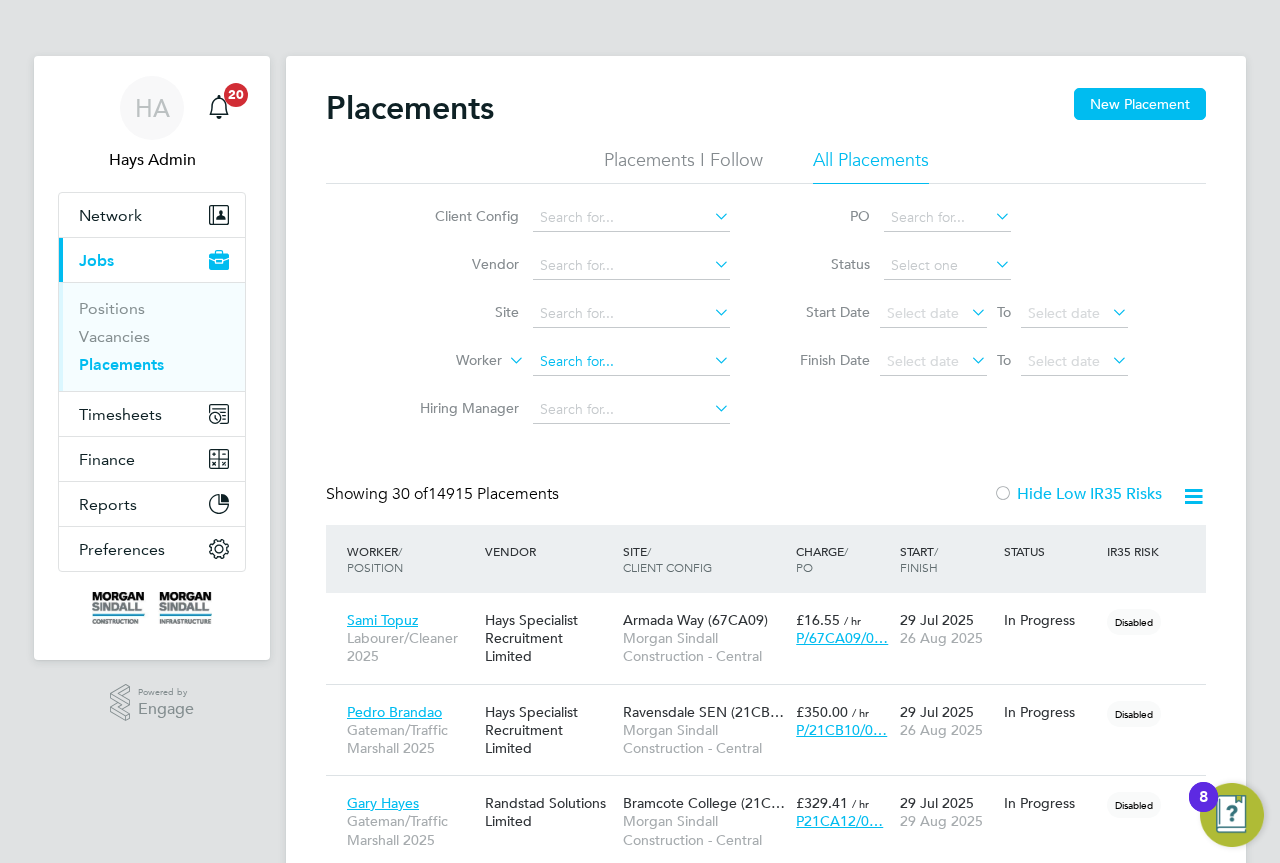 click 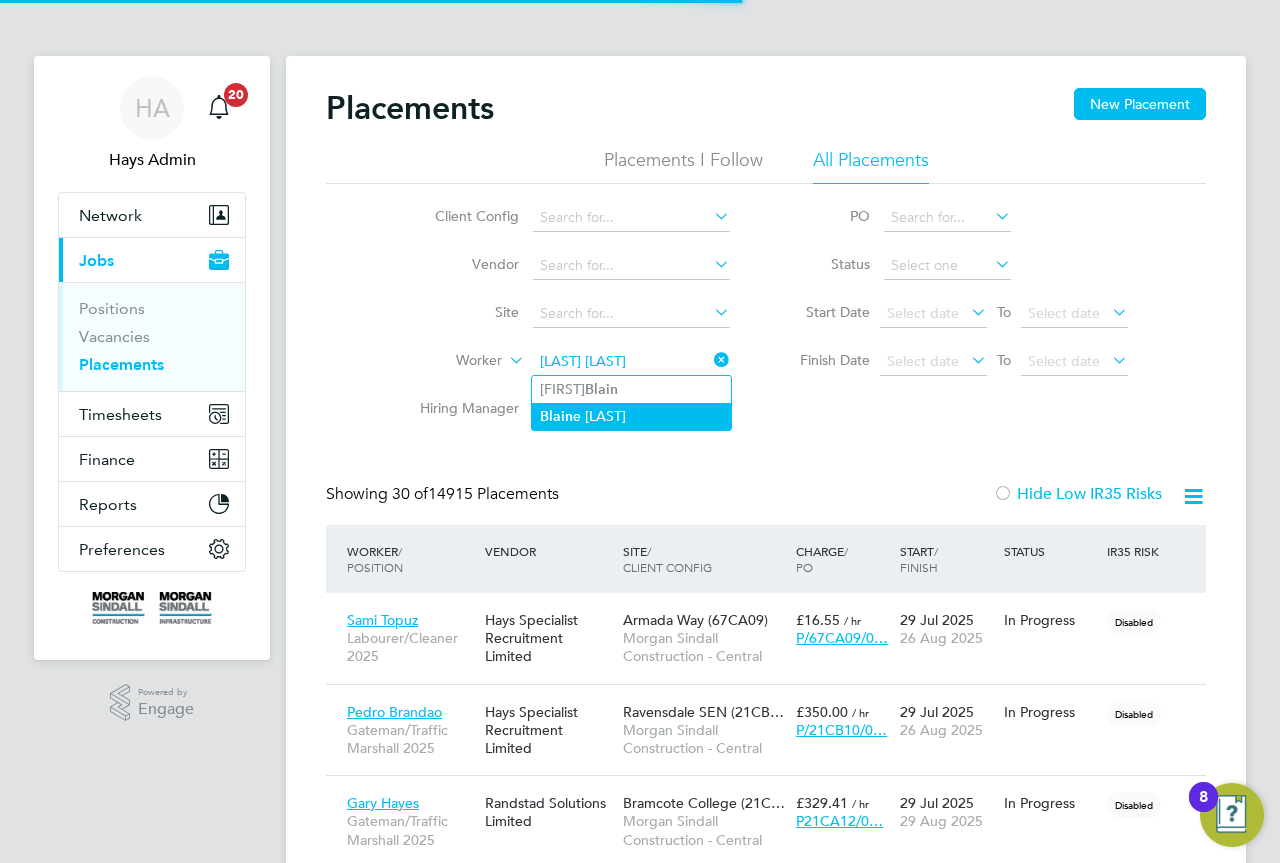 click on "Blain e Whatman" 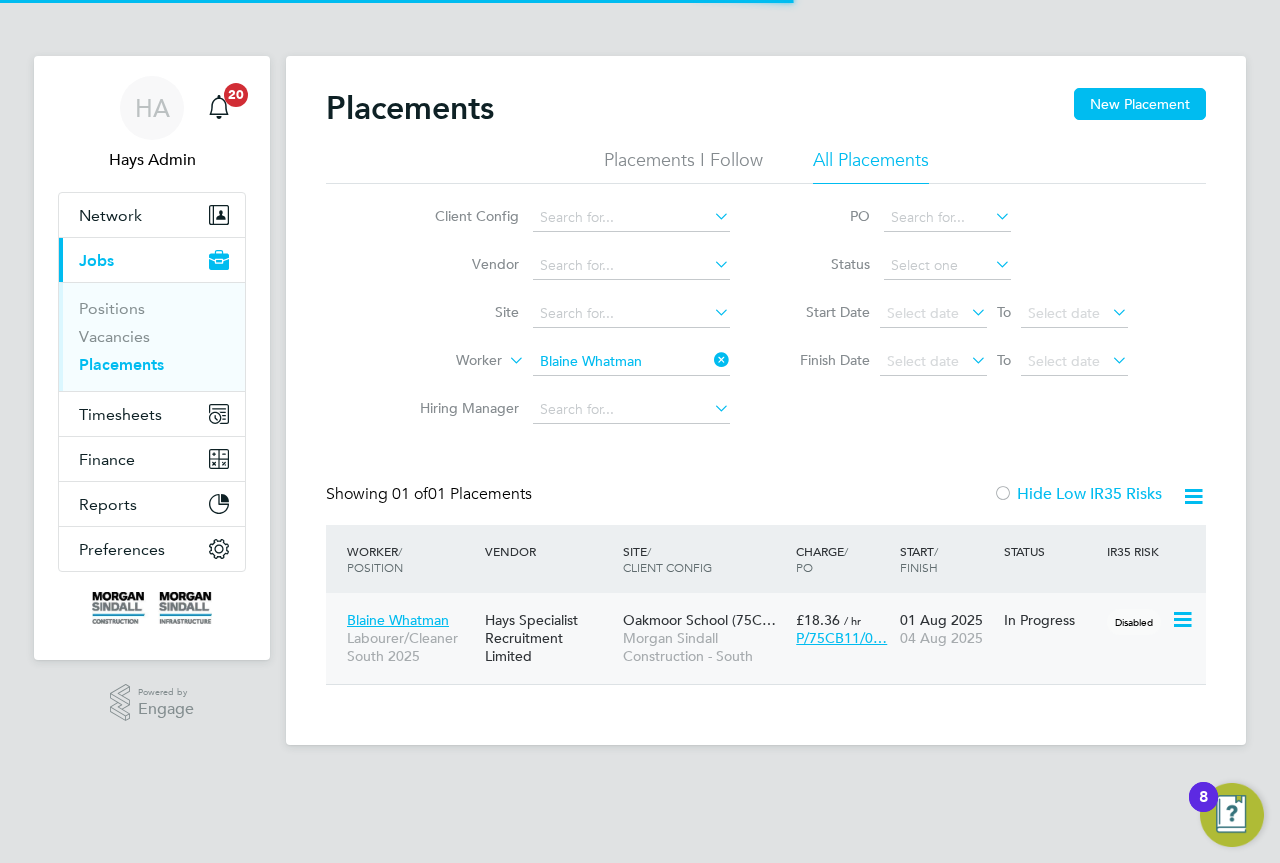 click on "Hays Specialist Recruitment Limited" 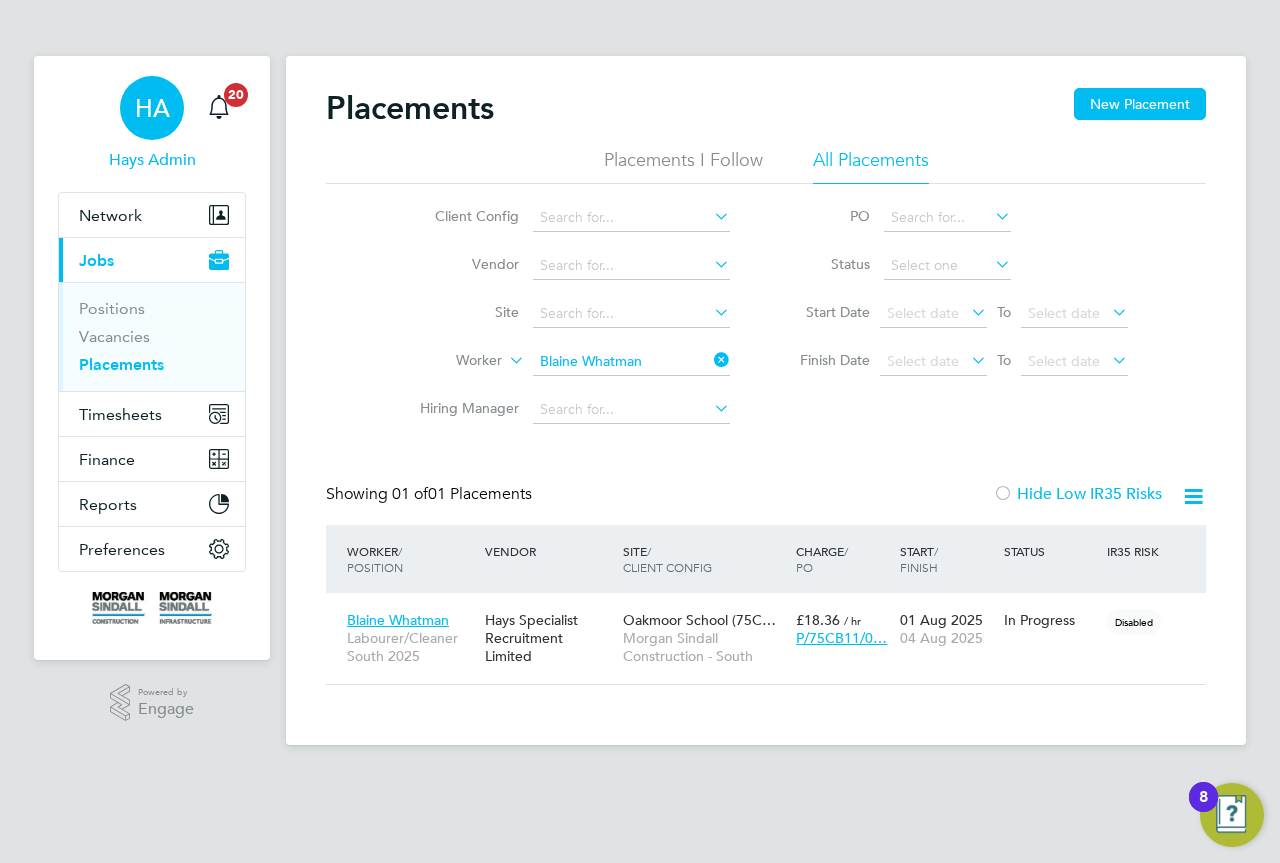 click on "HA" at bounding box center [152, 108] 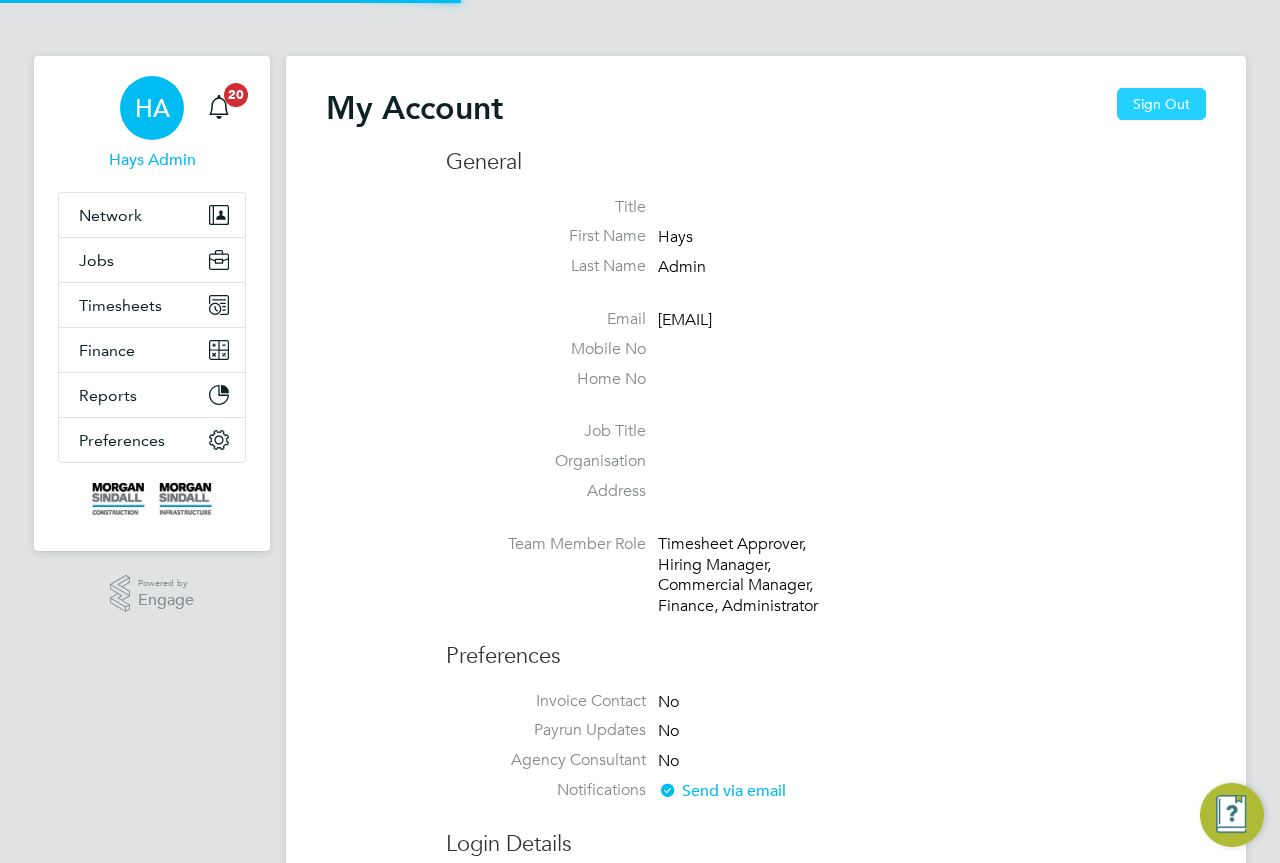 click on "Sign Out" at bounding box center [1161, 104] 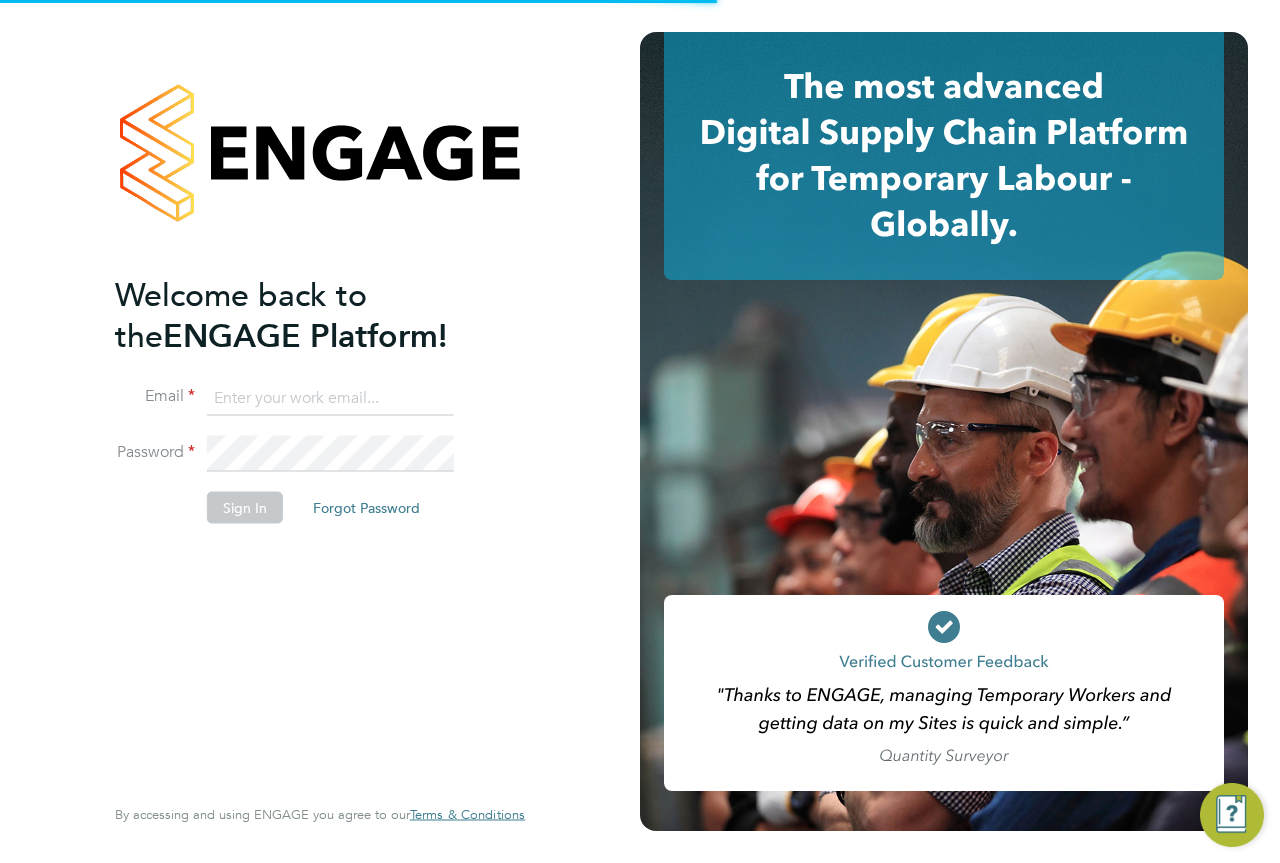 click 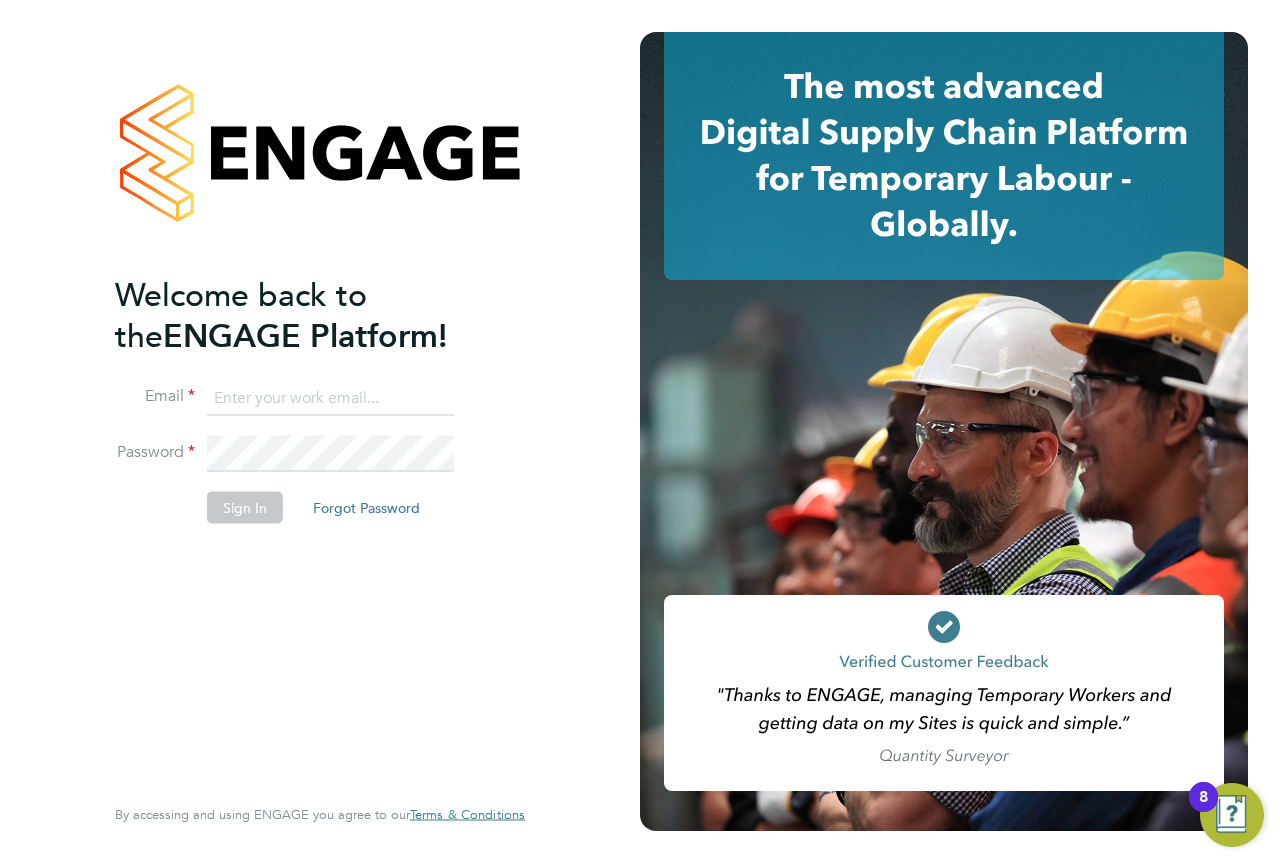 type on "vendorkeyaccounts2@hays.com" 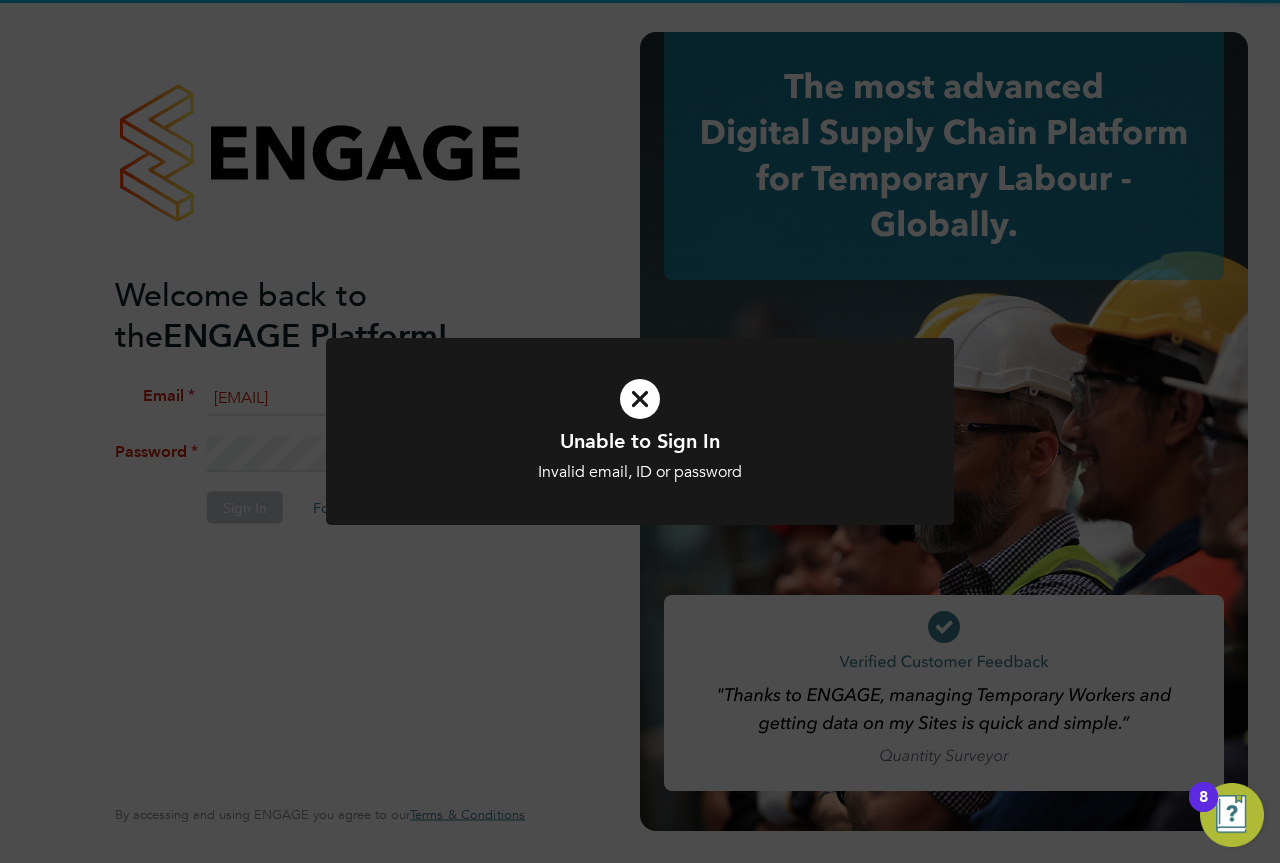 click on "Unable to Sign In Invalid email, ID or password Cancel Okay" 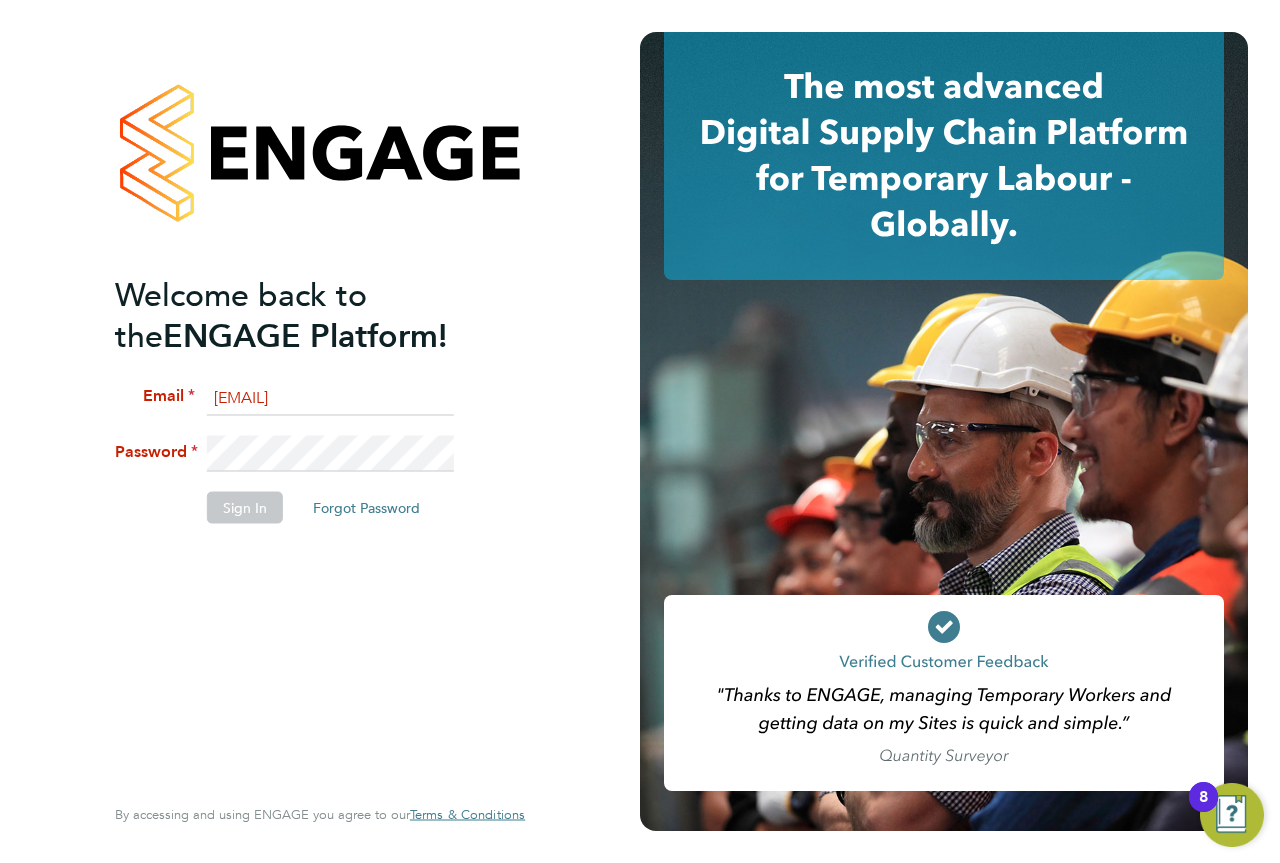 click on "Welcome back to the  ENGAGE Platform! Email vendorkeyaccounts2@hays.com Password Sign In   Forgot Password   Enter your Code Key Your account has Two Factor Authentication enabled, adding an extra layer of security. Please enter your 6 Digit Code Key to access your account. You created this code using an Authenticator app. Code Key   Verify Account   Cancel Forgot your password? Enter the email you used to register with ENGAGE, and we'll send you instructions on how to reset your password. If you don't receive an email within a few minutes, please check your spam folder or try again. Email Send Reset Link   Cancel Thank you! If you have an account with us, we'll send you an email shortly containing password reset instructions. Back to Sign In  By accessing and using ENGAGE you agree to our   Terms & Conditions  Unable to Sign In Invalid email, ID or password Cancel Okay Kristy  Blain Blain e Whatman Unable to sign in Sorry, we are having problems connecting to our services. Unable to Verify Account" 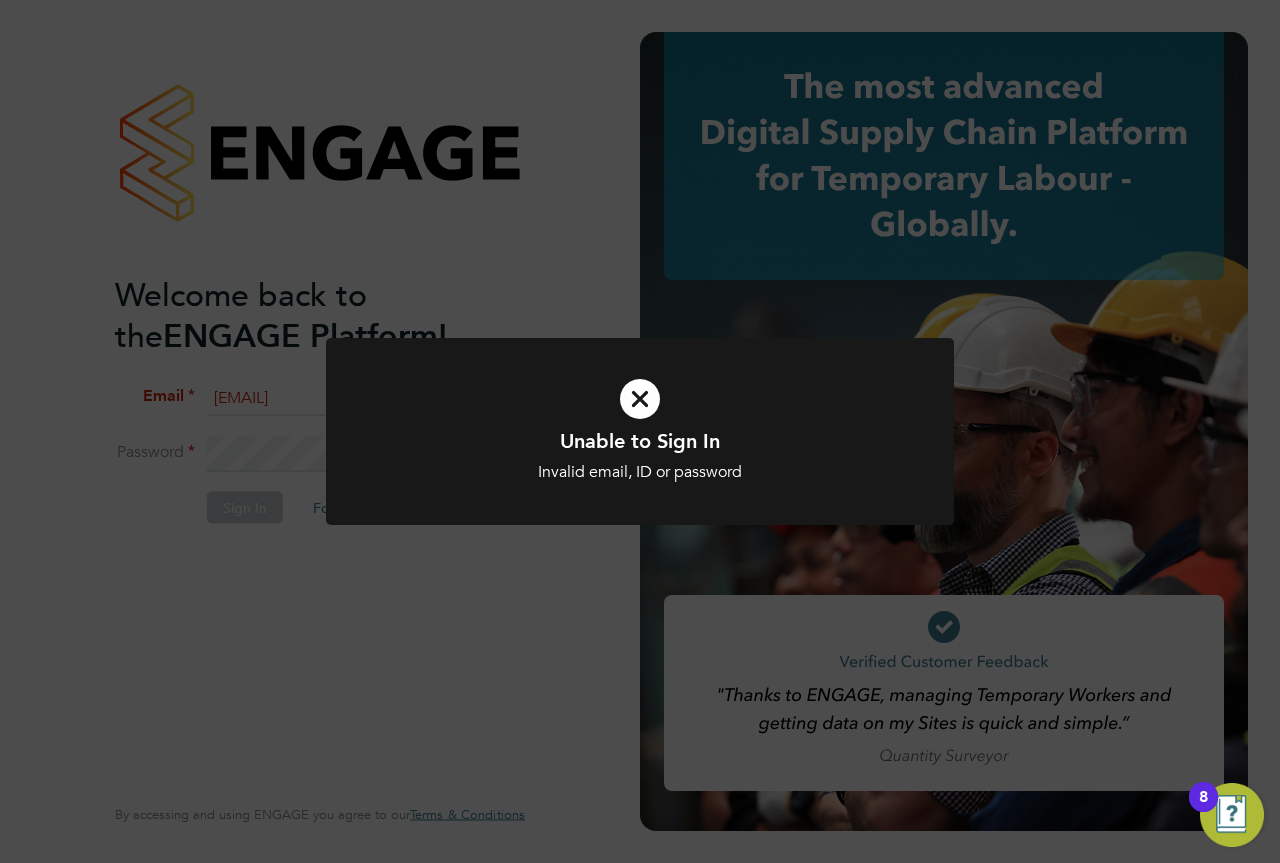click on "Unable to Sign In Invalid email, ID or password Cancel Okay" 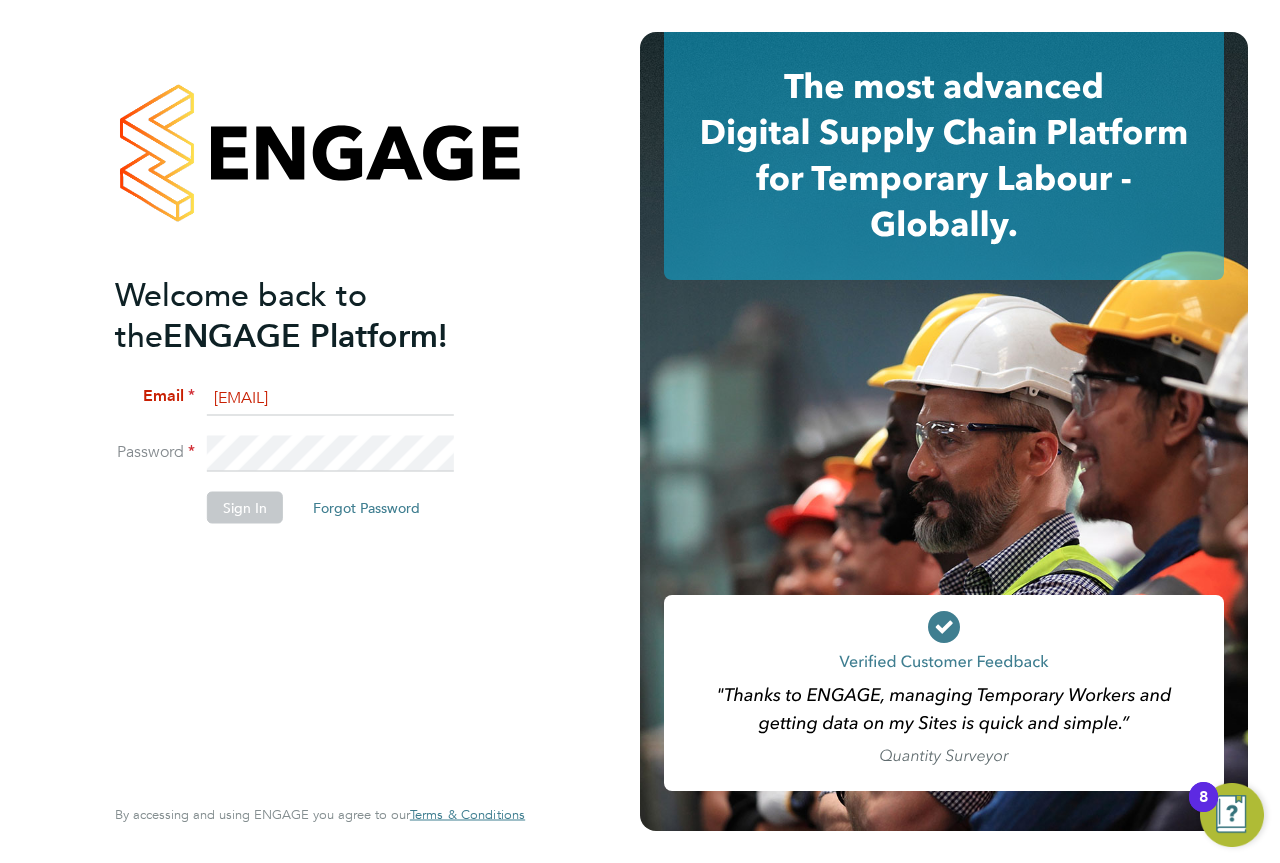 click on "Welcome back to the  ENGAGE Platform! Email vendorkeyaccounts2@hays.com Password Sign In   Forgot Password   Enter your Code Key Your account has Two Factor Authentication enabled, adding an extra layer of security. Please enter your 6 Digit Code Key to access your account. You created this code using an Authenticator app. Code Key   Verify Account   Cancel Forgot your password? Enter the email you used to register with ENGAGE, and we'll send you instructions on how to reset your password. If you don't receive an email within a few minutes, please check your spam folder or try again. Email Send Reset Link   Cancel Thank you! If you have an account with us, we'll send you an email shortly containing password reset instructions. Back to Sign In  By accessing and using ENGAGE you agree to our   Terms & Conditions" 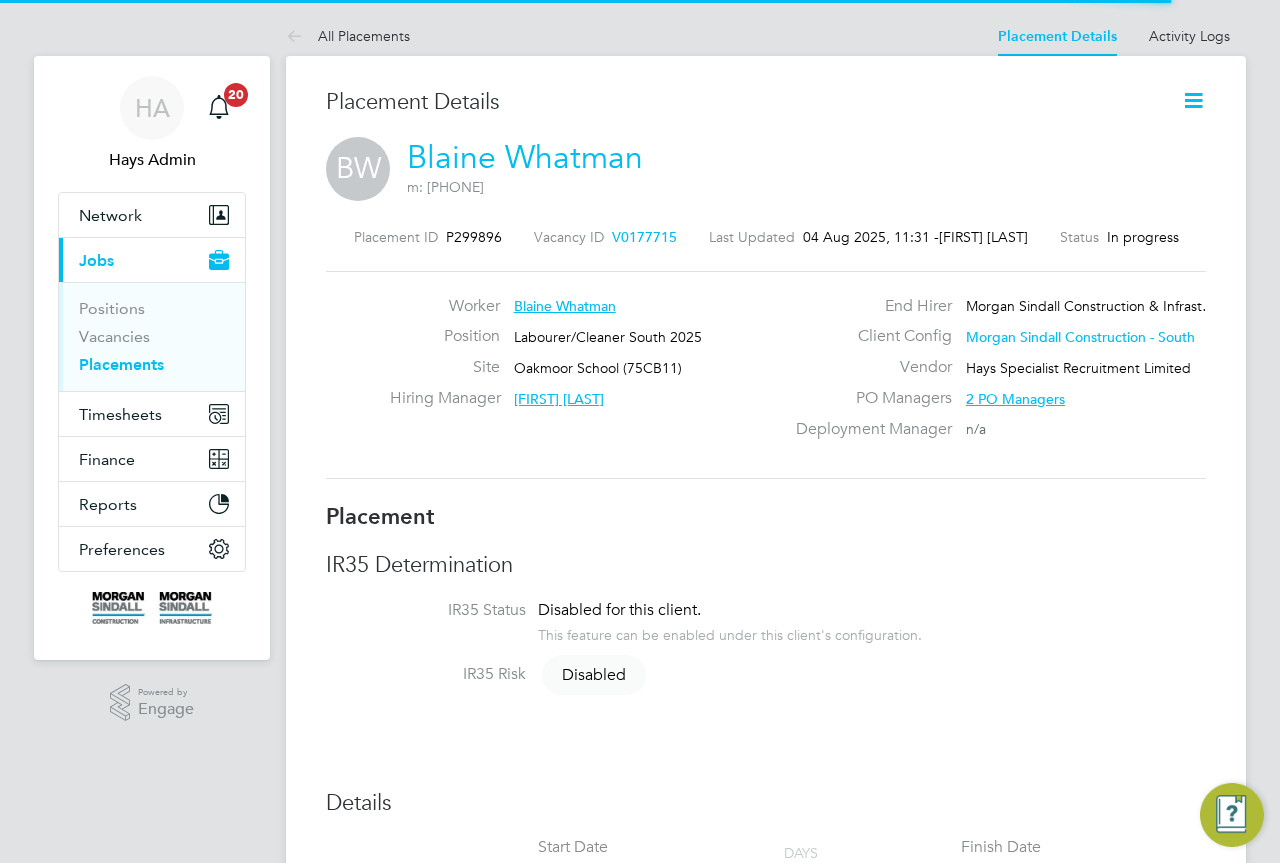 scroll, scrollTop: 0, scrollLeft: 0, axis: both 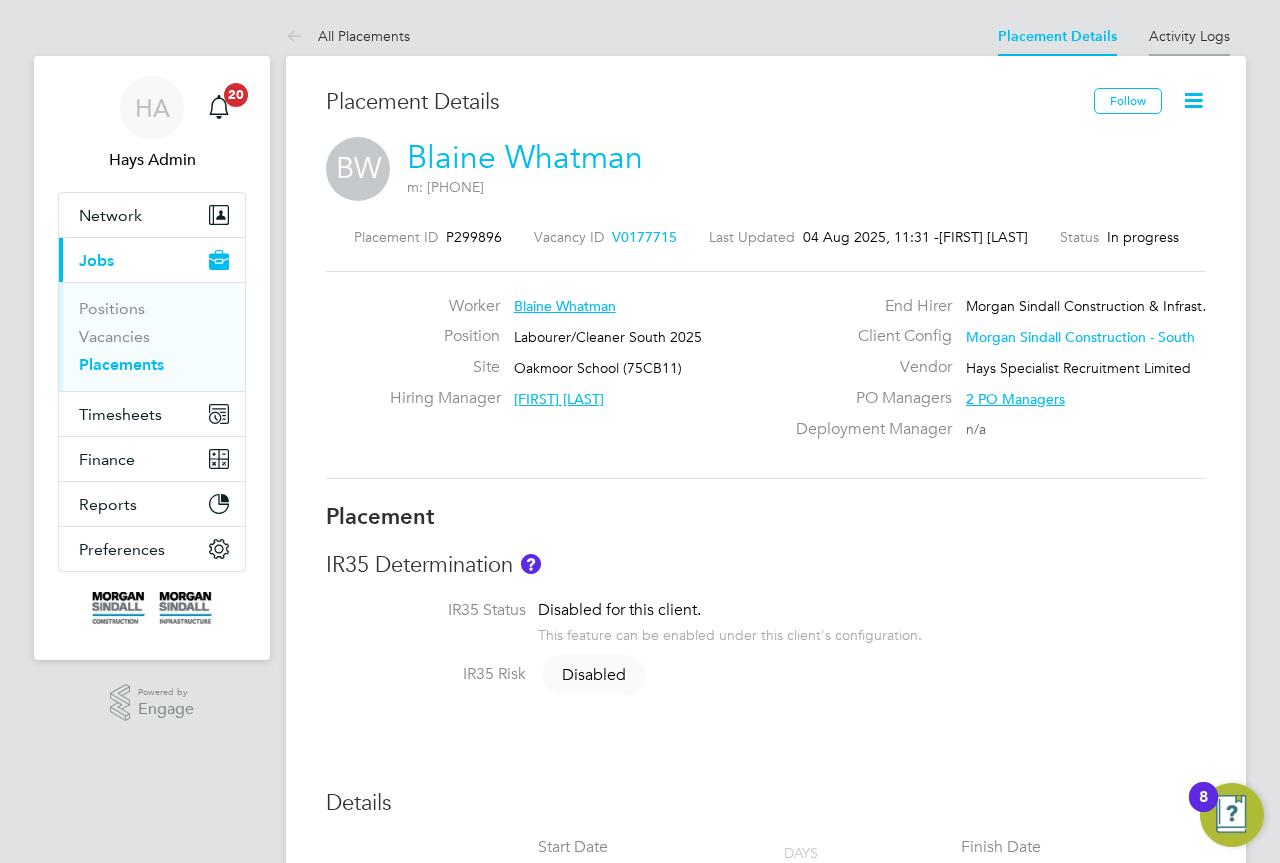 click on "Activity Logs" at bounding box center (1189, 36) 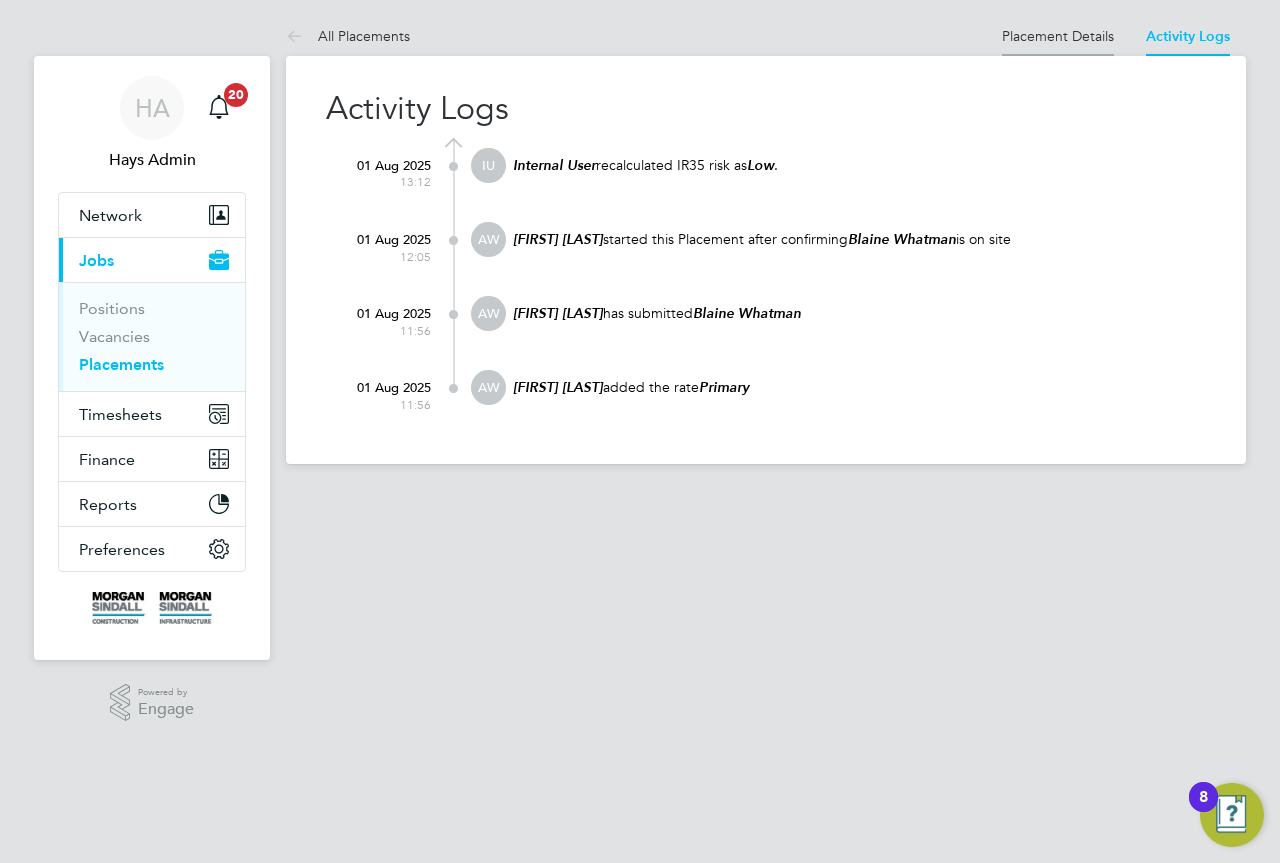 click on "Placement Details" at bounding box center [1058, 36] 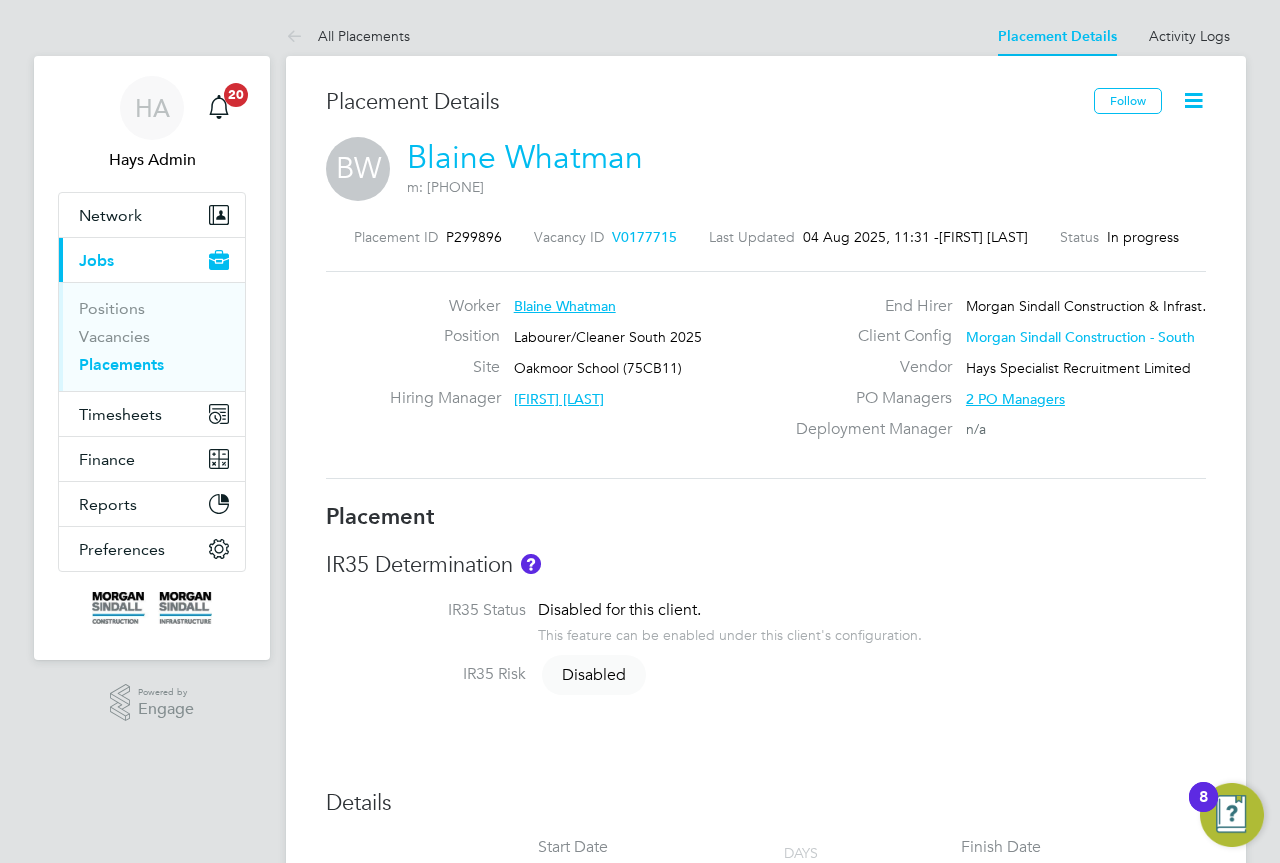 click on "V0177715" 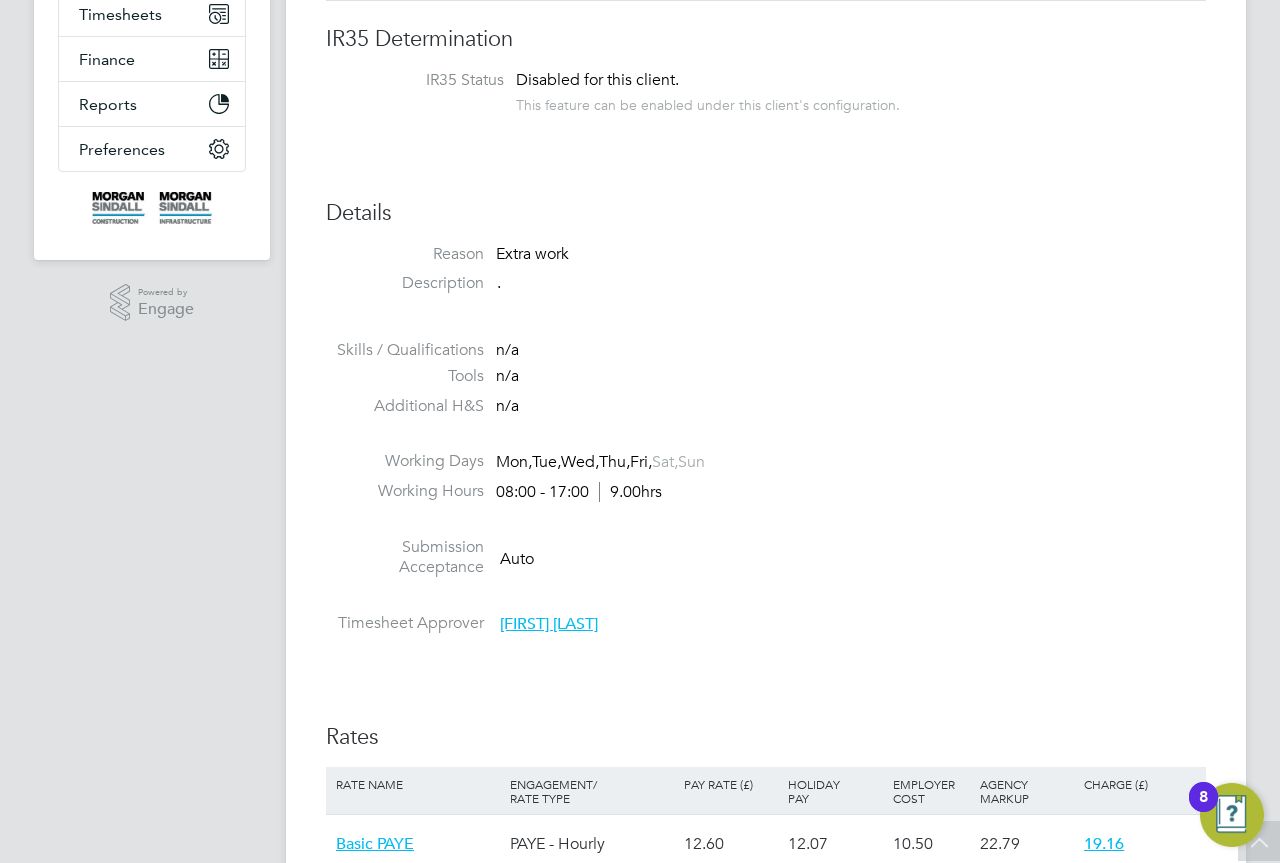 scroll, scrollTop: 0, scrollLeft: 0, axis: both 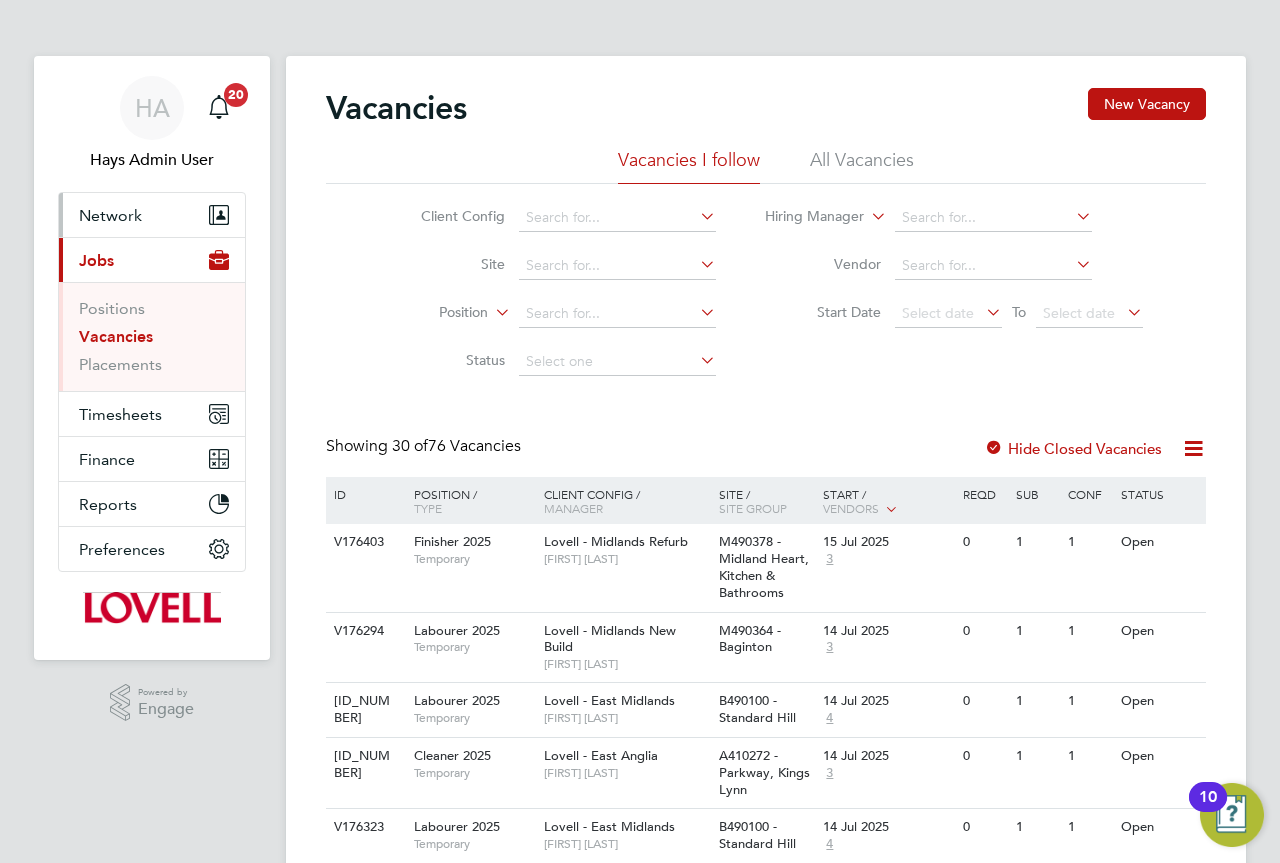 click on "Network" at bounding box center (110, 215) 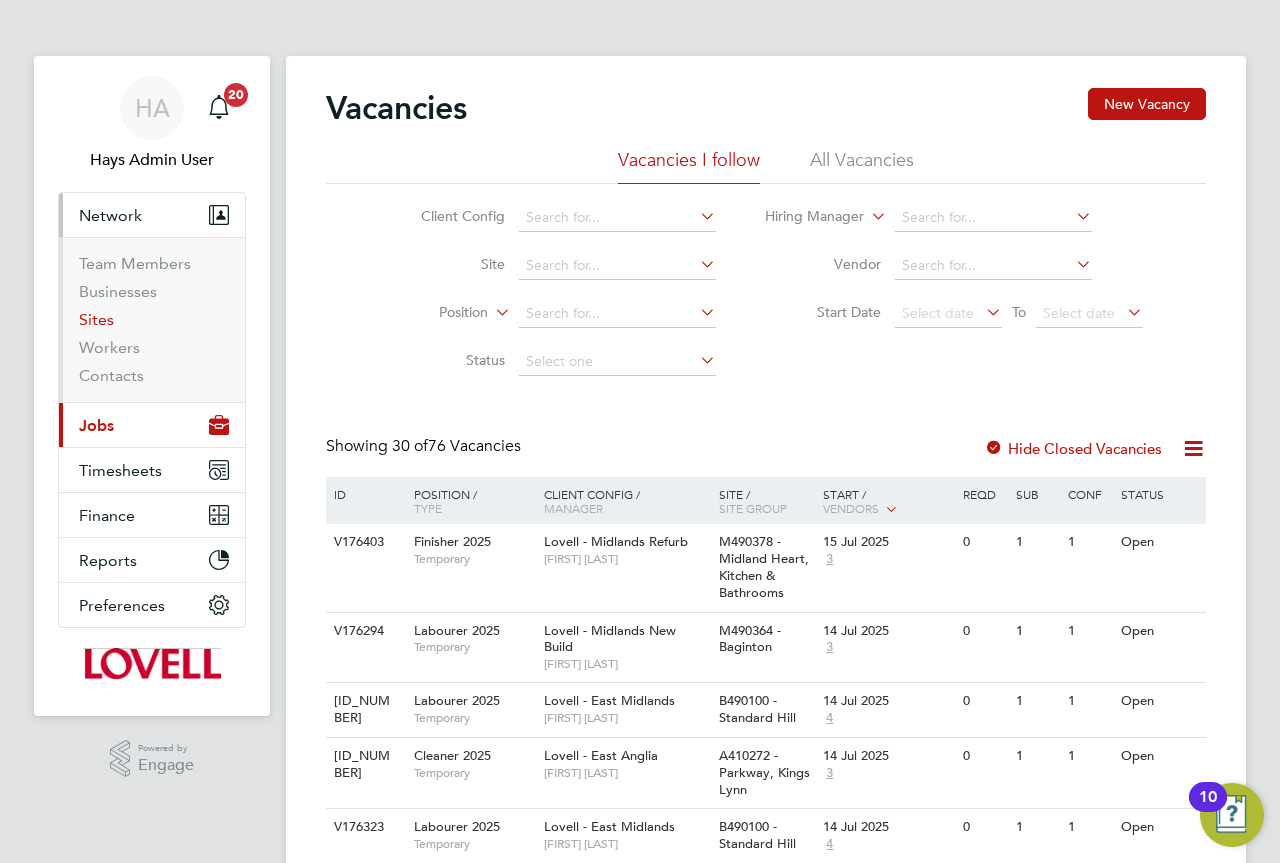 click on "Sites" at bounding box center [96, 319] 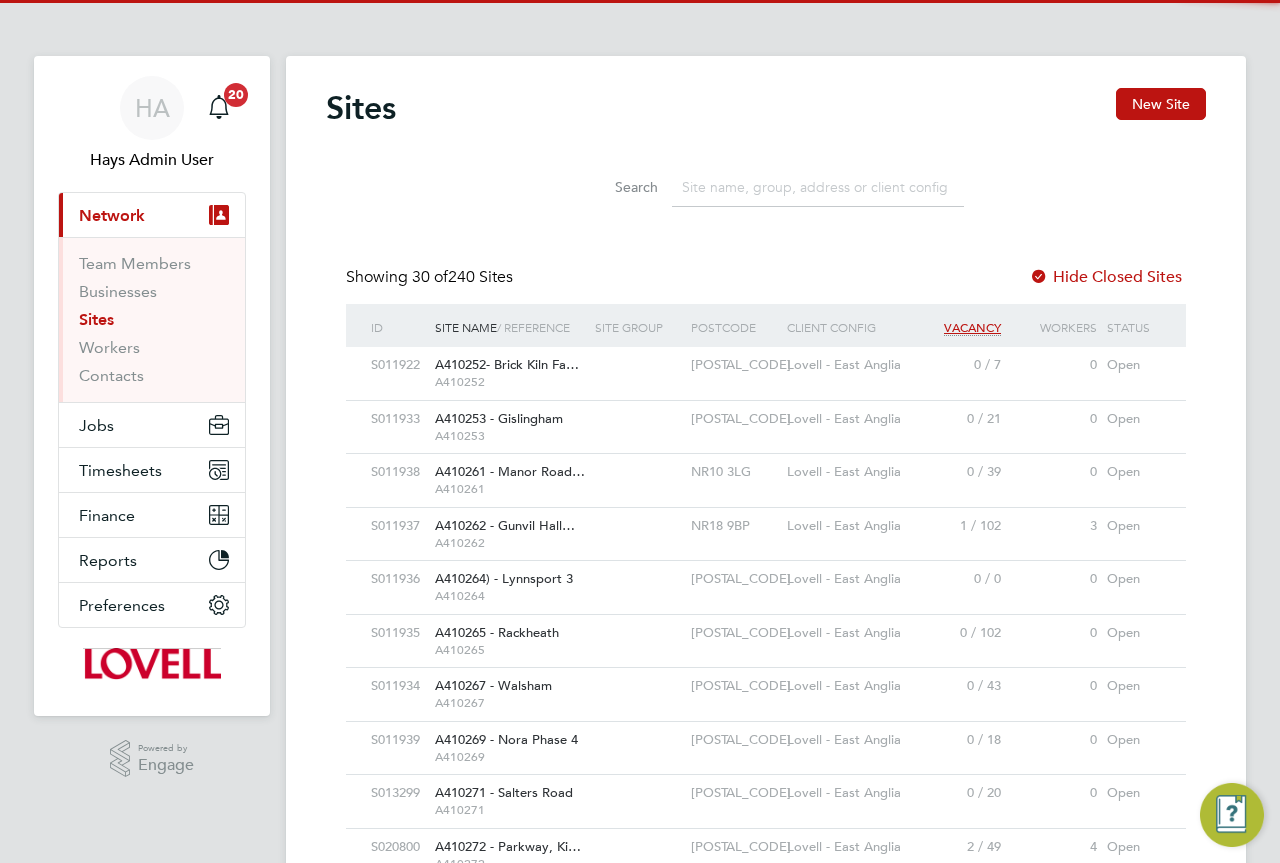 scroll, scrollTop: 10, scrollLeft: 10, axis: both 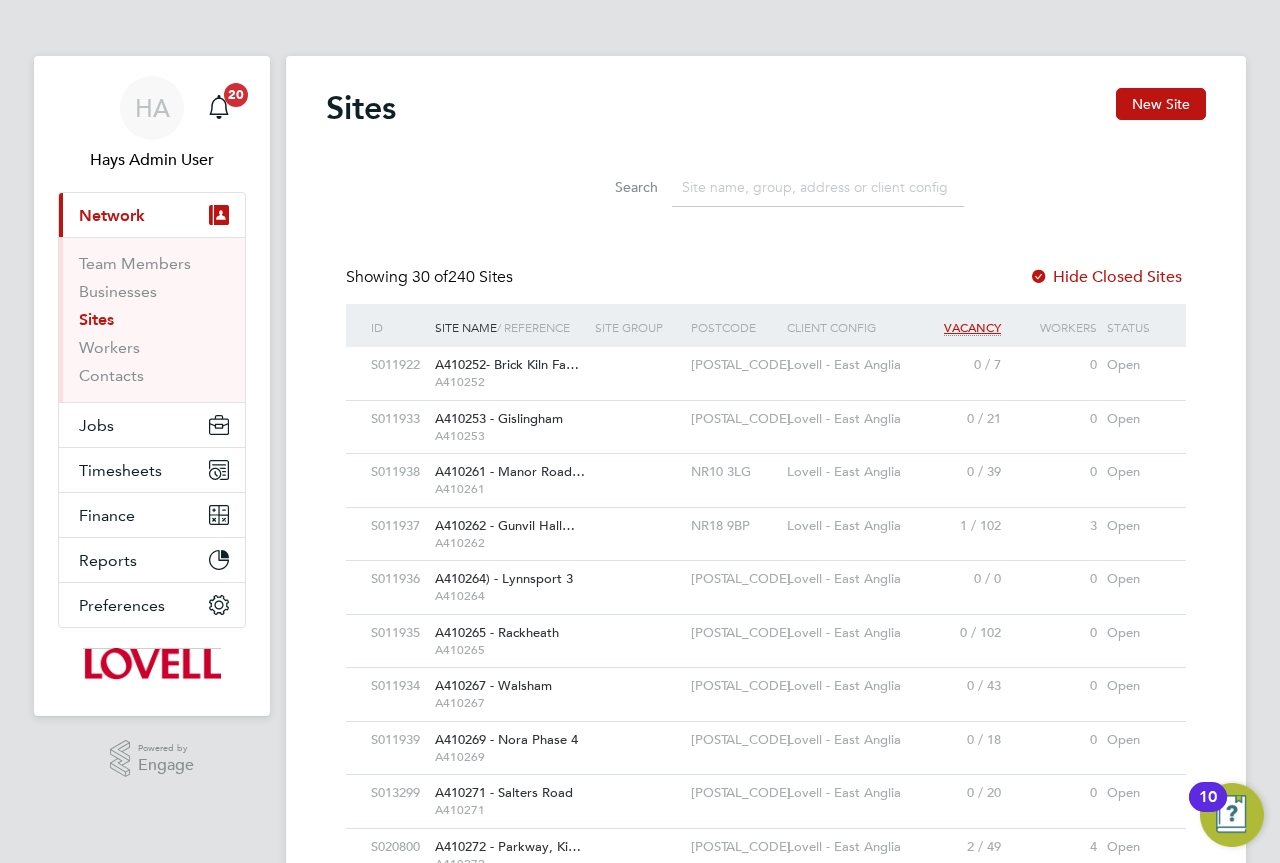click 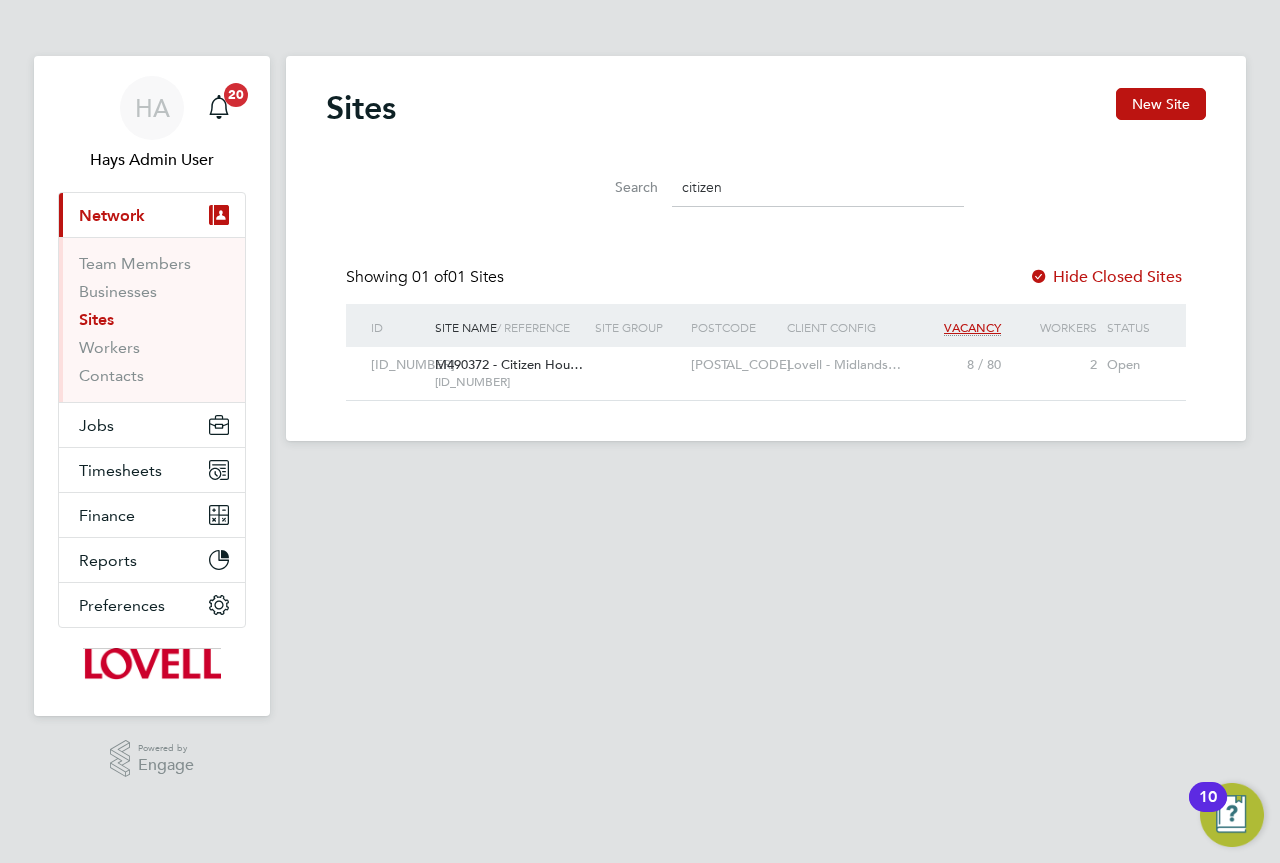 click 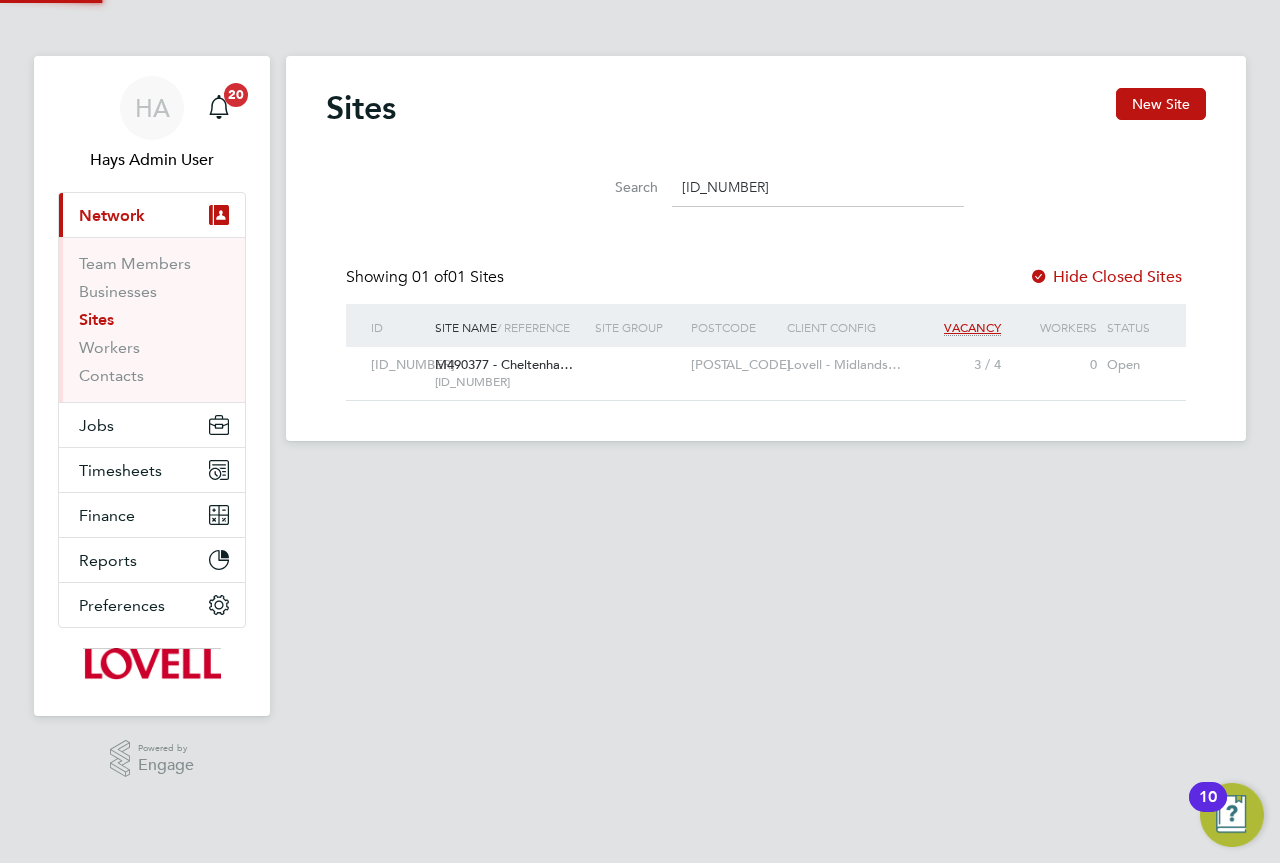 type on "M490377" 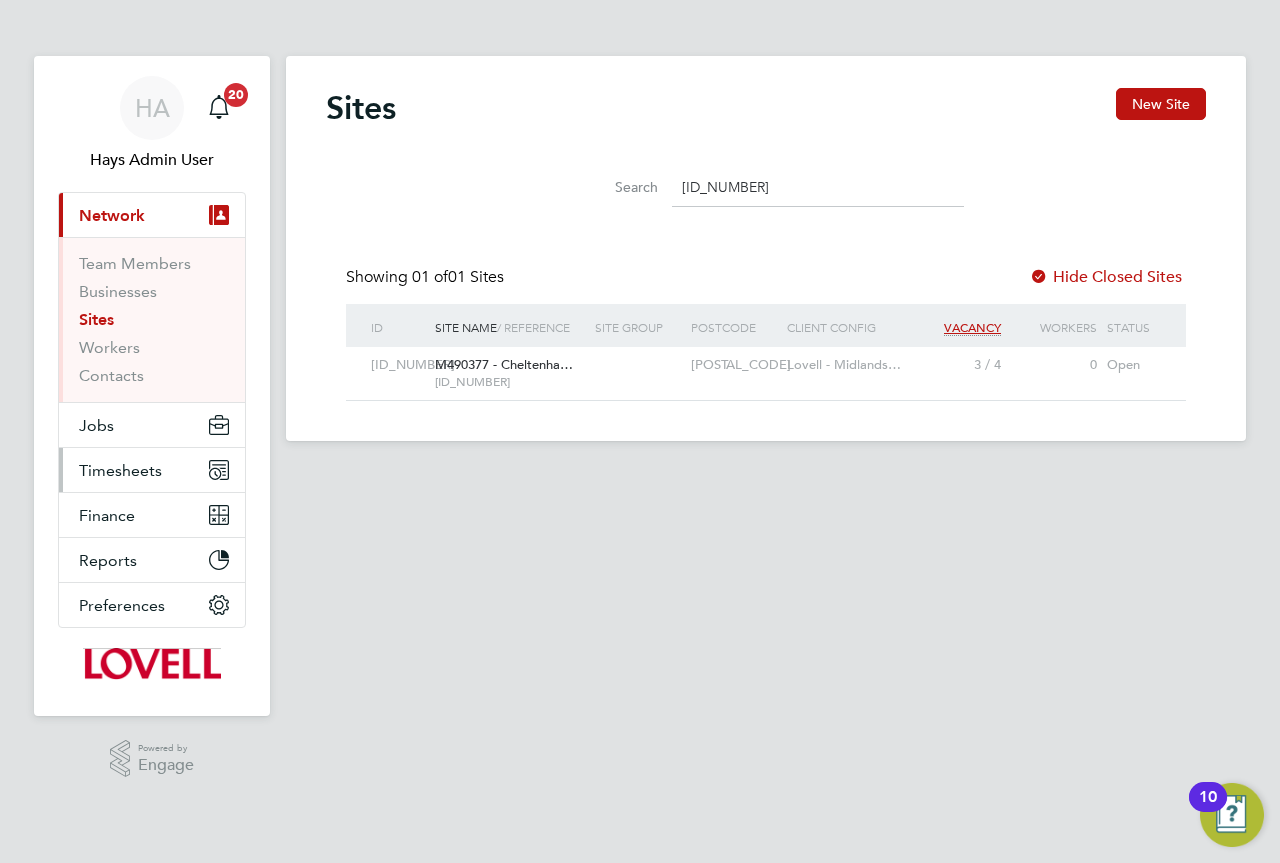 click on "Timesheets" at bounding box center [120, 470] 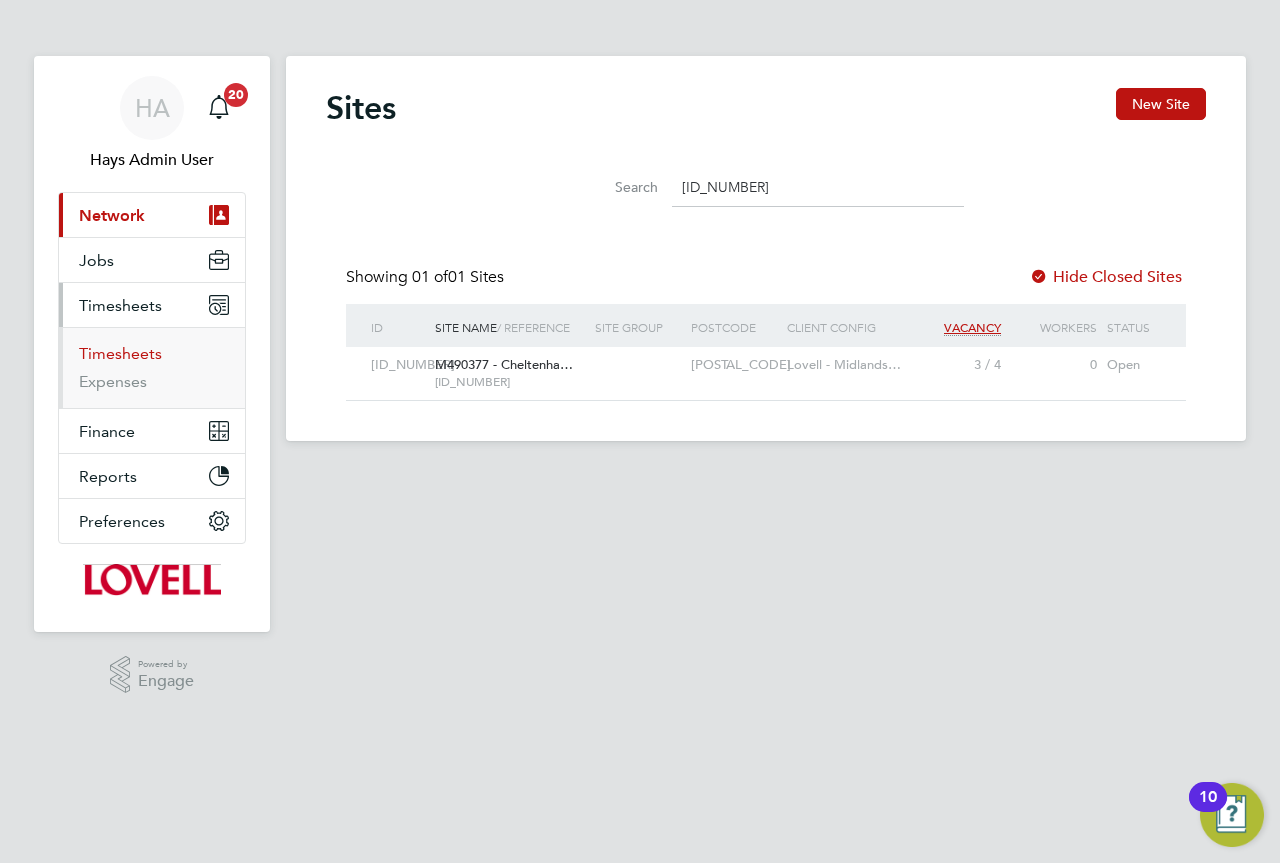 drag, startPoint x: 121, startPoint y: 348, endPoint x: 246, endPoint y: 309, distance: 130.94273 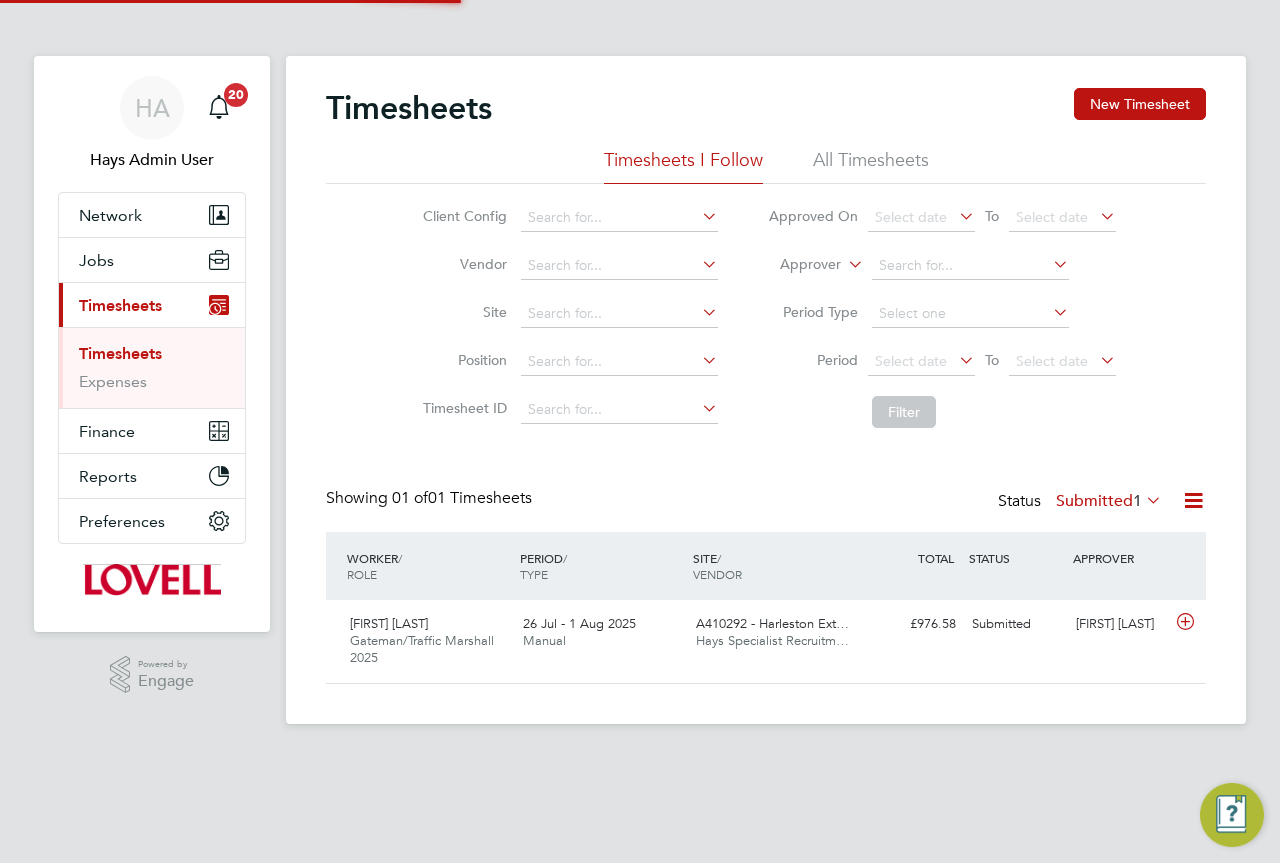 scroll, scrollTop: 10, scrollLeft: 10, axis: both 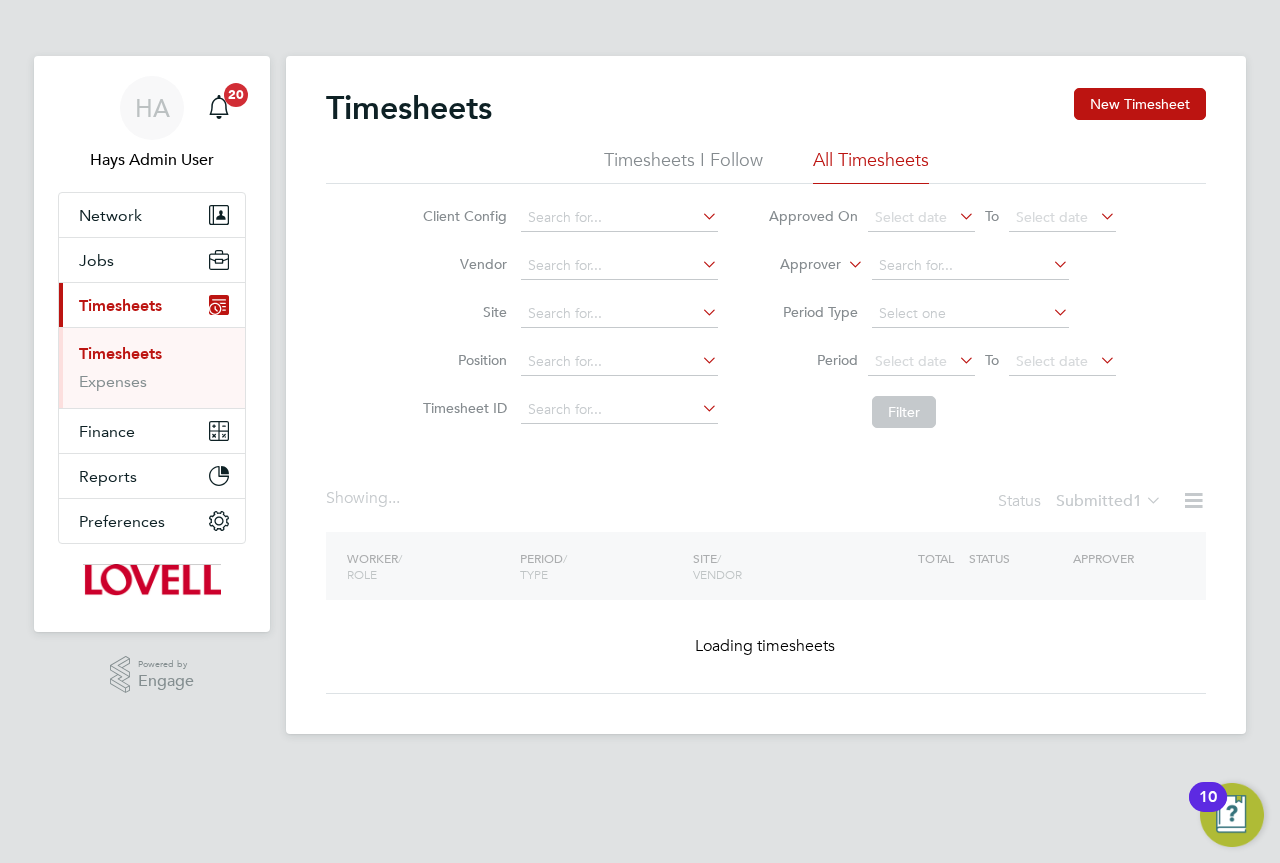 click on "Approver" 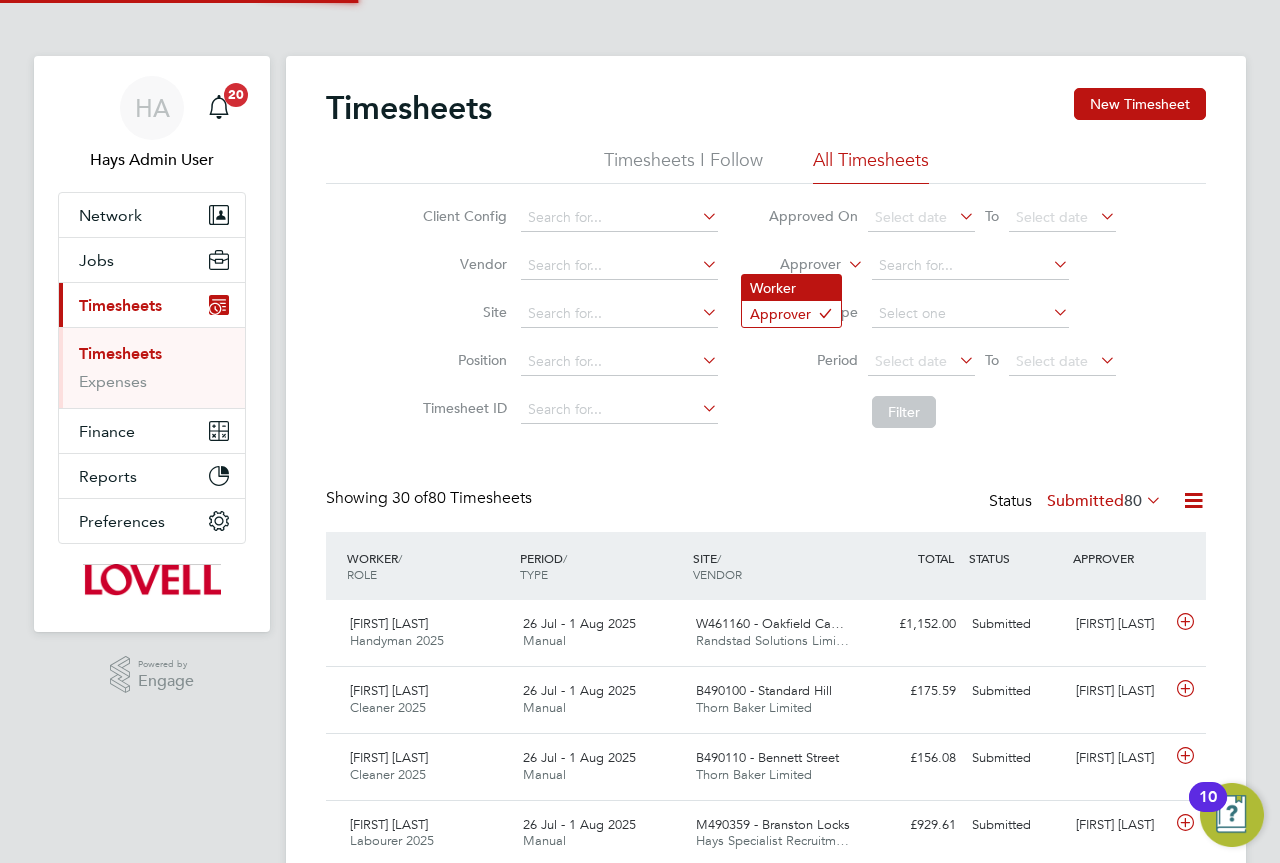 drag, startPoint x: 808, startPoint y: 279, endPoint x: 821, endPoint y: 293, distance: 19.104973 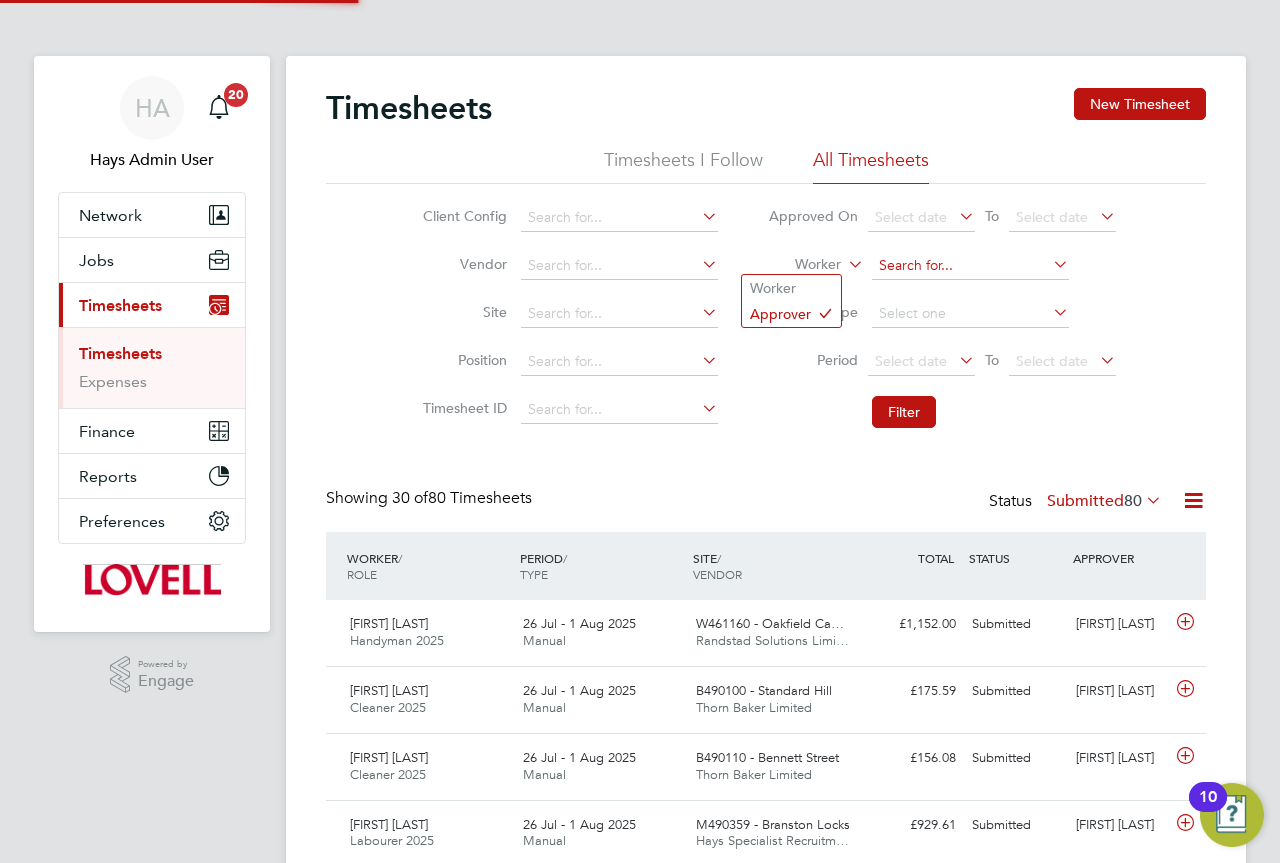 scroll, scrollTop: 10, scrollLeft: 10, axis: both 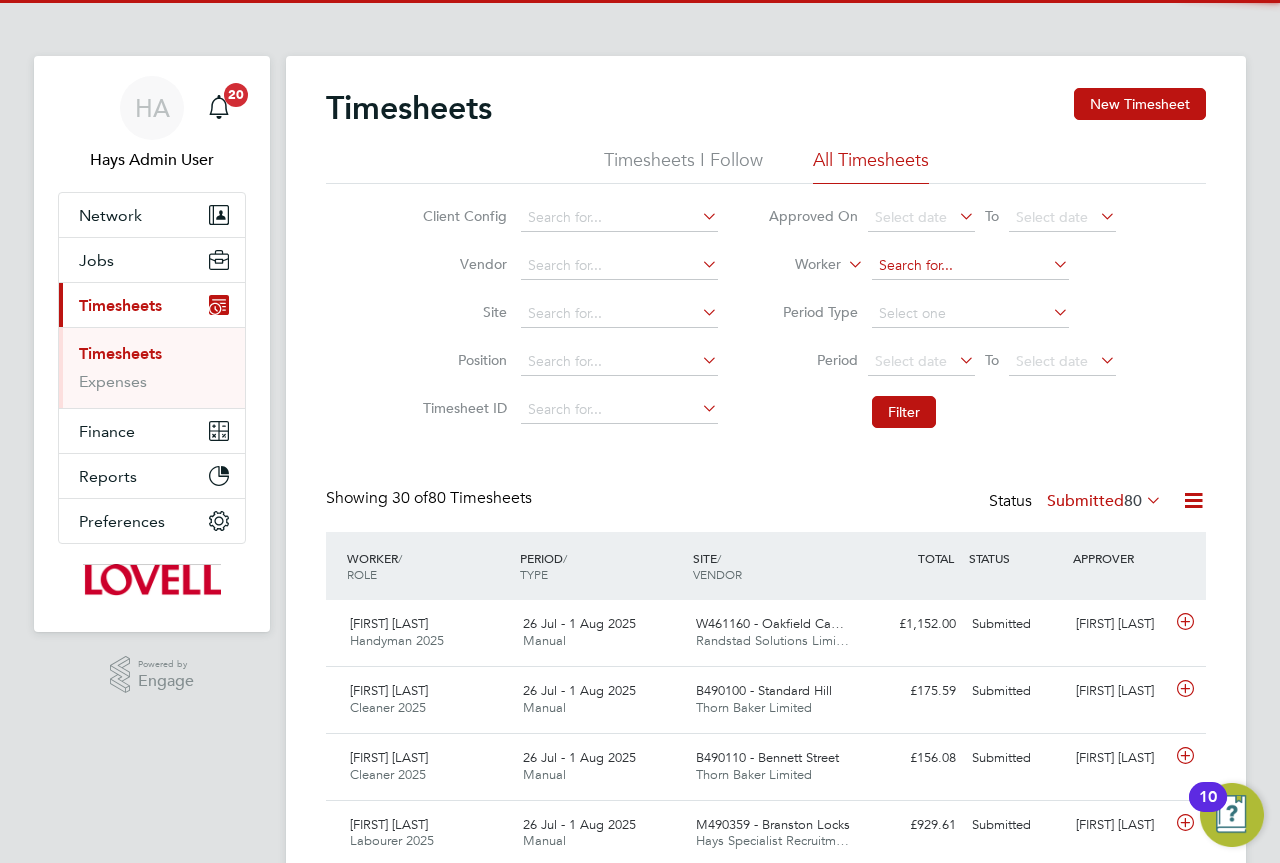 click 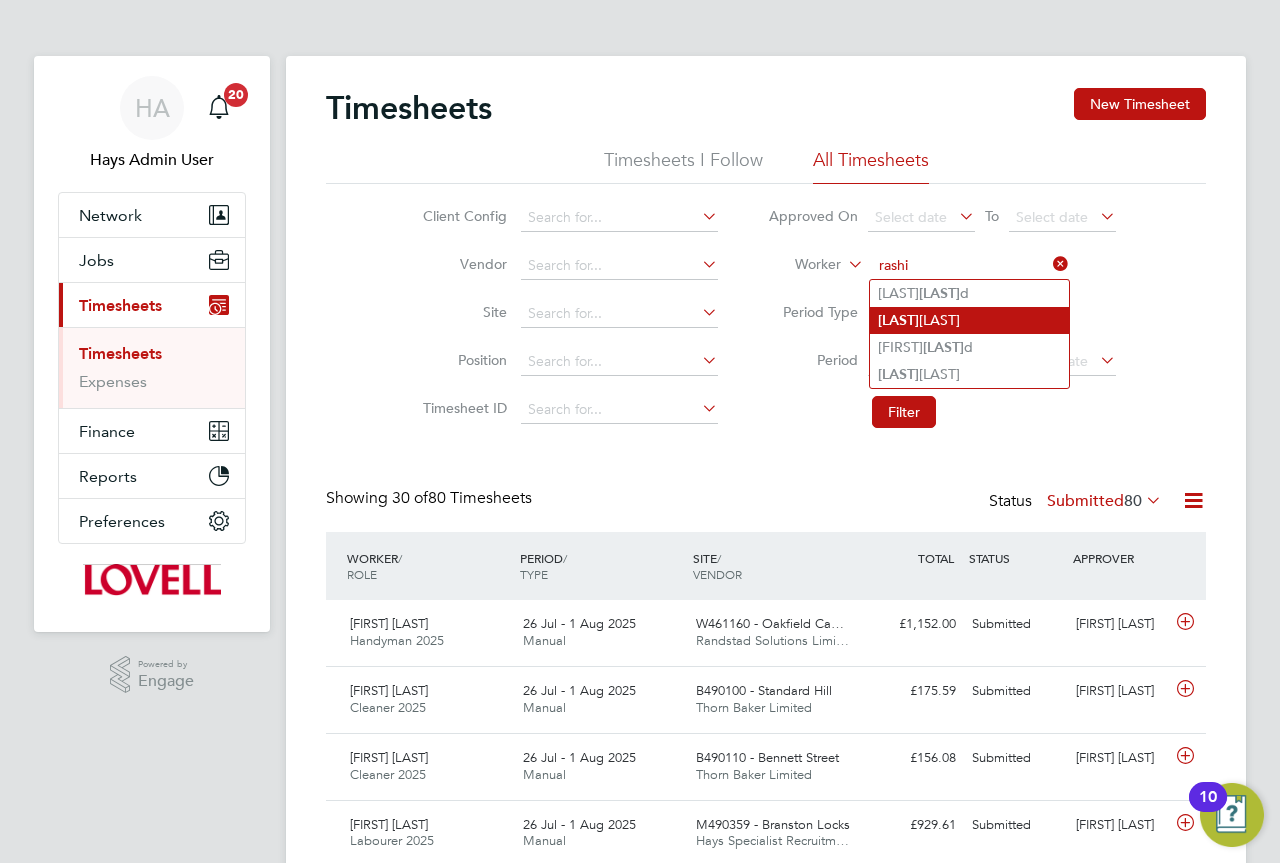 click on "Rashi d Zinentah" 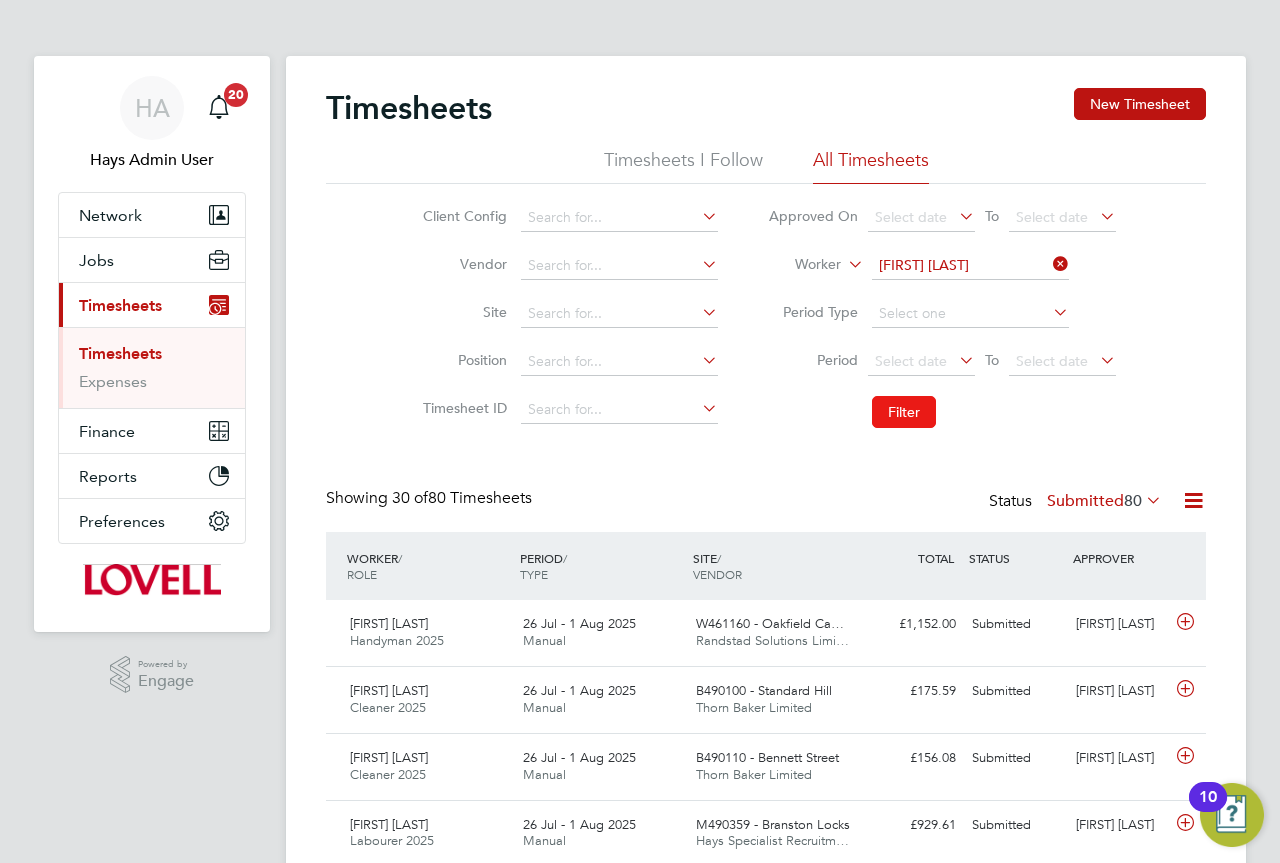 click on "Filter" 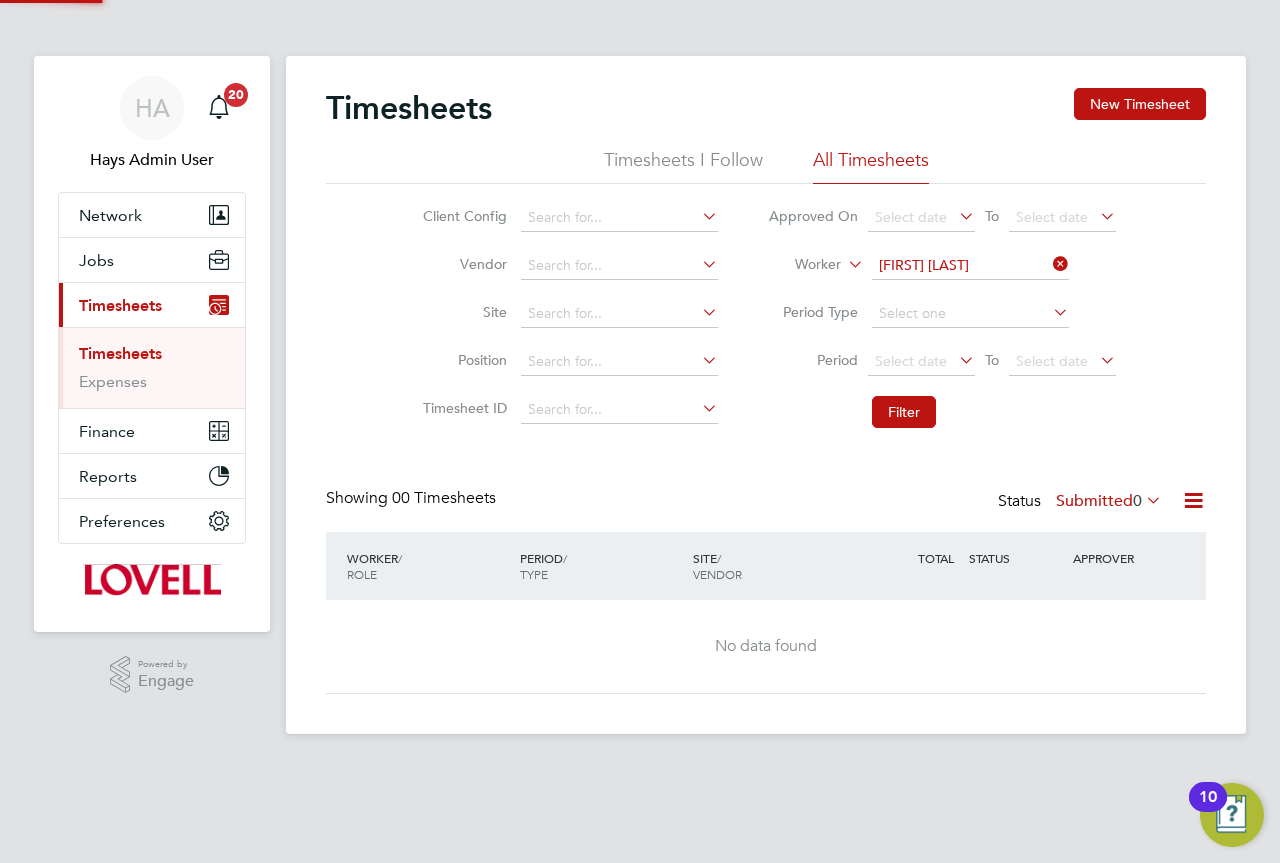 click on "Submitted  0" 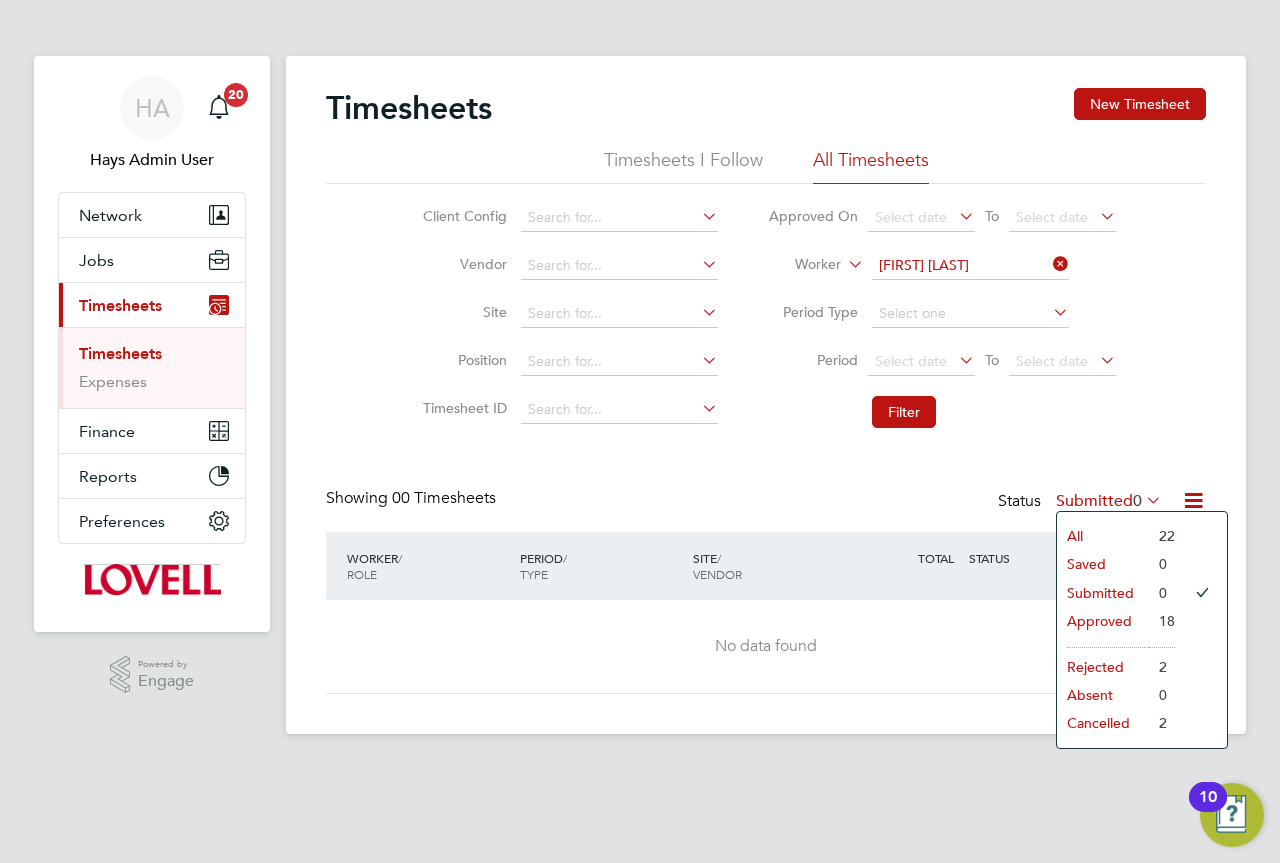 click on "All" 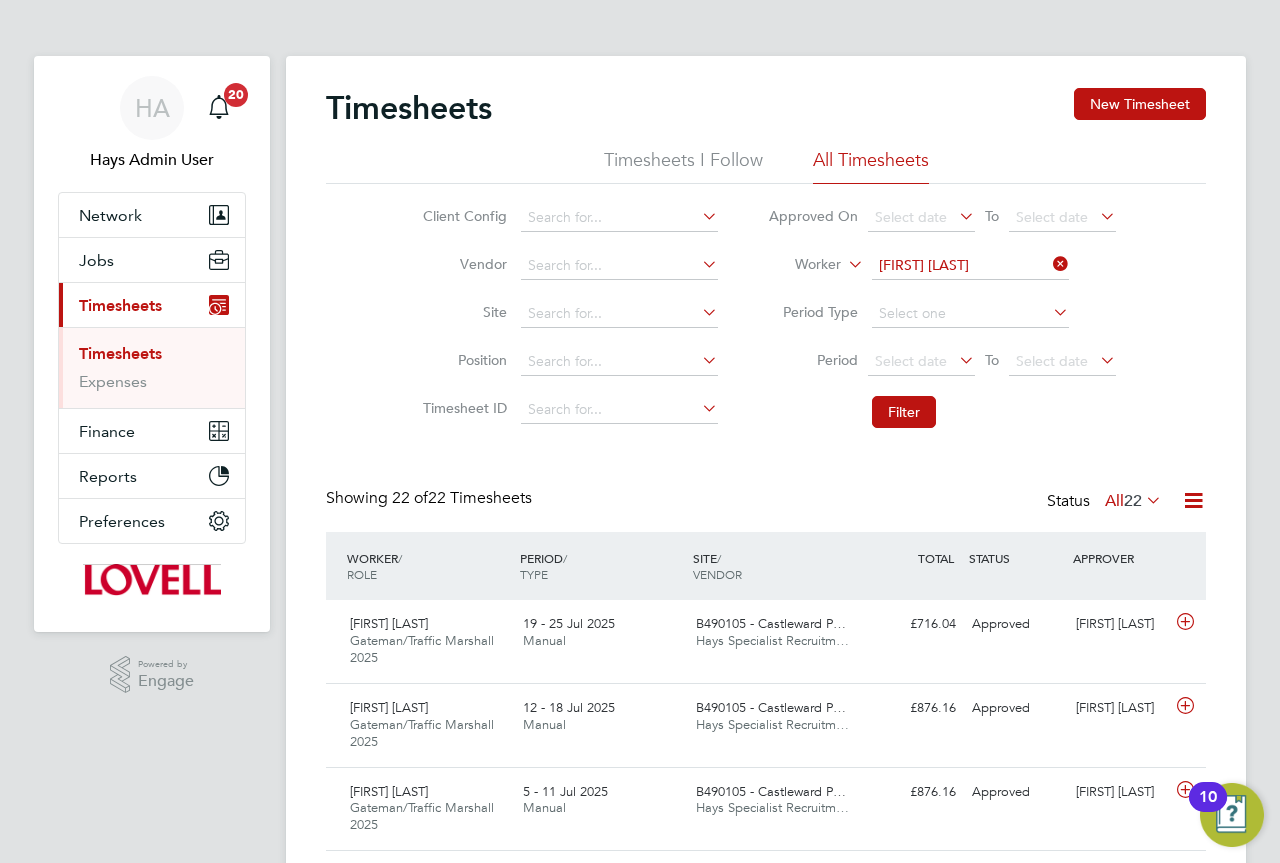 click on "Timesheets New Timesheet Timesheets I Follow All Timesheets Client Config   Vendor   Site   Position   Timesheet ID   Approved On
Select date
To
Select date
Worker   Rashid Zinentah   Period Type   Period
Select date
To
Select date
Filter Showing   22 of  22 Timesheets Status  All  22  WORKER  / ROLE WORKER  / PERIOD PERIOD  / TYPE SITE  / VENDOR TOTAL   TOTAL  / STATUS STATUS APPROVER Rashid Zinentah Gateman/Traffic Marshall 2025   19 - 25 Jul 2025 19 - 25 Jul 2025 Manual B490105 - Castleward P… Hays Specialist Recruitm… £716.04 Approved Approved Gary Dickenson Rashid Zinentah Gateman/Traffic Marshall 2025   12 - 18 Jul 2025 12 - 18 Jul 2025 Manual B490105 - Castleward P… Hays Specialist Recruitm… £876.16 Approved Approved Gary Dickenson Rashid Zinentah Gateman/Traffic Marshall 2025   5 - 11 Jul 2025 5 - 11 Jul 2025 Manual B490105 - Castleward P… Hays Specialist Recruitm… £876.16 Approved Approved Gary Dickenson Rashid Zinentah   Manual £854.64" 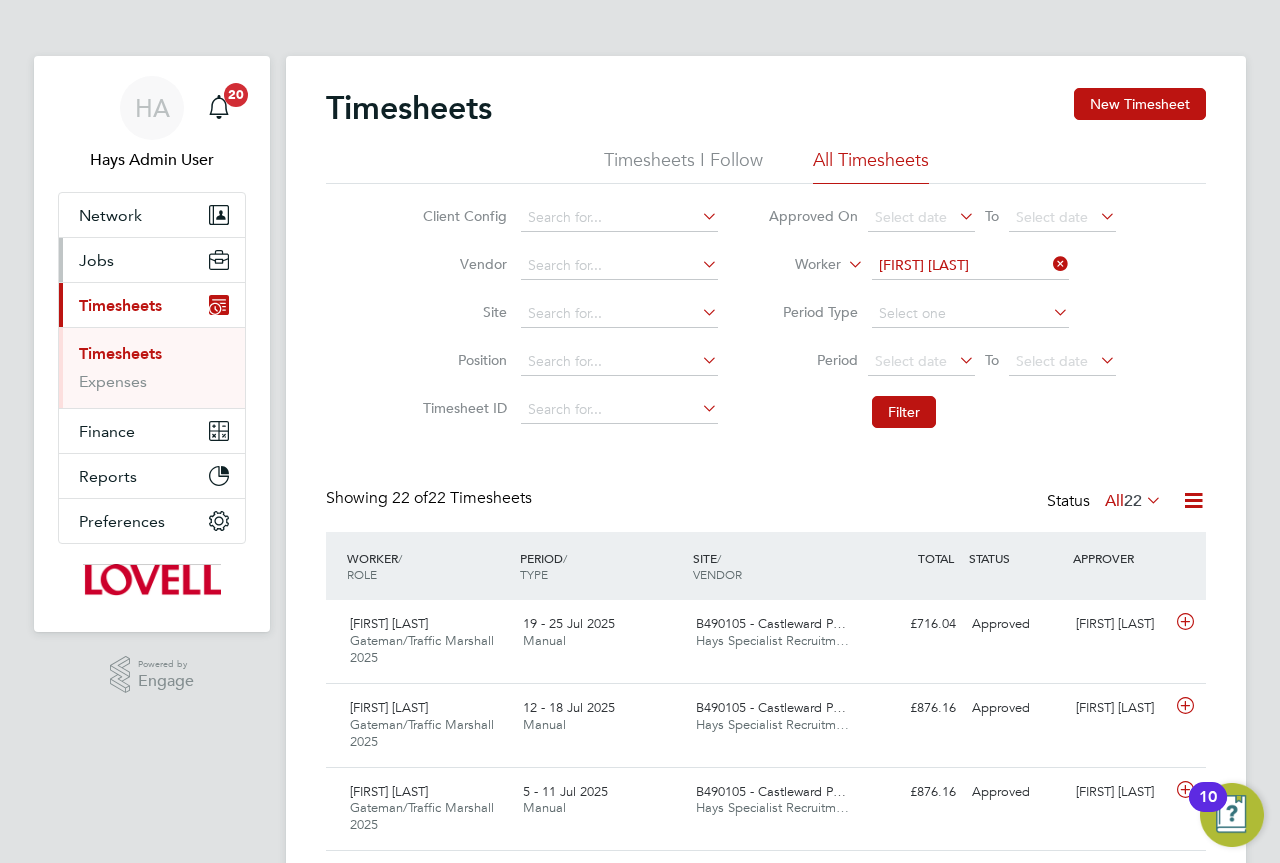 click on "Jobs" at bounding box center (152, 260) 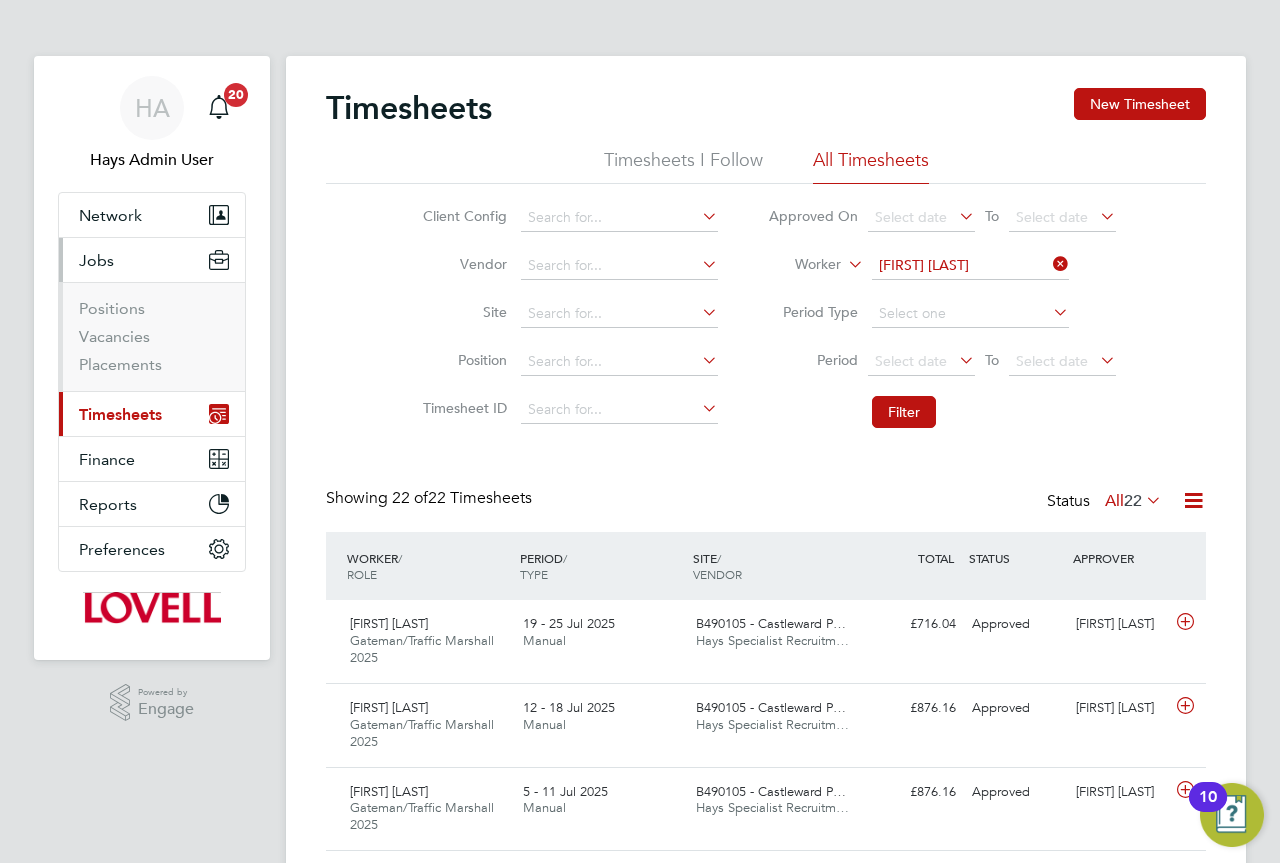 click on "Vacancies" at bounding box center [154, 341] 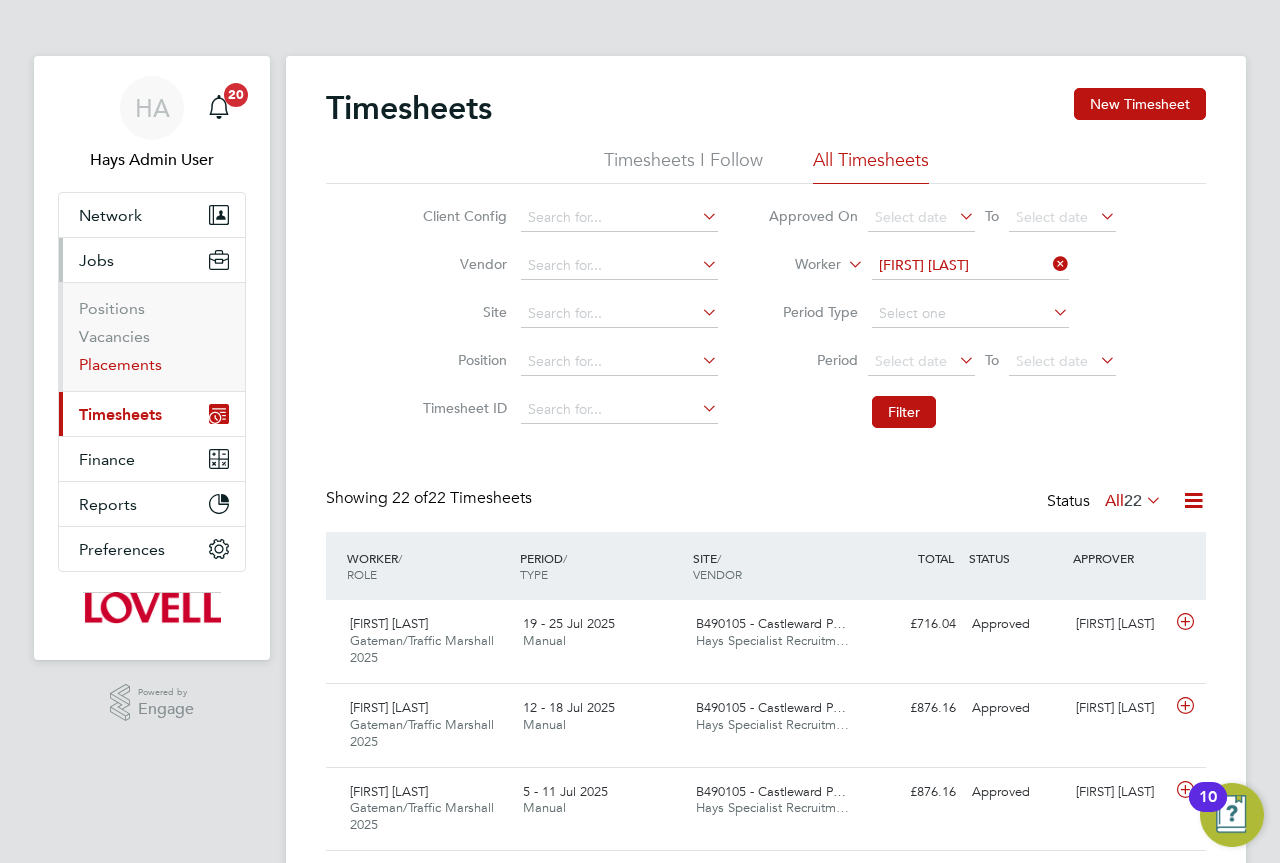 click on "Placements" at bounding box center [120, 364] 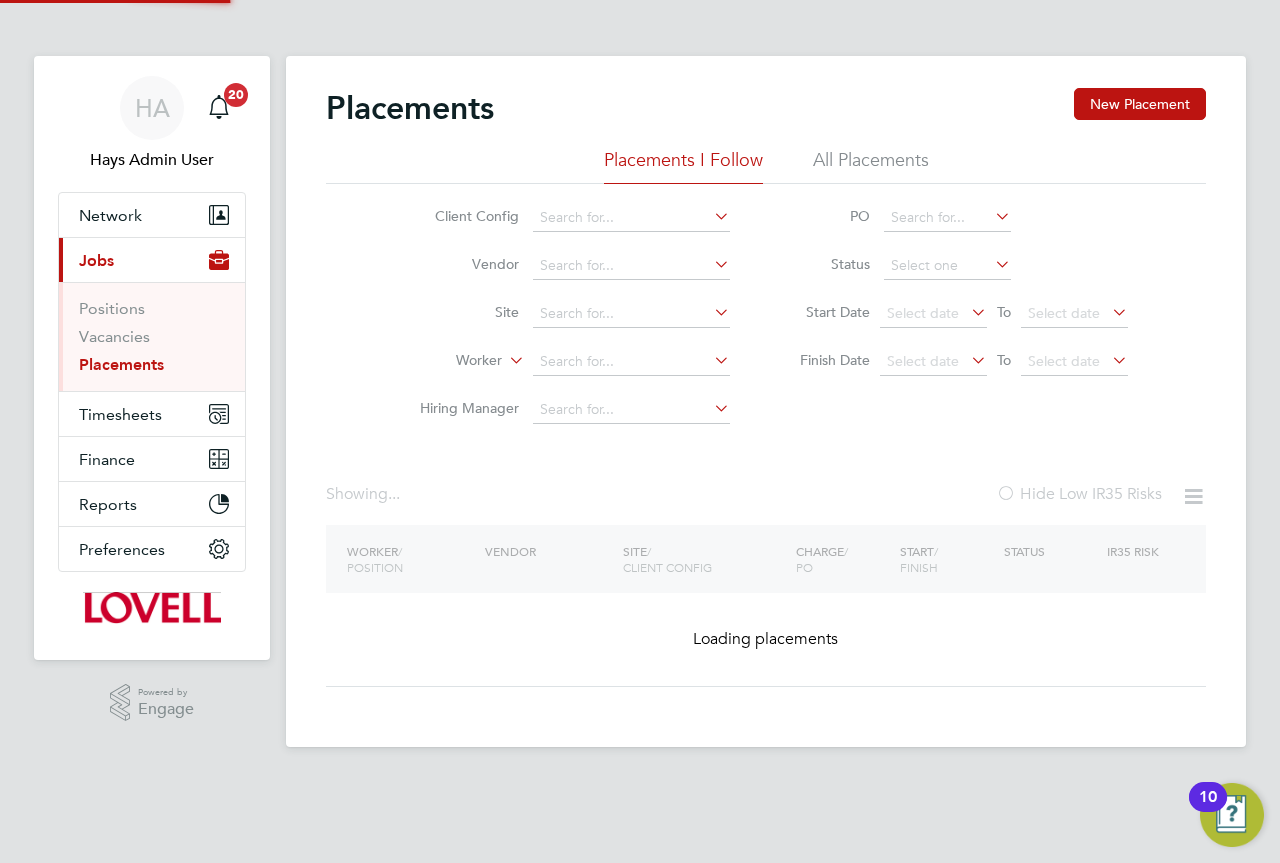 click on "All Placements" 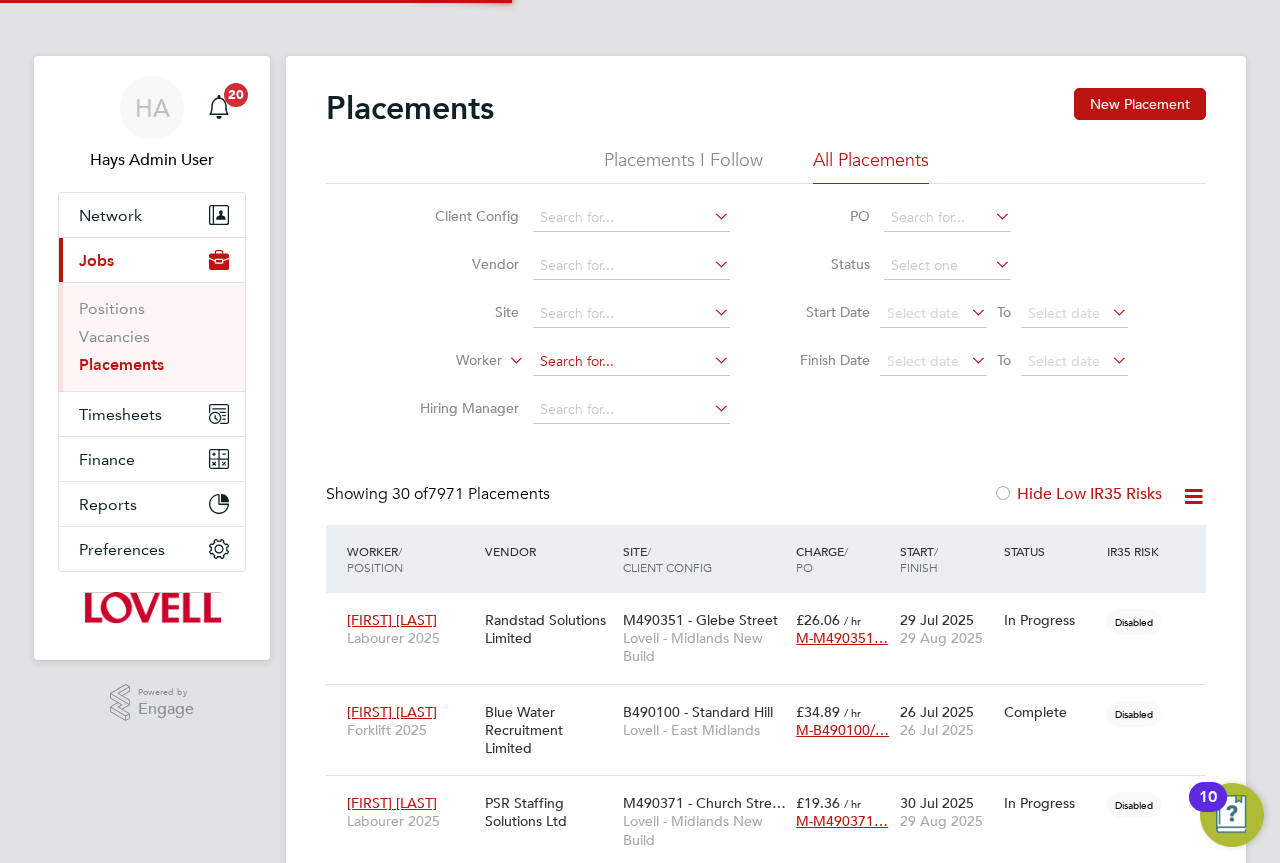 scroll, scrollTop: 58, scrollLeft: 139, axis: both 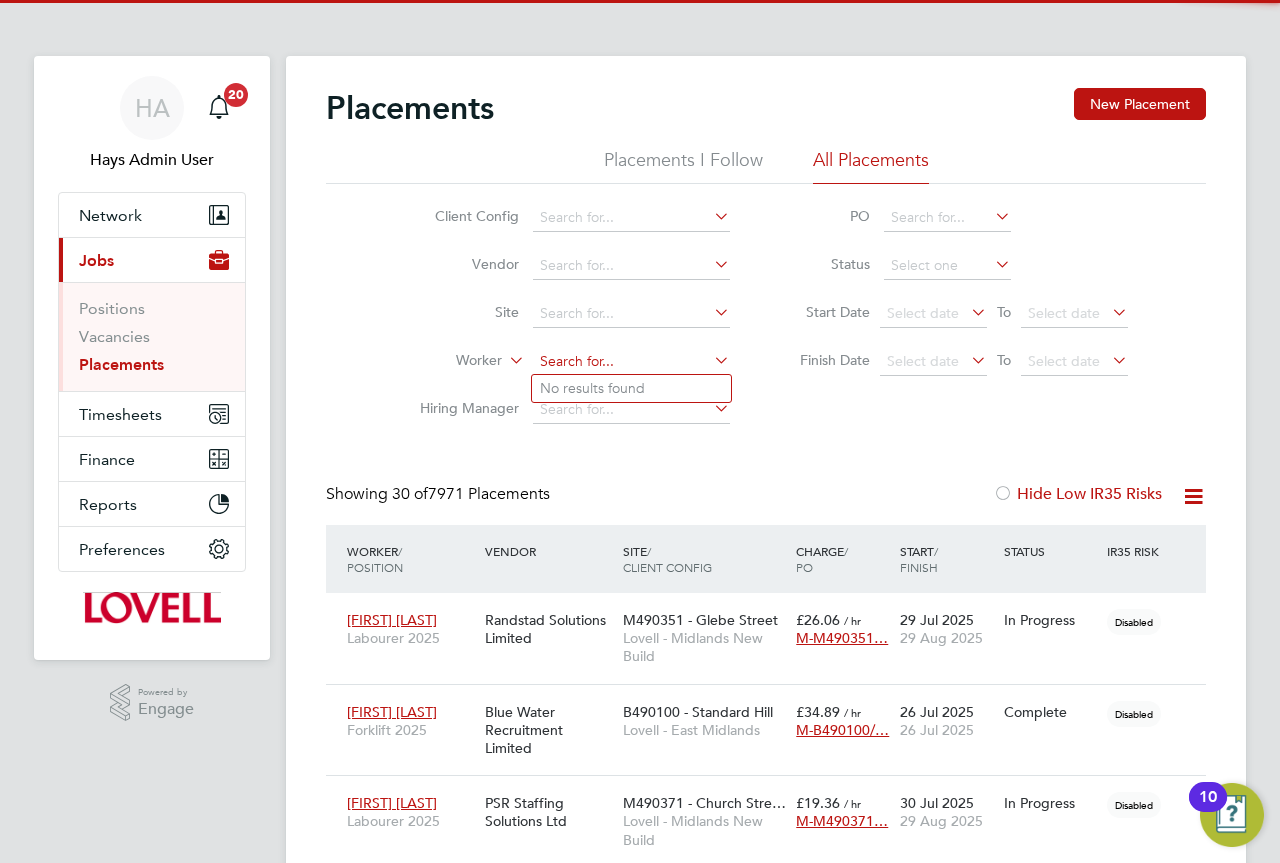 click 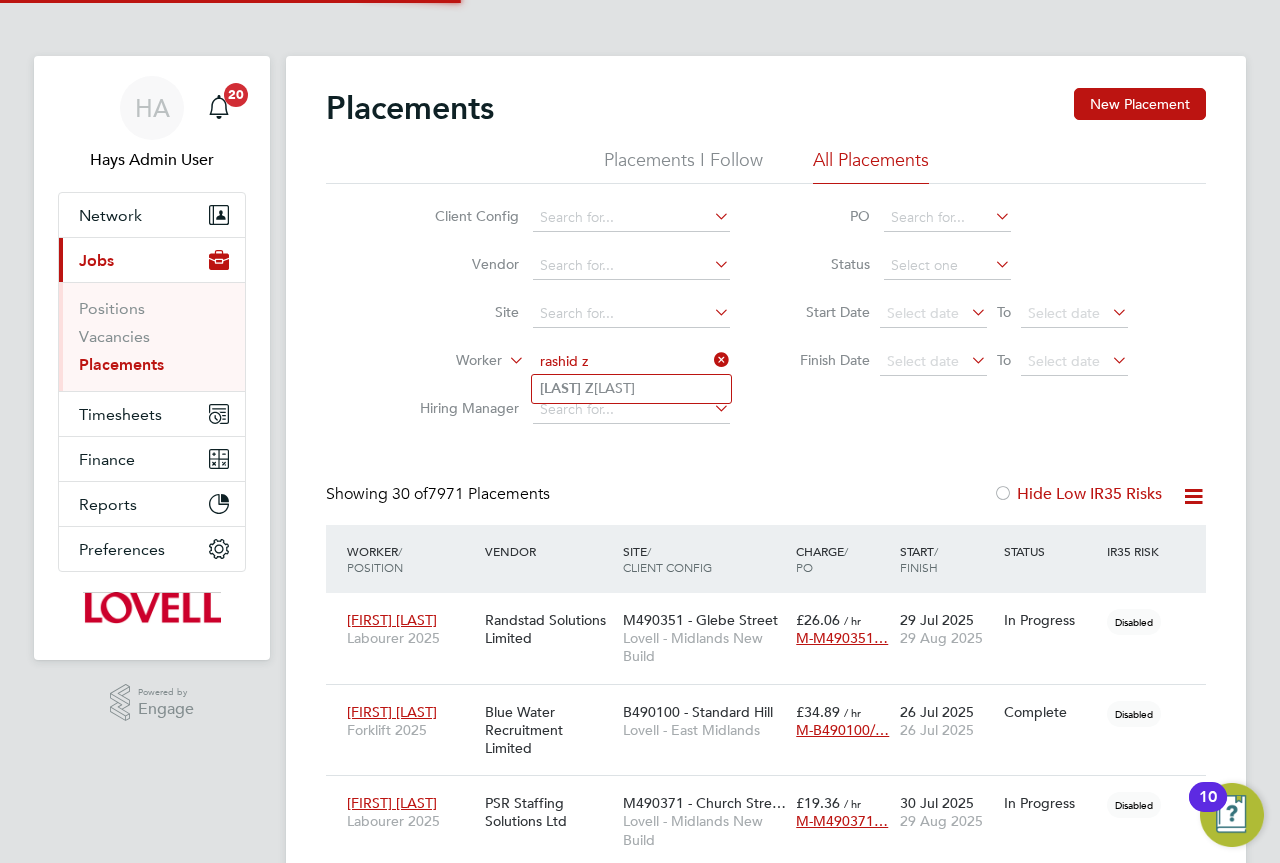 click on "Rashid   Z inentah" 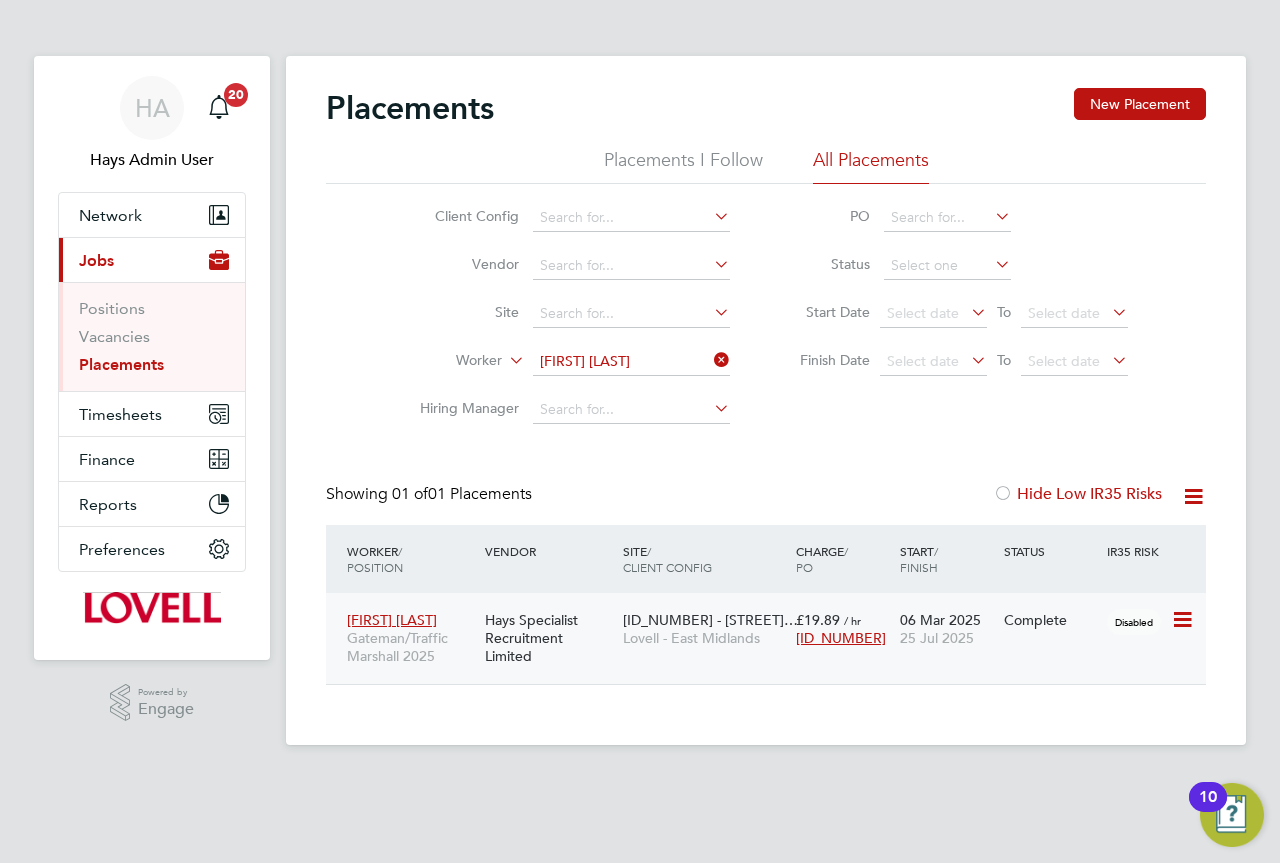 click on "Lovell - East Midlands" 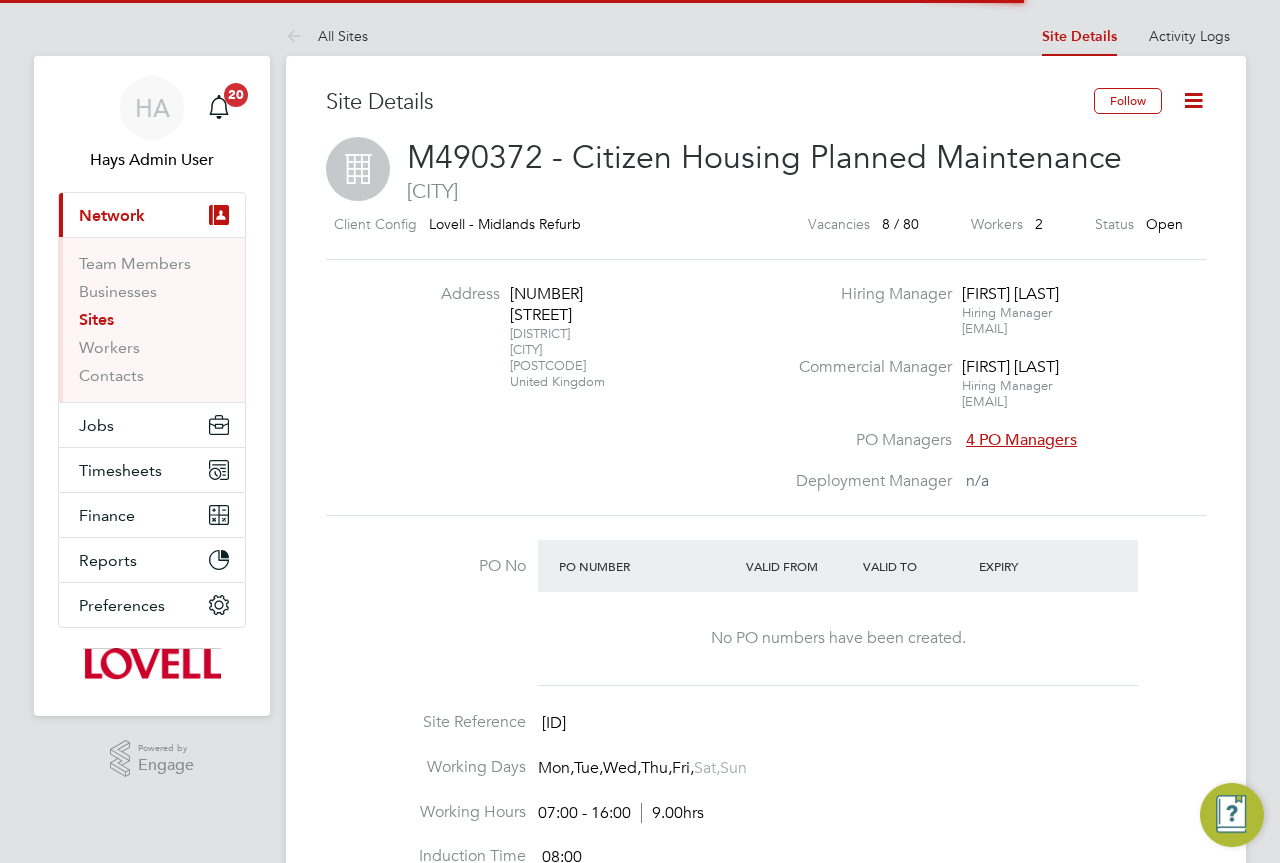 scroll, scrollTop: 0, scrollLeft: 0, axis: both 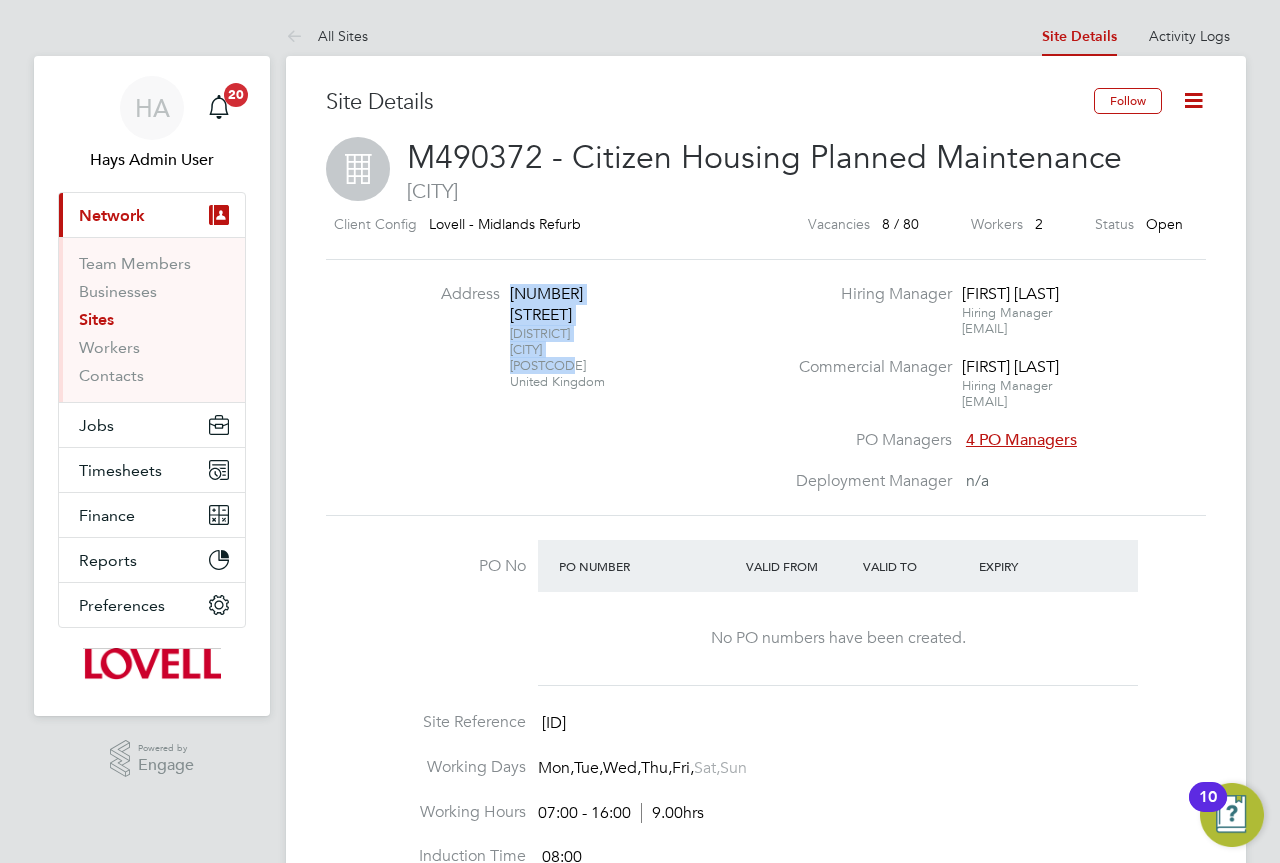 drag, startPoint x: 570, startPoint y: 344, endPoint x: 510, endPoint y: 285, distance: 84.14868 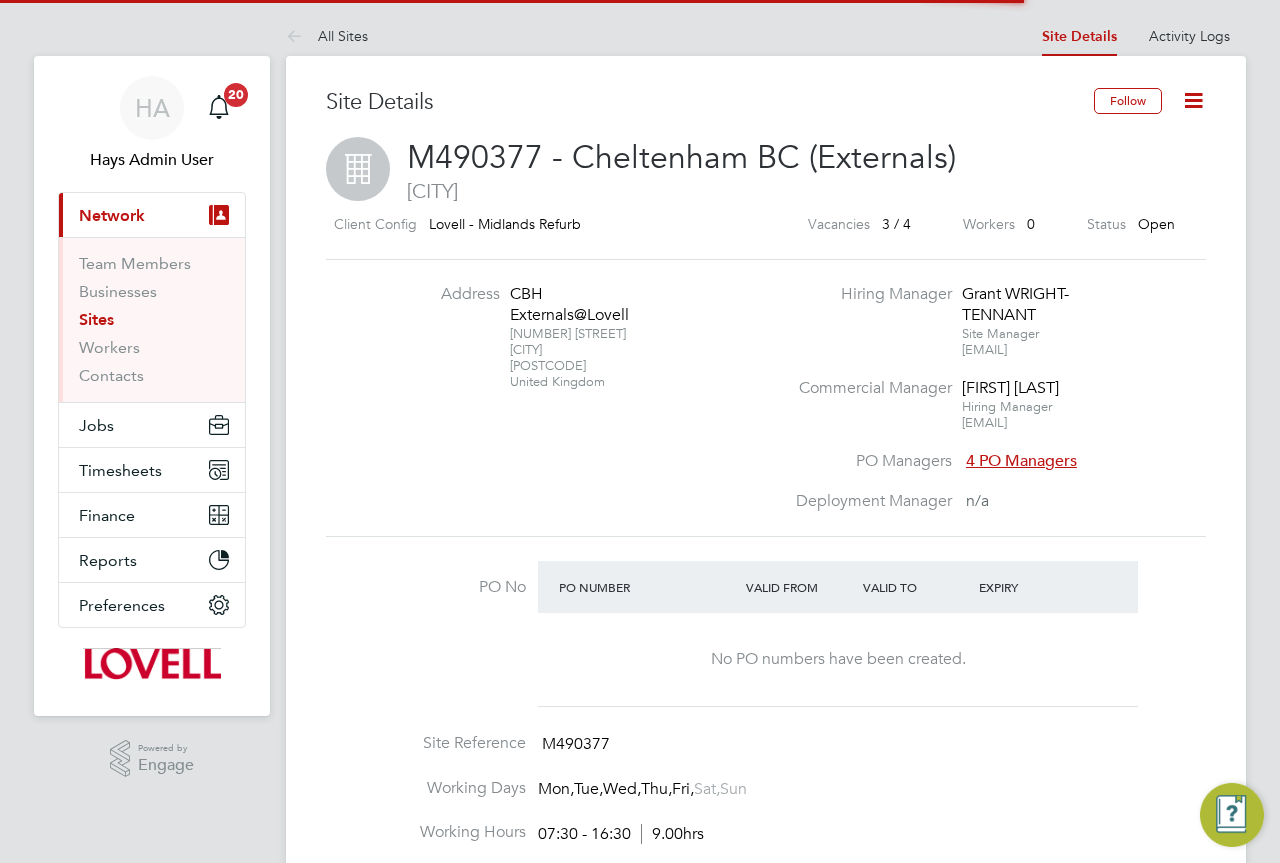 scroll, scrollTop: 0, scrollLeft: 0, axis: both 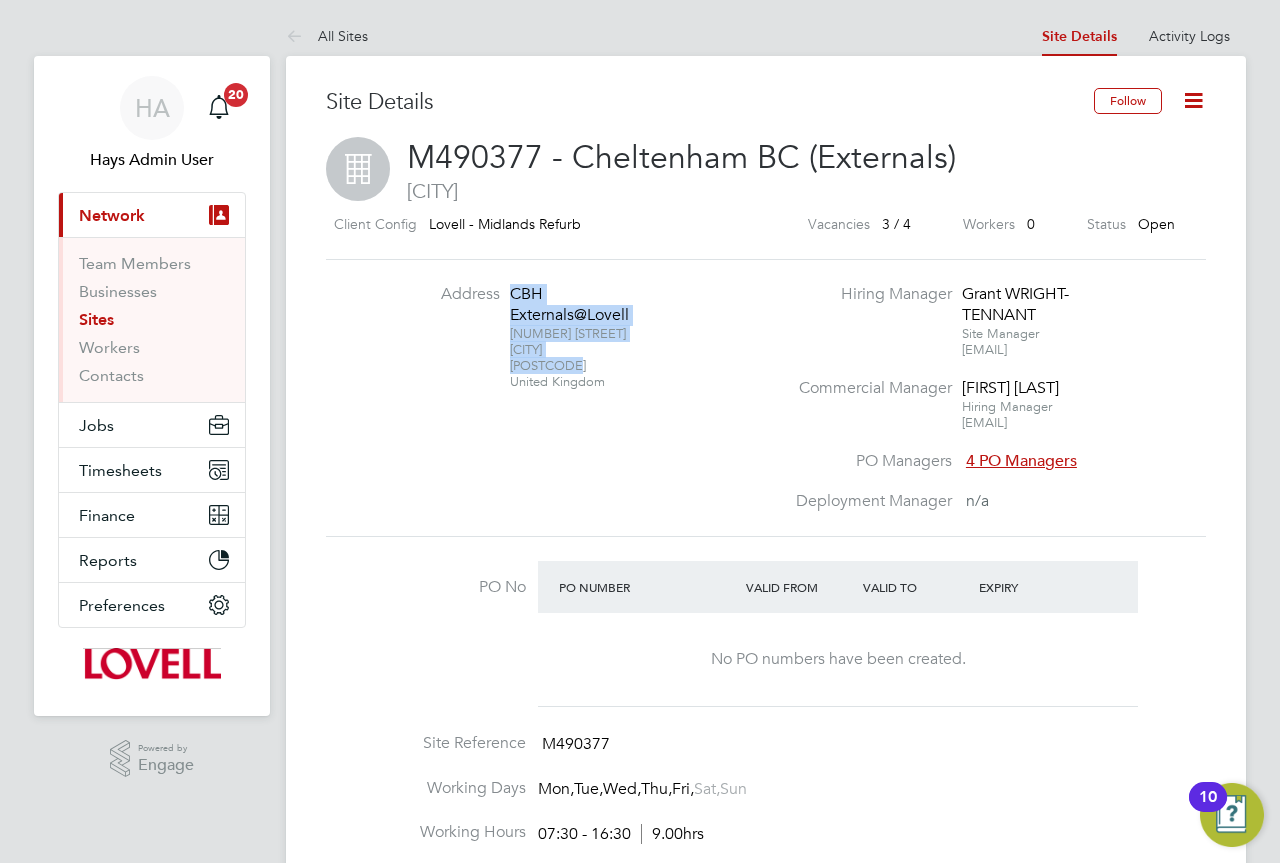 drag, startPoint x: 577, startPoint y: 366, endPoint x: 508, endPoint y: 298, distance: 96.87621 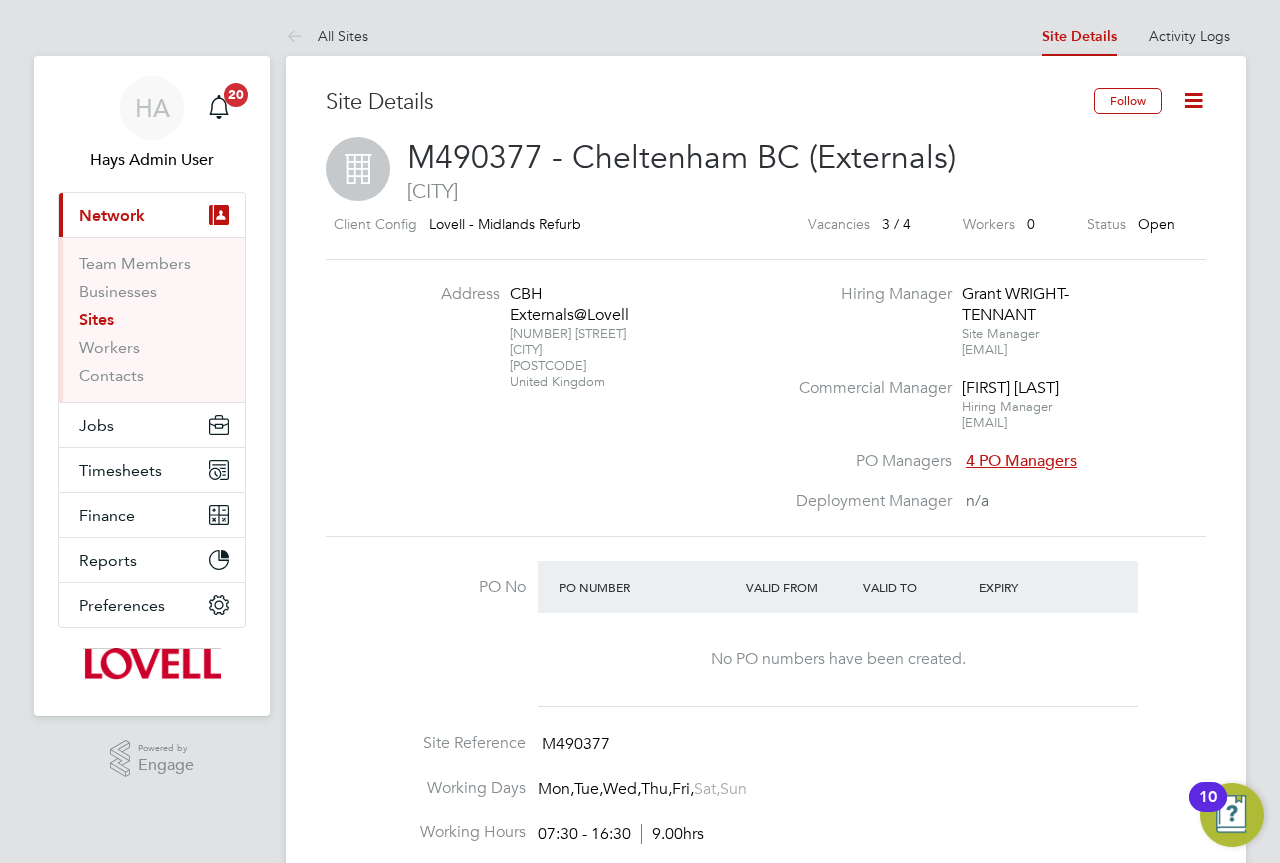 click on "Address CBH Externals@Lovell 21 Malmesbury Road Cheltenham  GL51 9TB  United Kingdom Hiring Manager Grant WRIGHT-TENNANT Site Manager     grant.wright-tennant@lovell.co.uk Commercial Manager Bengie Harper-Pittman Hiring Manager     bengie.harper-pittam@lovell.co.uk PO Managers   4 PO Managers    Deployment Manager     n/a" 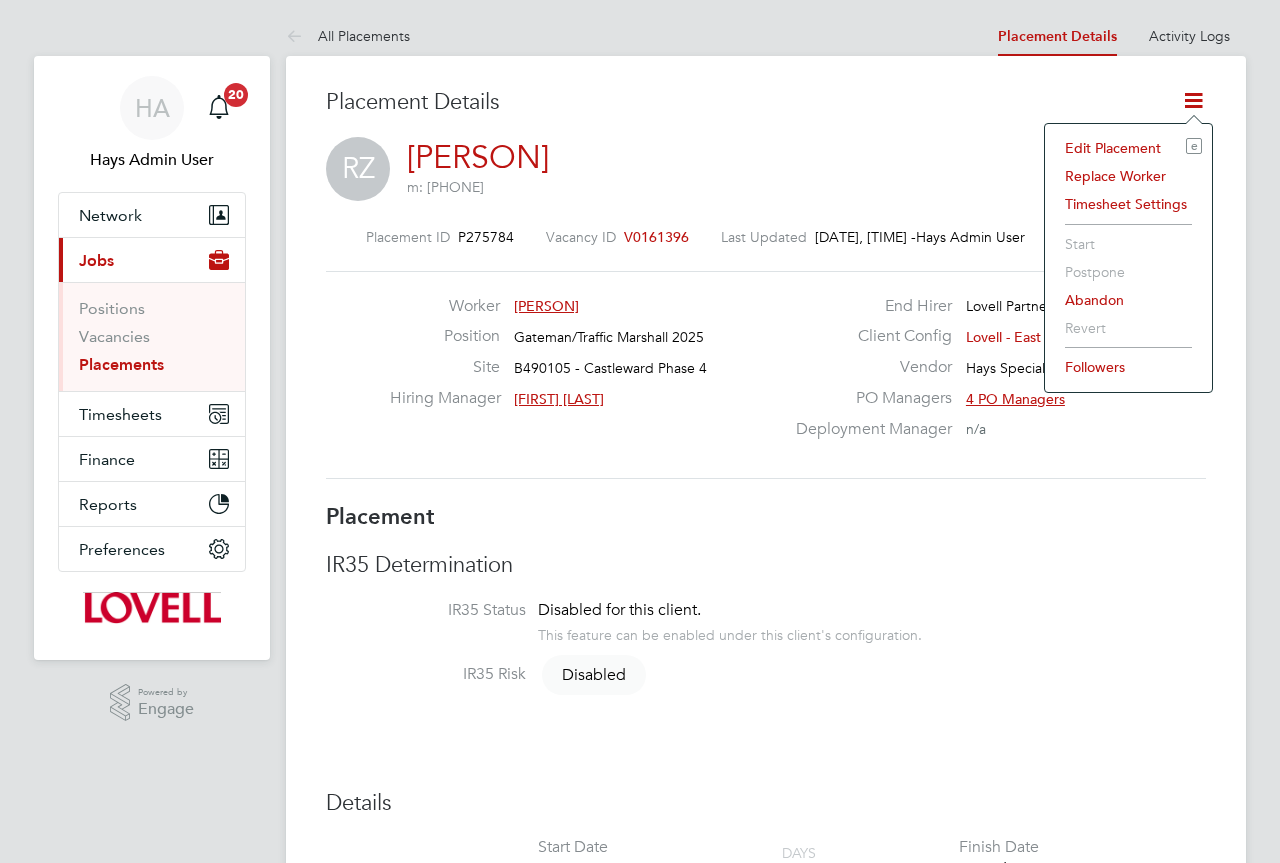 scroll, scrollTop: 0, scrollLeft: 0, axis: both 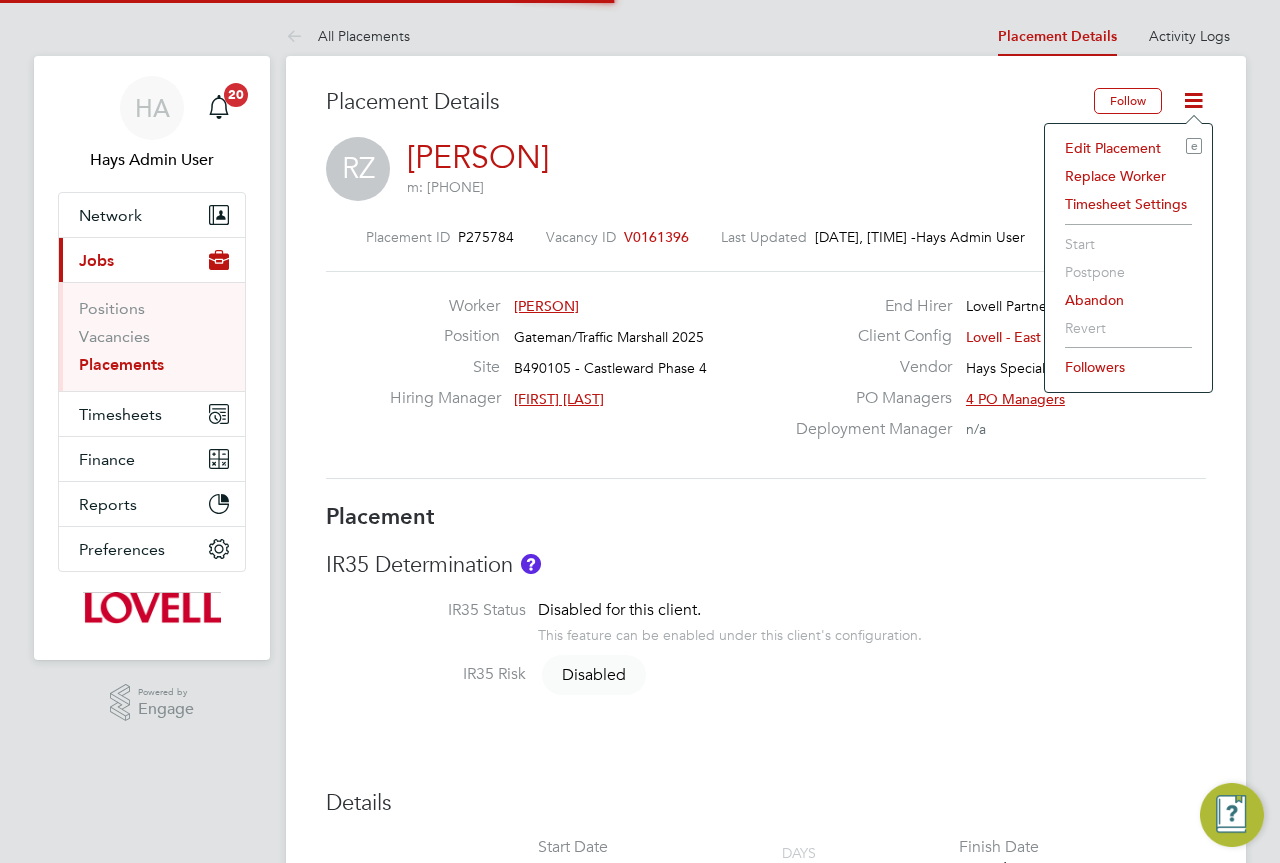 click on "Edit Placement e" 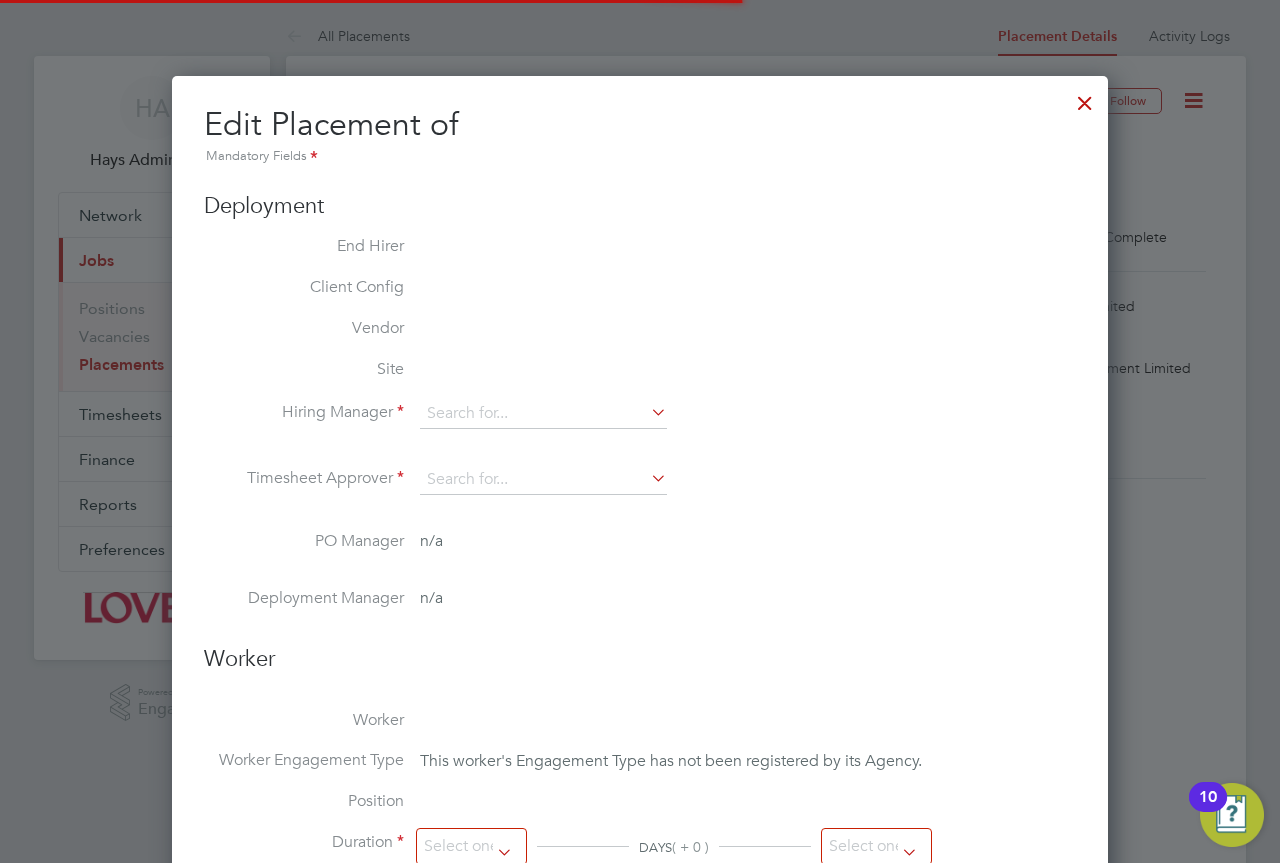 type on "Harry Boyall" 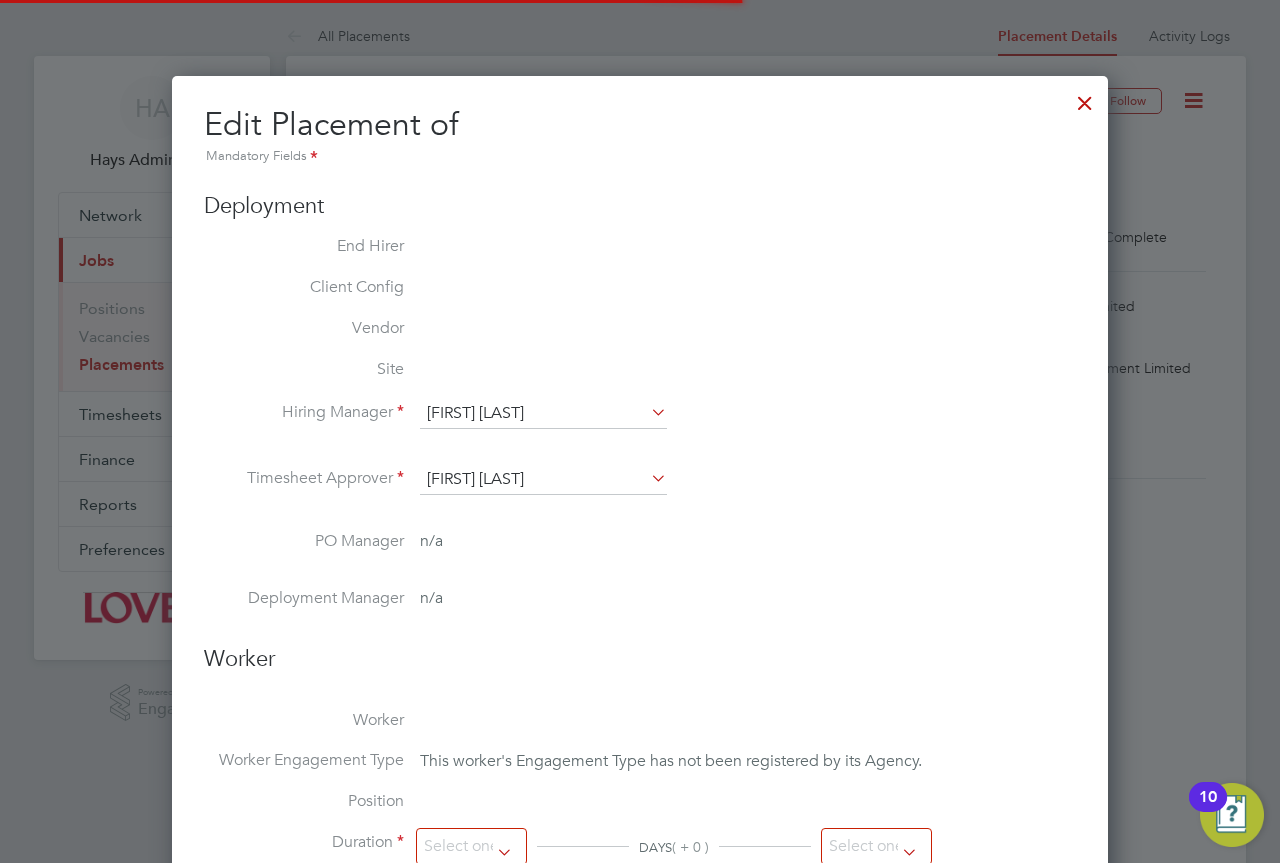 type on "06 Mar 2025" 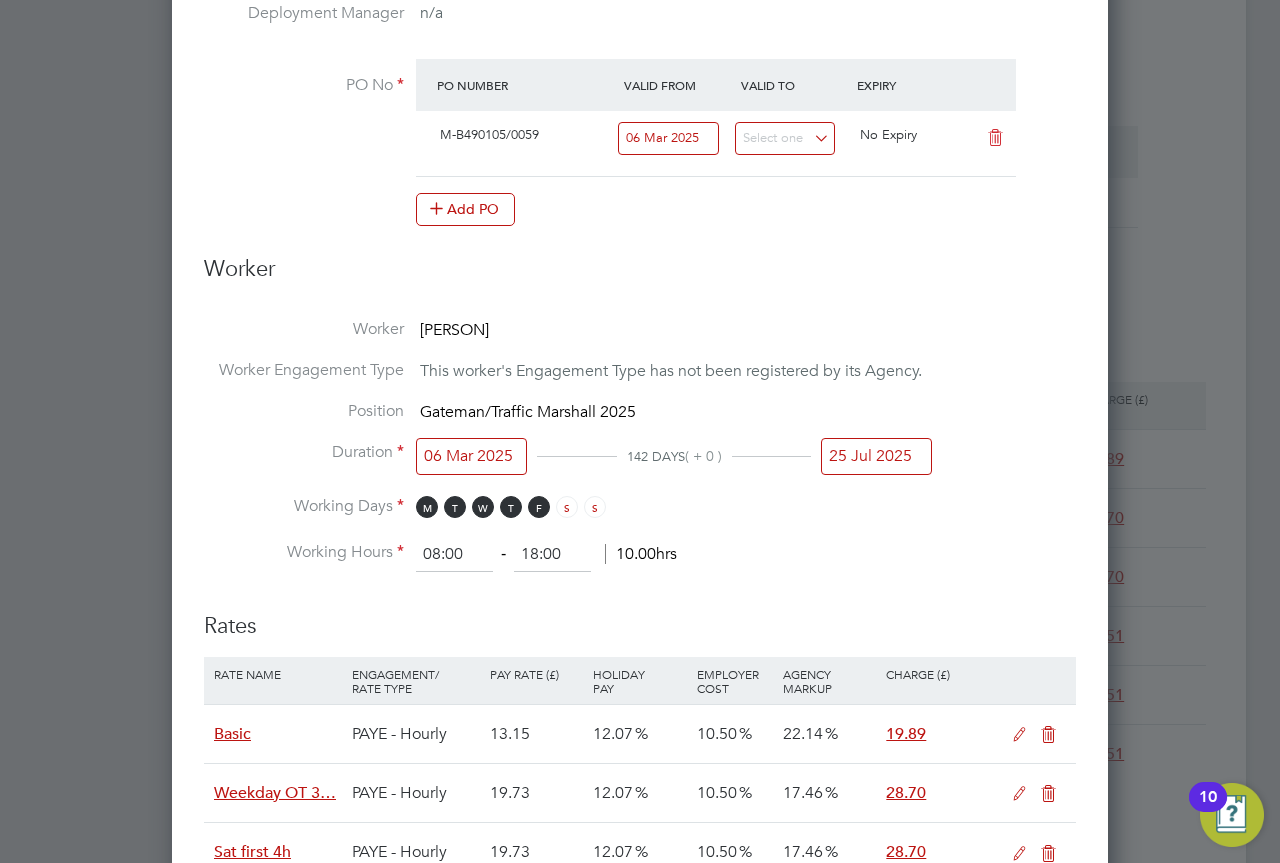 click on "25 Jul 2025" at bounding box center (876, 456) 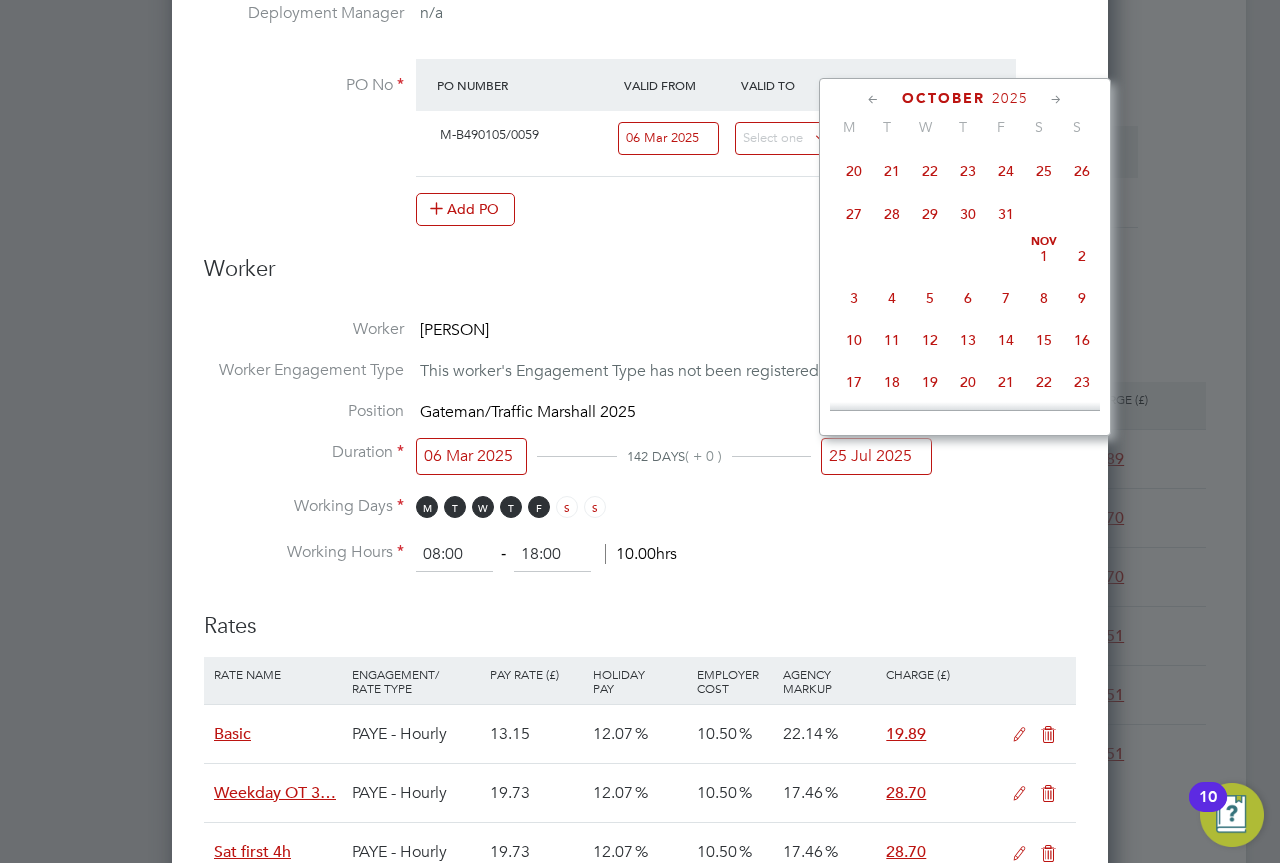 click on "31" 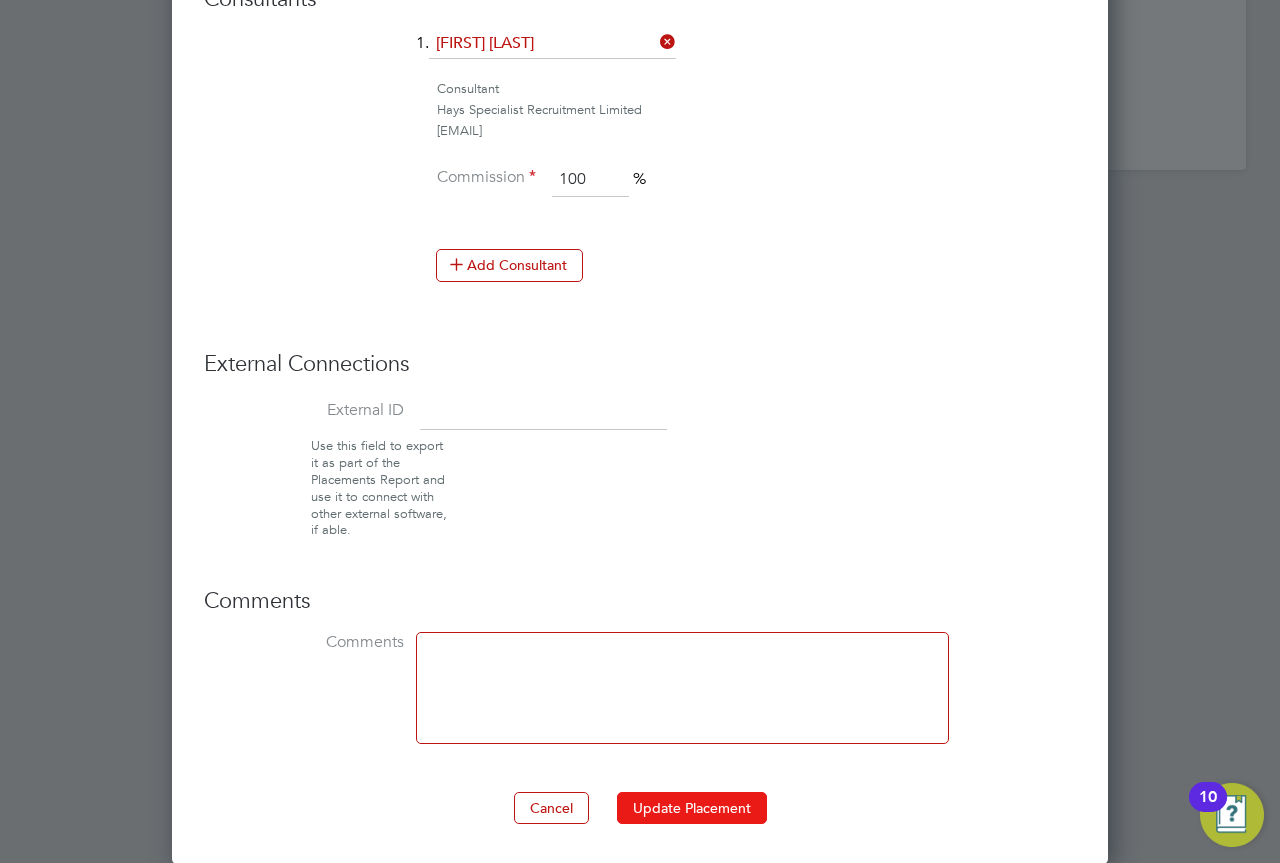 click on "Update Placement" at bounding box center [692, 808] 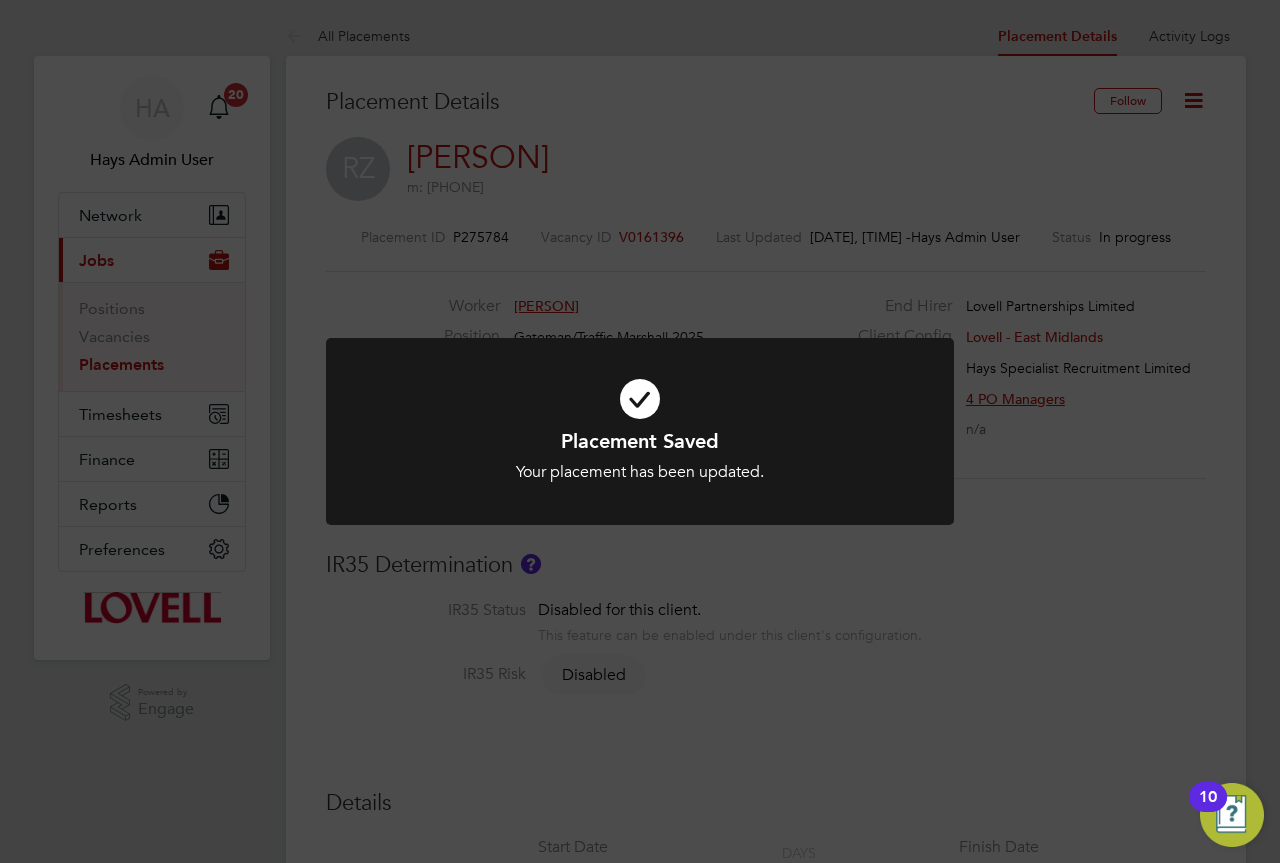 click on "Placement Saved Your placement has been updated. Cancel Okay" 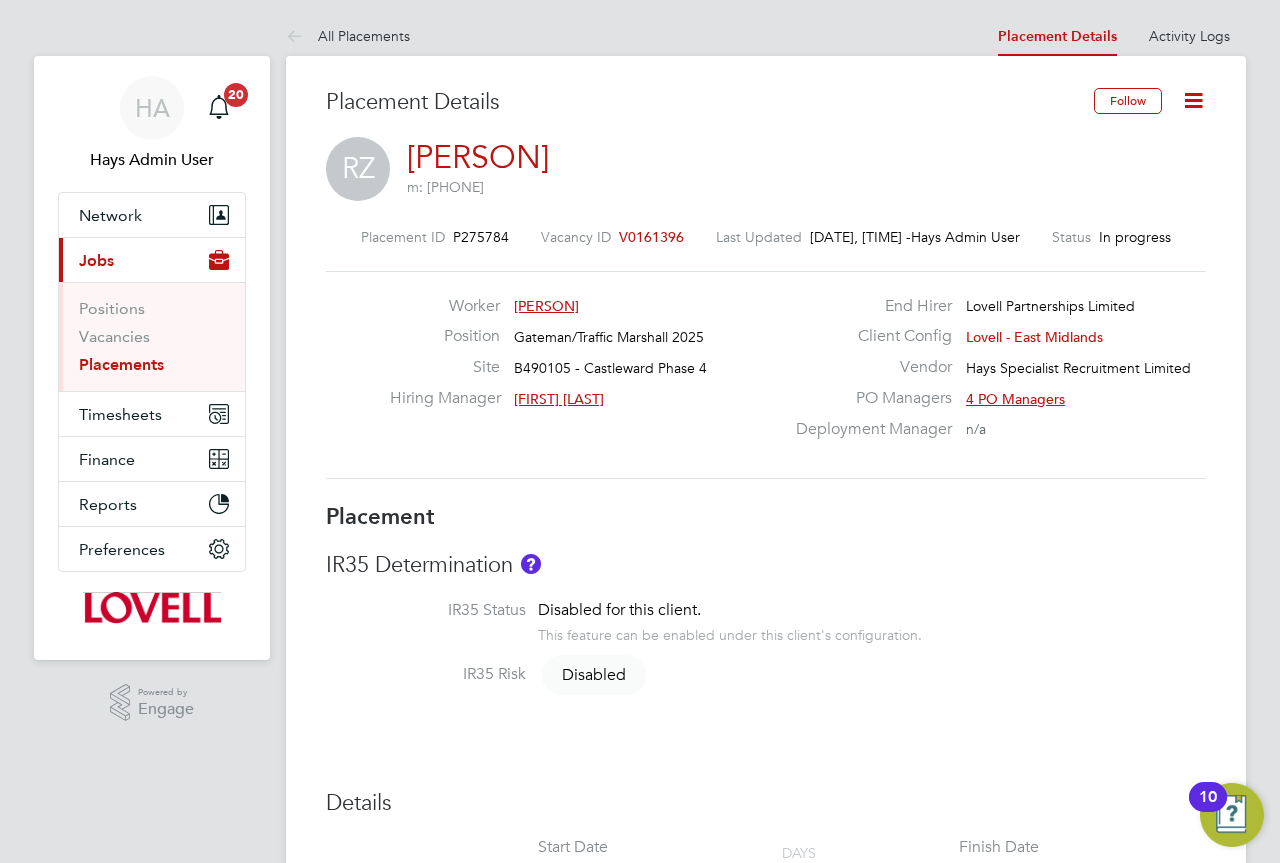 click on "Worker   Rashid Zinentah Position   Gateman/Traffic Marshall 2025 Site   B490105 - Castleward Phase 4 Hiring Manager     Harry Boyall End Hirer   Lovell Partnerships Limited Client Config   Lovell - East Midlands Vendor   Hays Specialist Recruitment Limited PO Managers   4 PO Managers    Deployment Manager     n/a" 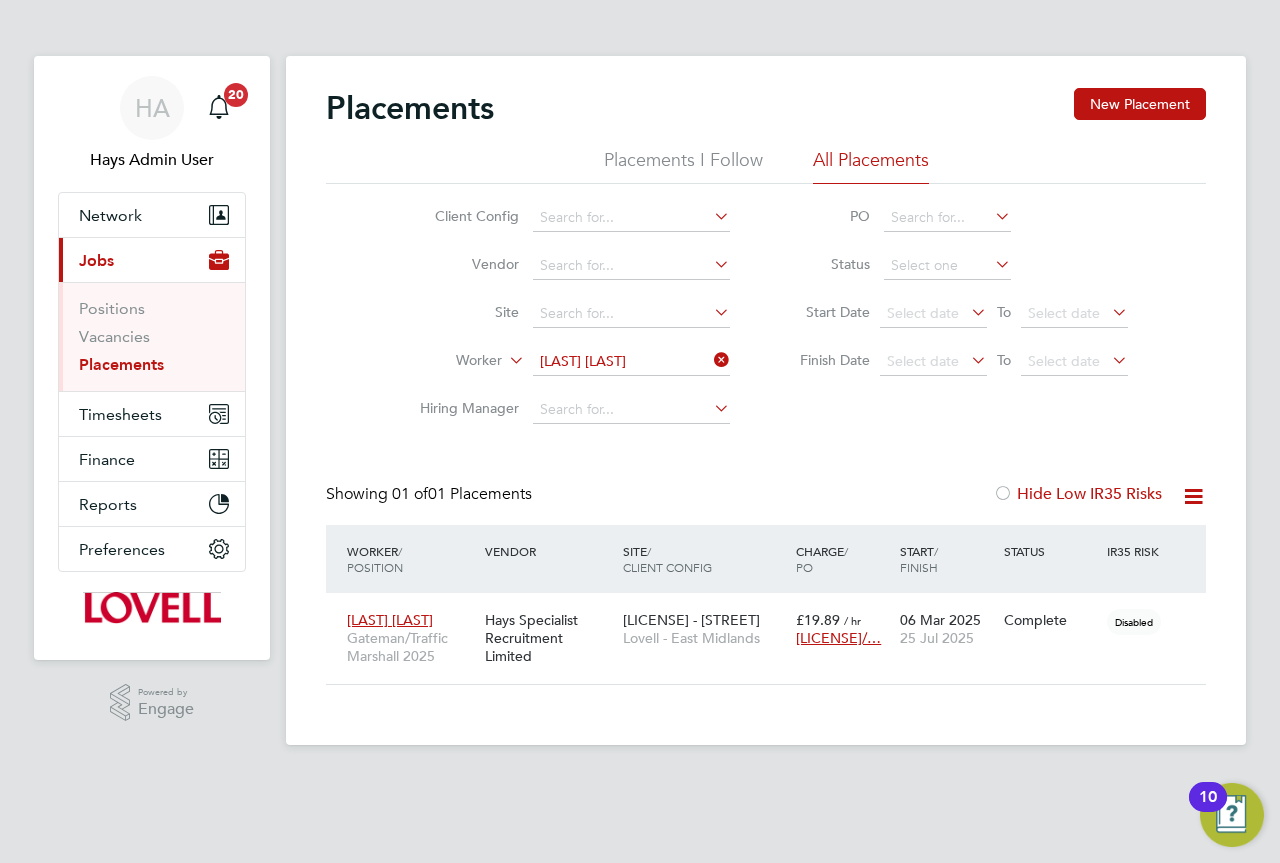 scroll, scrollTop: 0, scrollLeft: 0, axis: both 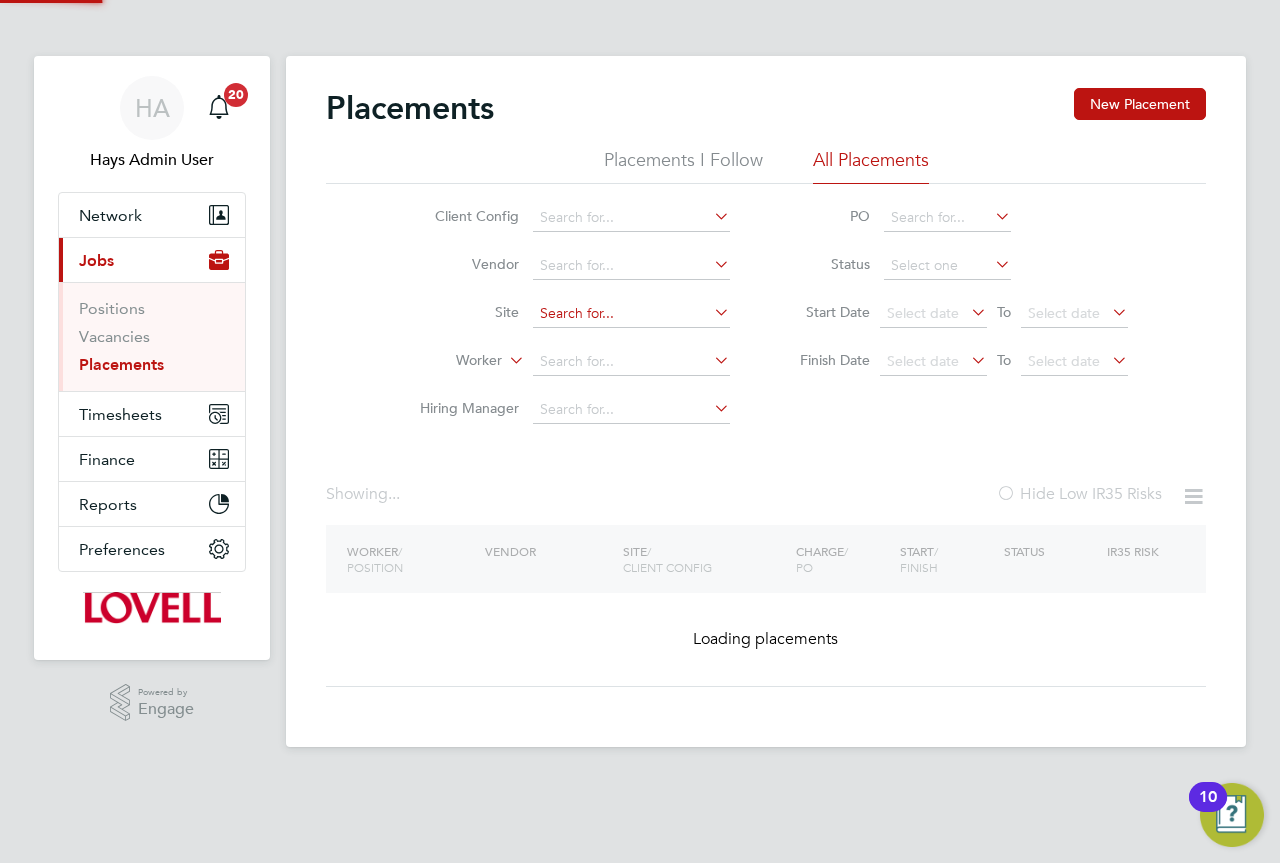 click 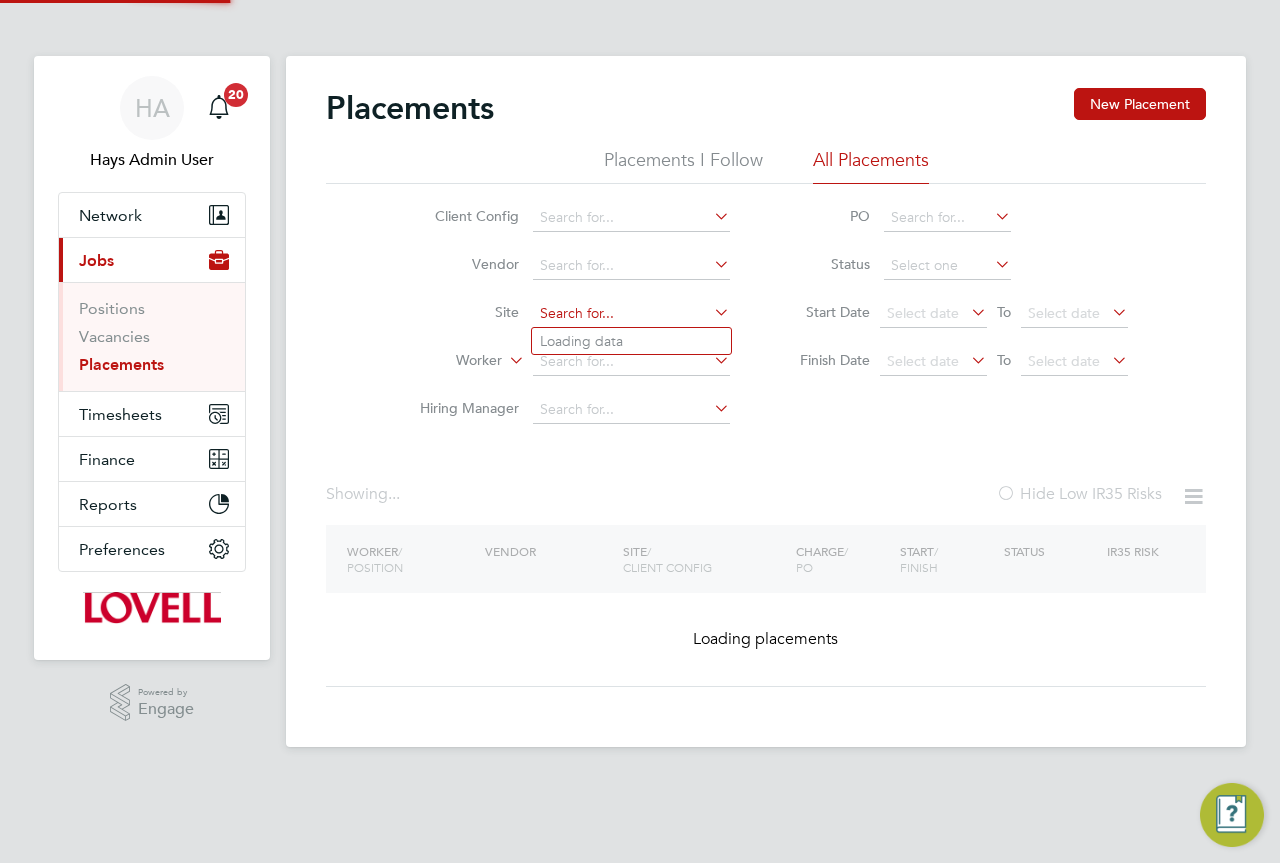 paste on "A410288" 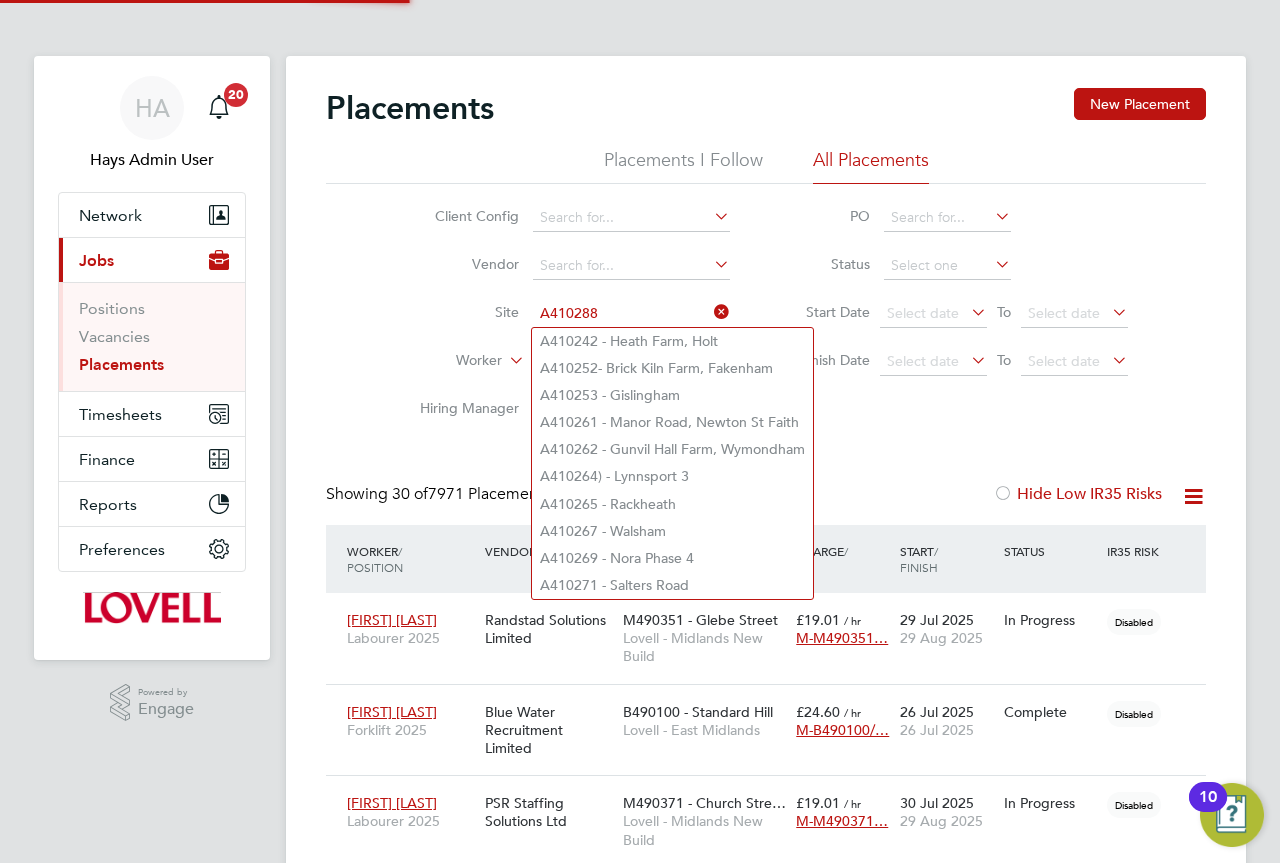 scroll, scrollTop: 10, scrollLeft: 10, axis: both 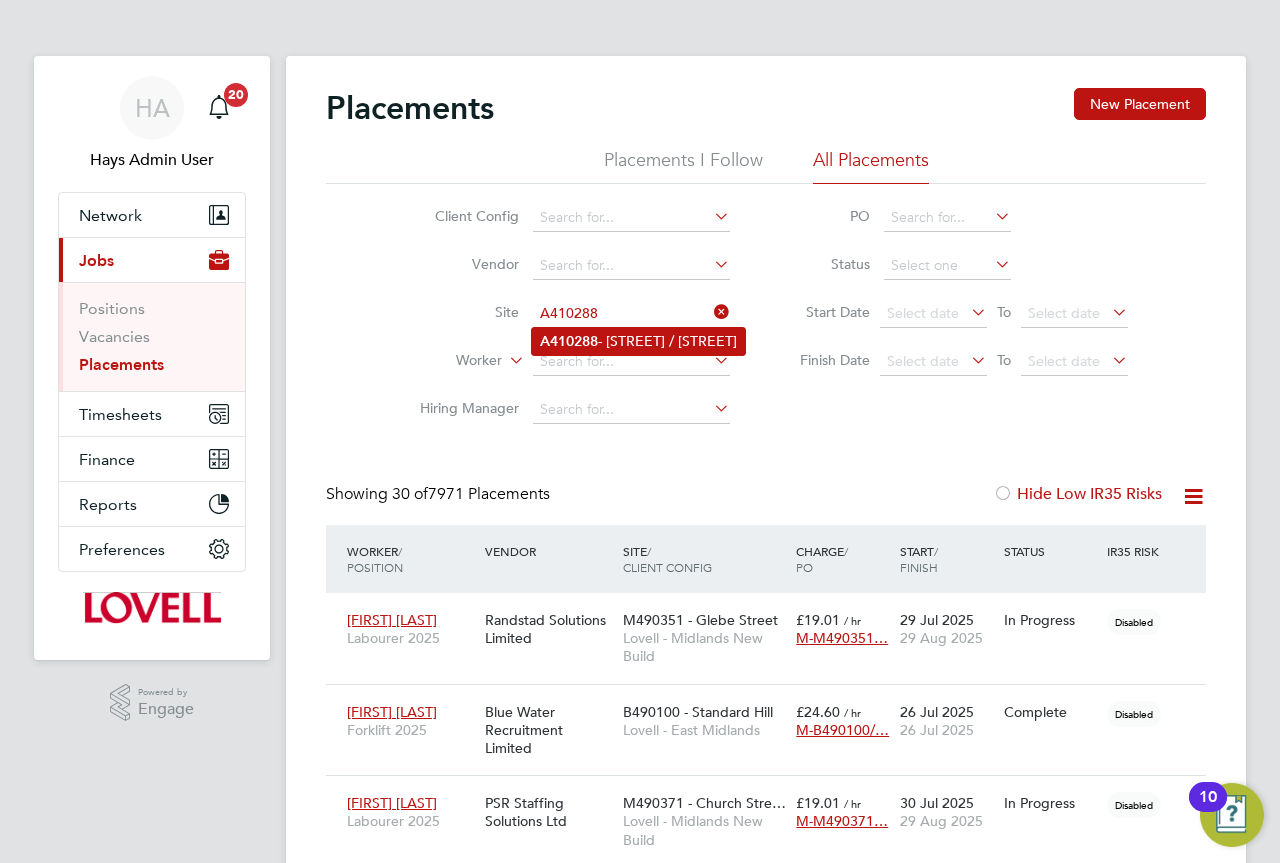 click on "A410288  - Beresford Road / Park View" 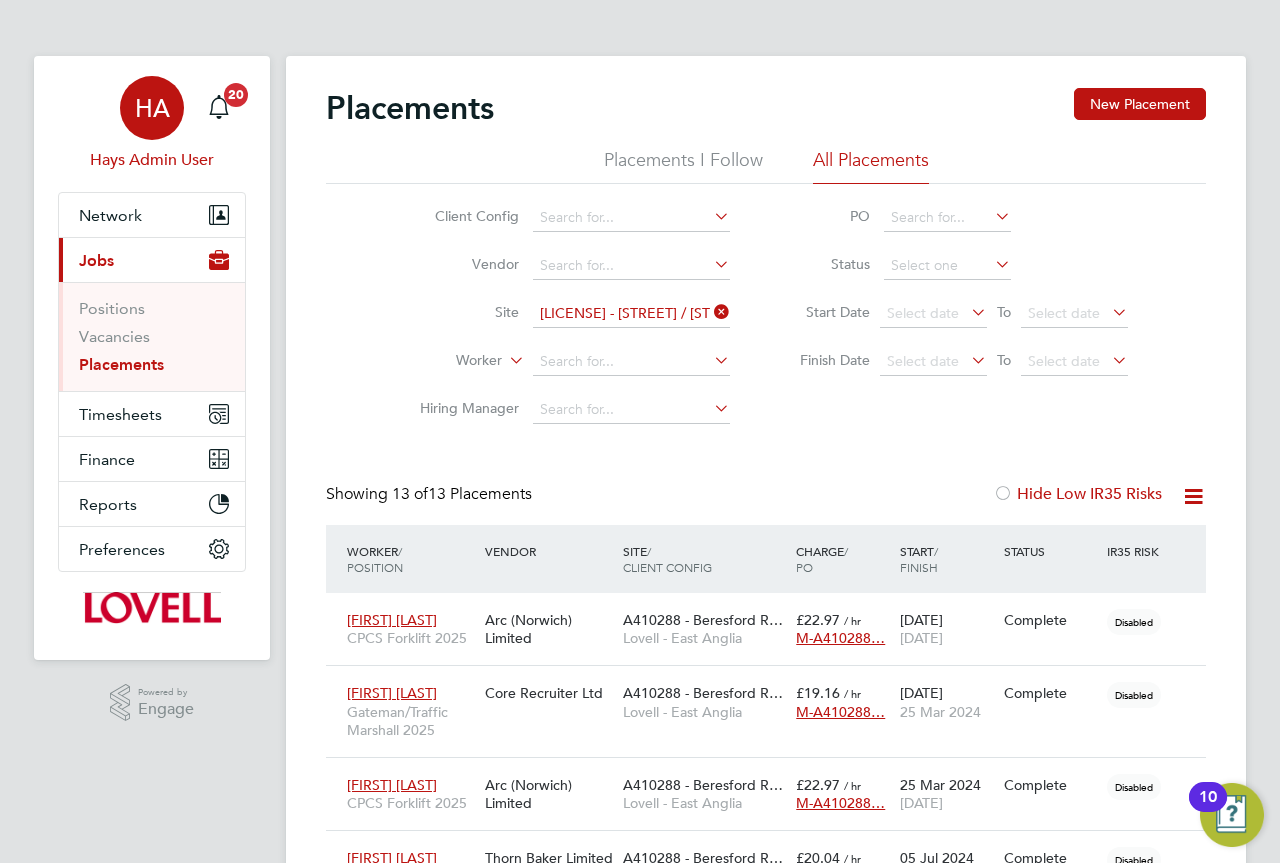 click on "HA" at bounding box center (152, 108) 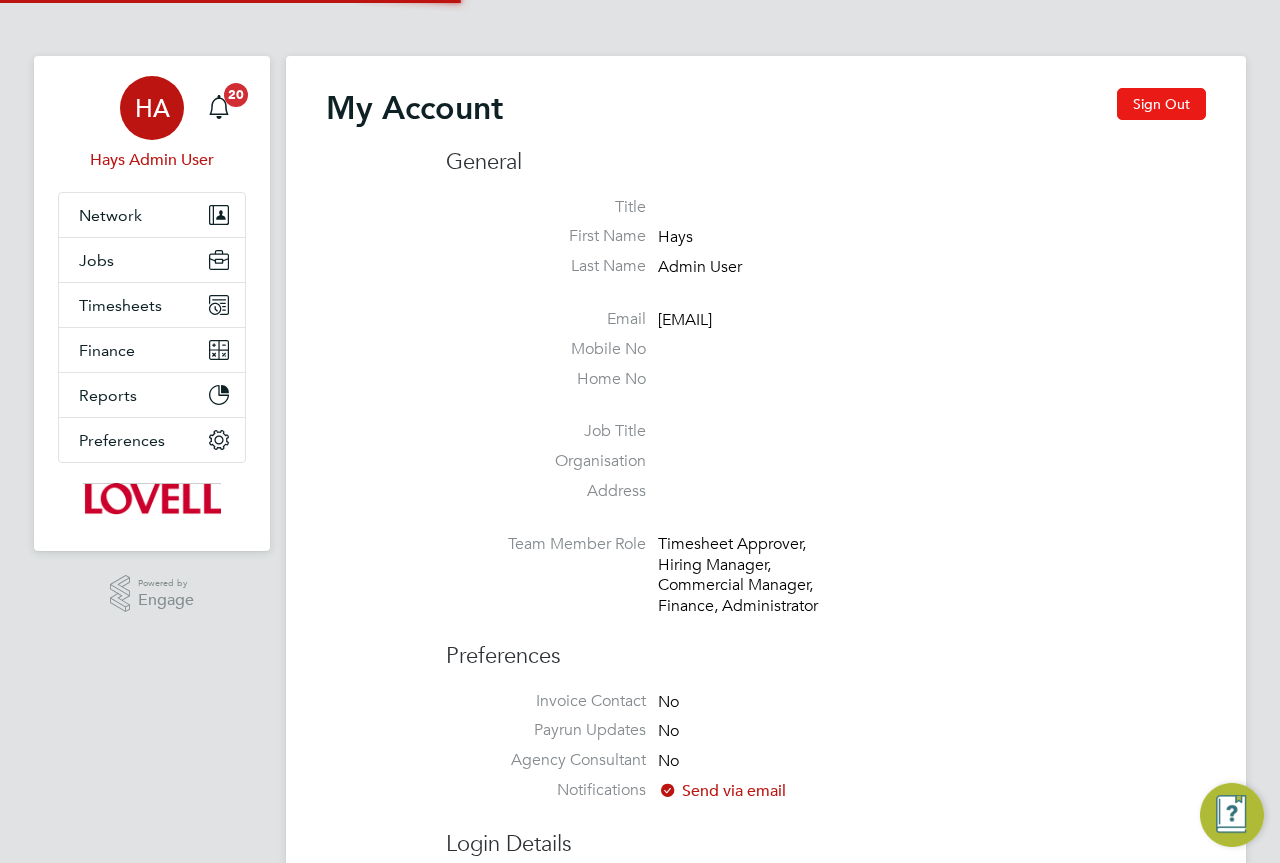 click on "Sign Out" at bounding box center (1161, 104) 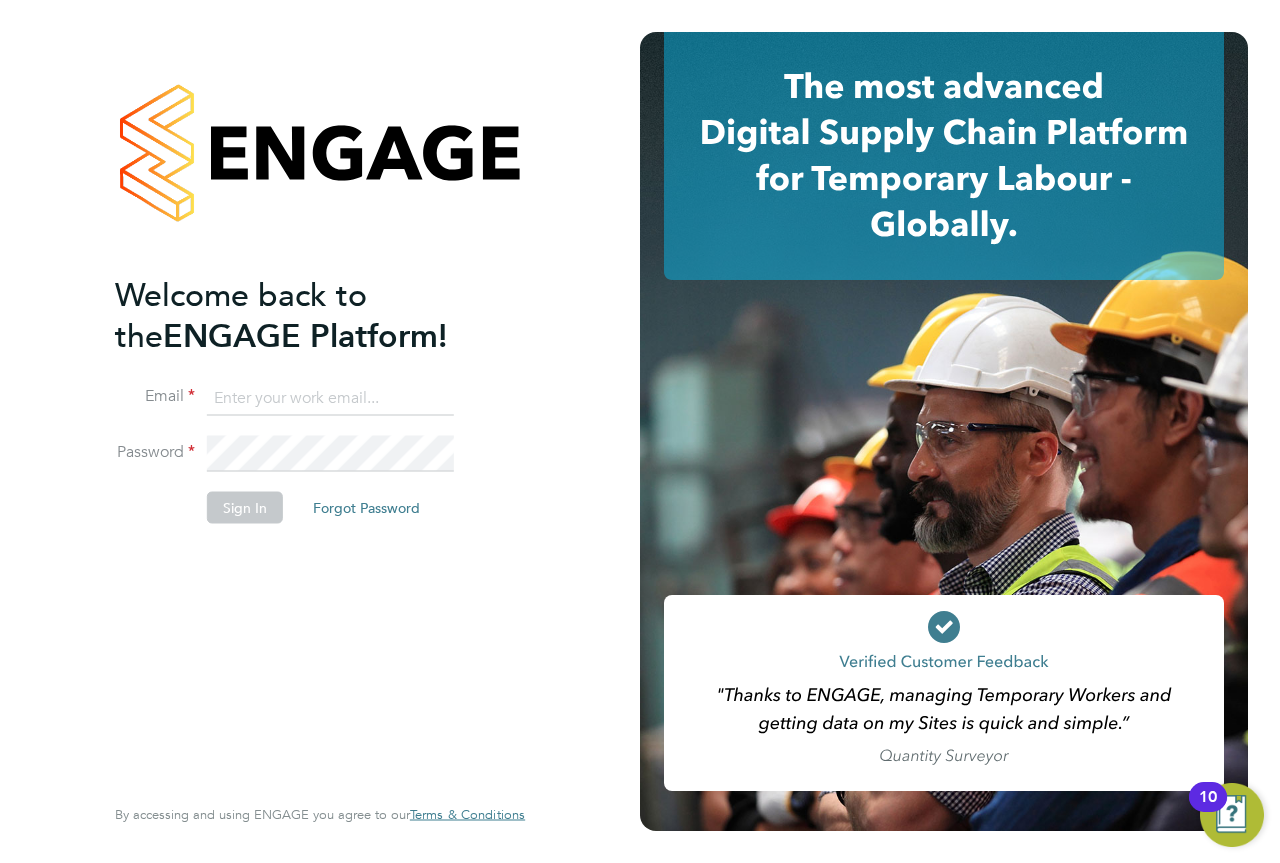 drag, startPoint x: 270, startPoint y: 387, endPoint x: 281, endPoint y: 390, distance: 11.401754 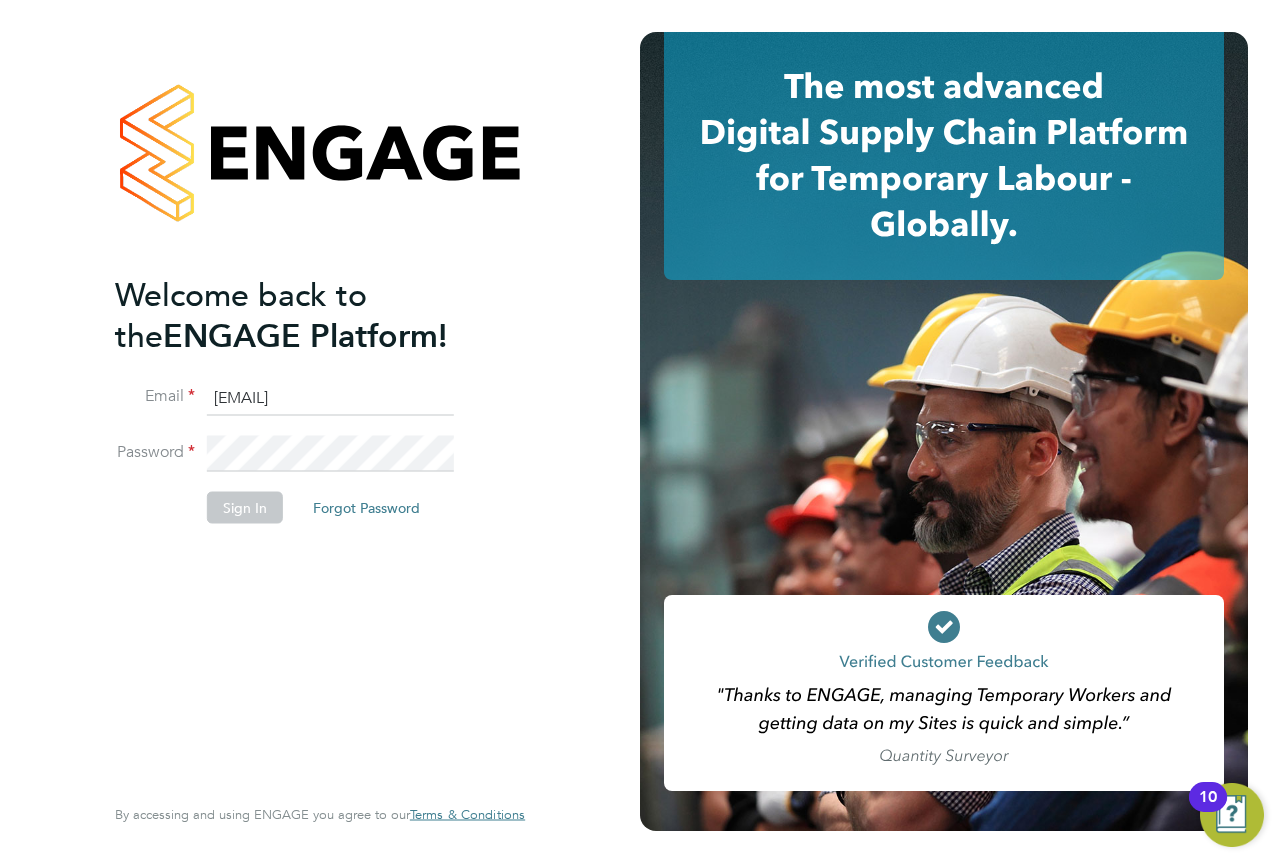 click on "vendorkeyaccounts2@hays.com" 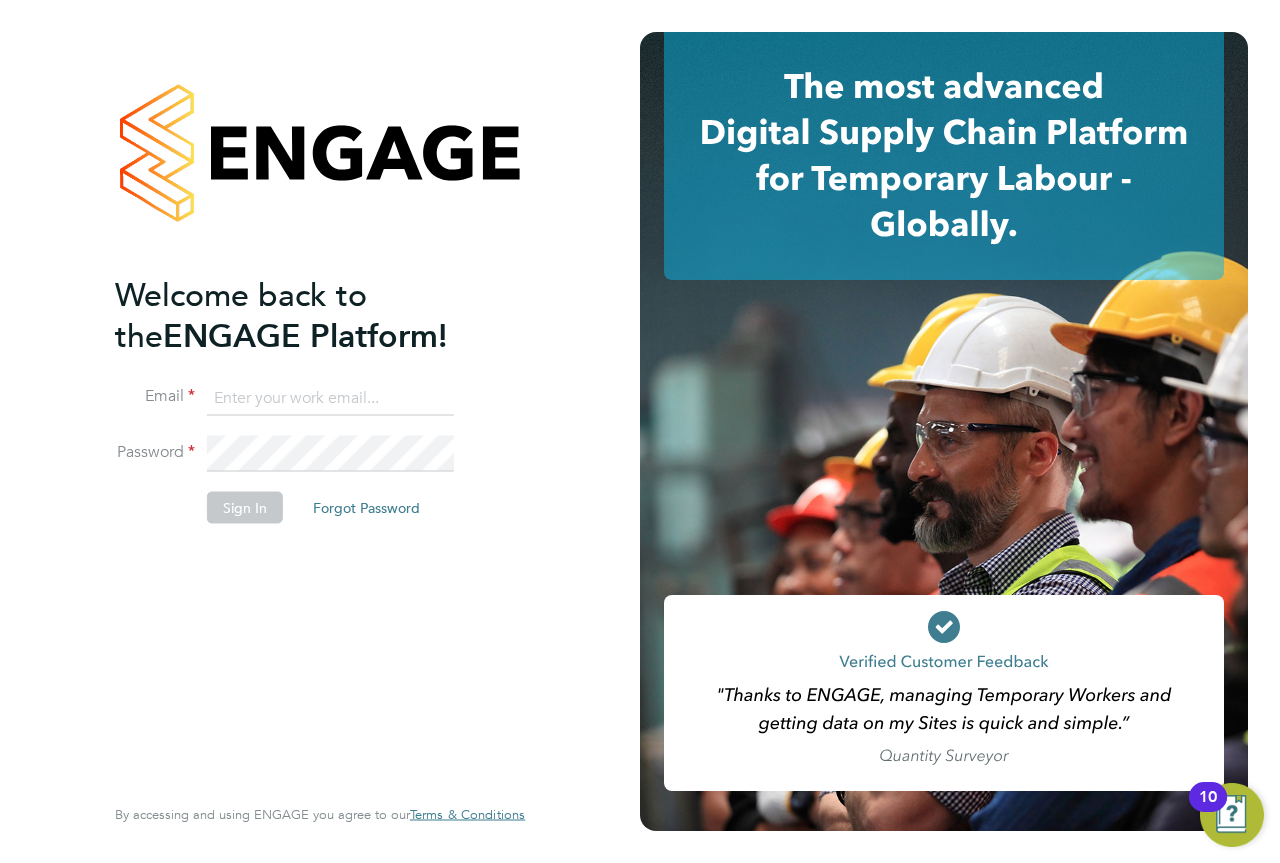 drag, startPoint x: 338, startPoint y: 399, endPoint x: 347, endPoint y: 414, distance: 17.492855 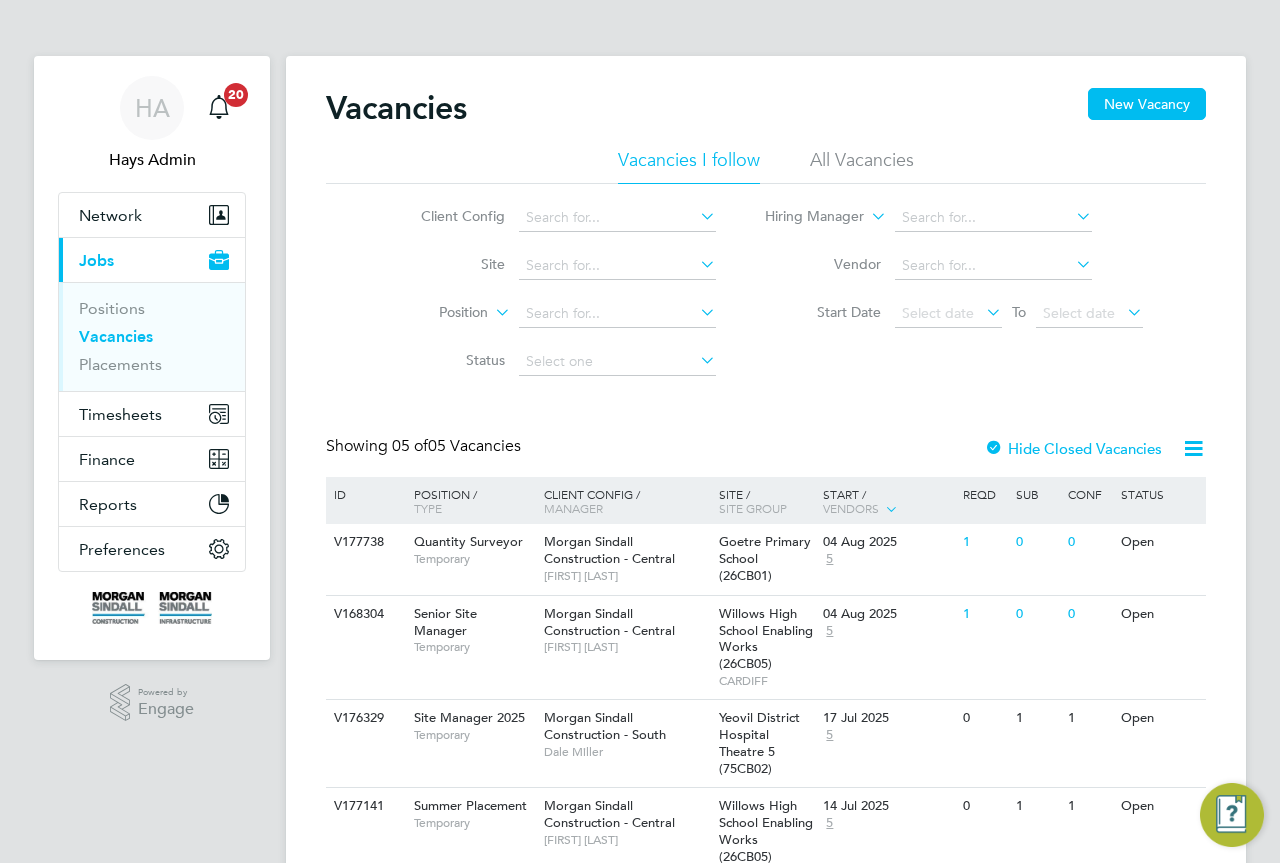 scroll, scrollTop: 0, scrollLeft: 0, axis: both 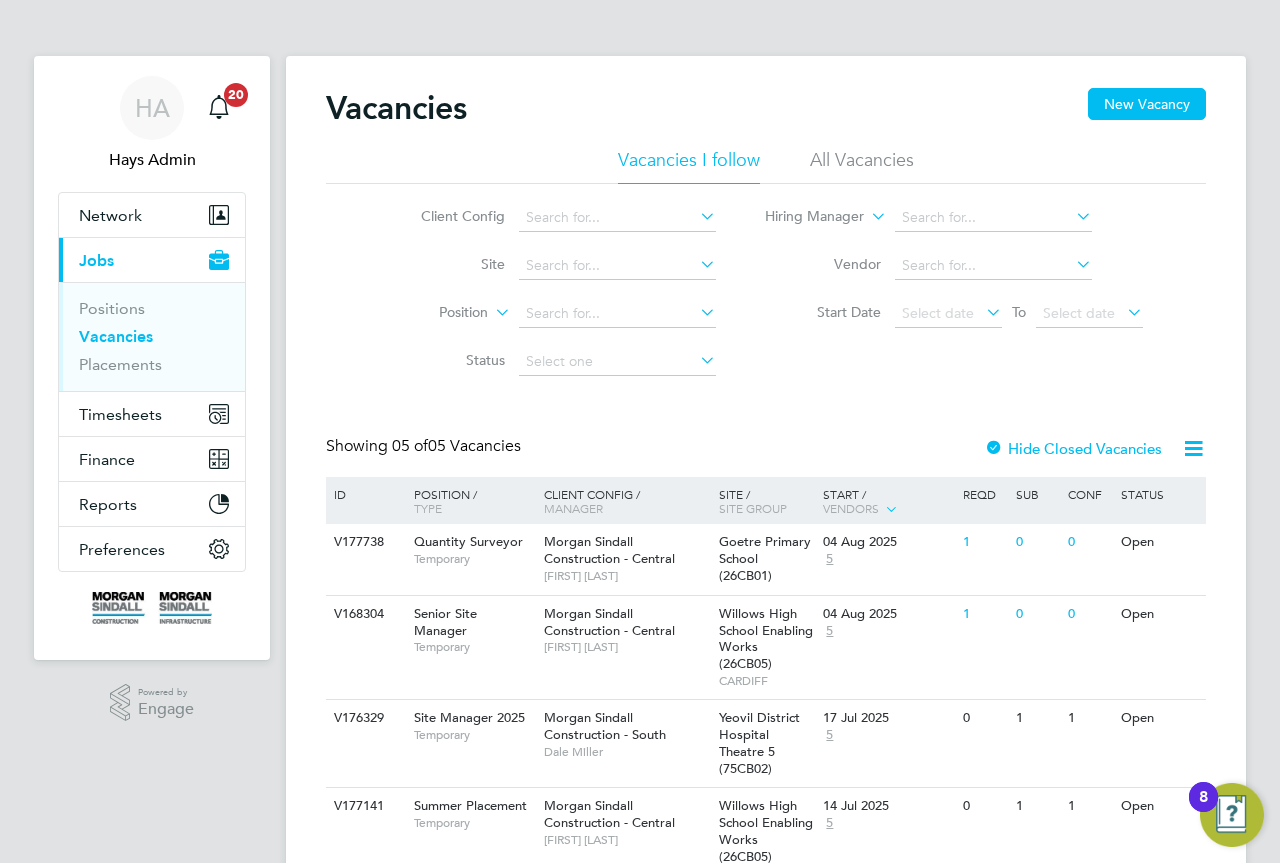 click on "Vacancies" at bounding box center [154, 341] 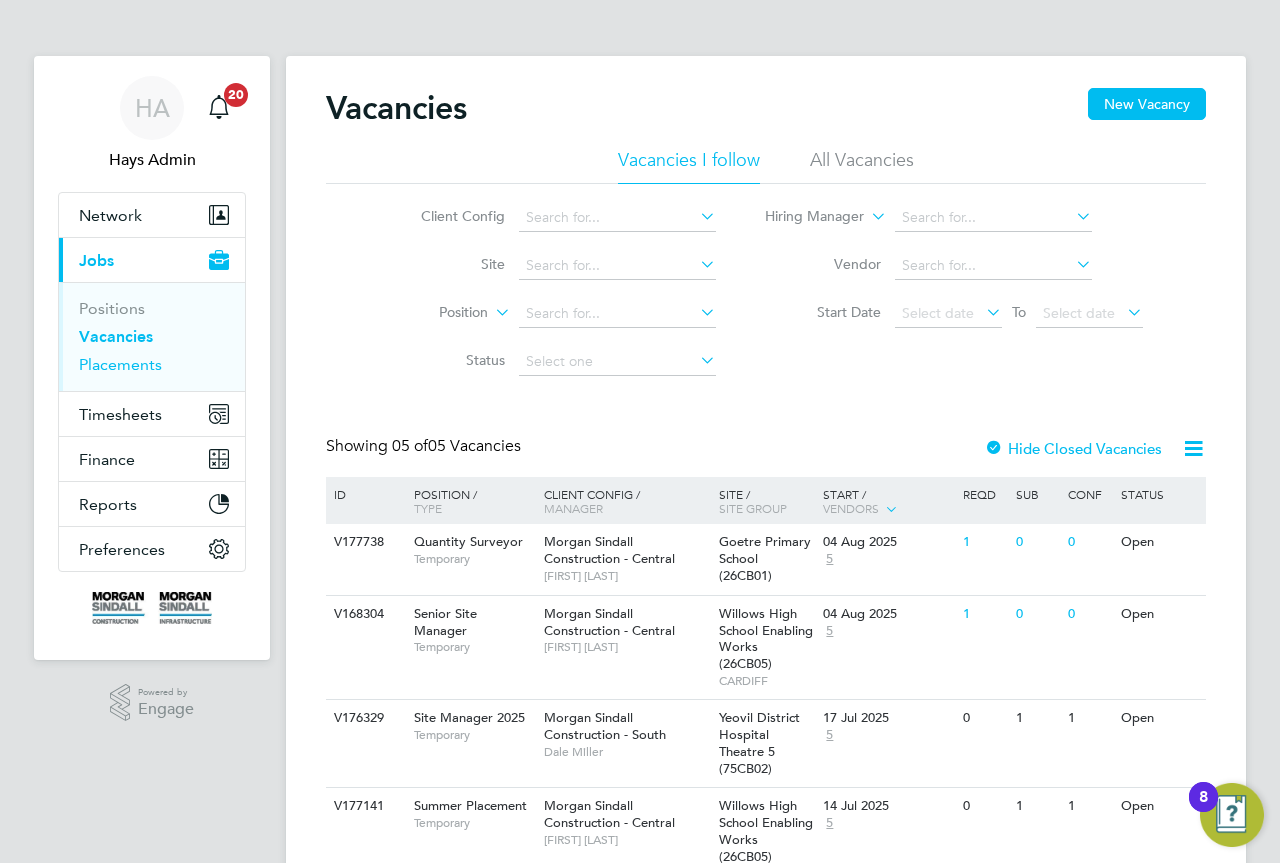 click on "Placements" at bounding box center [120, 364] 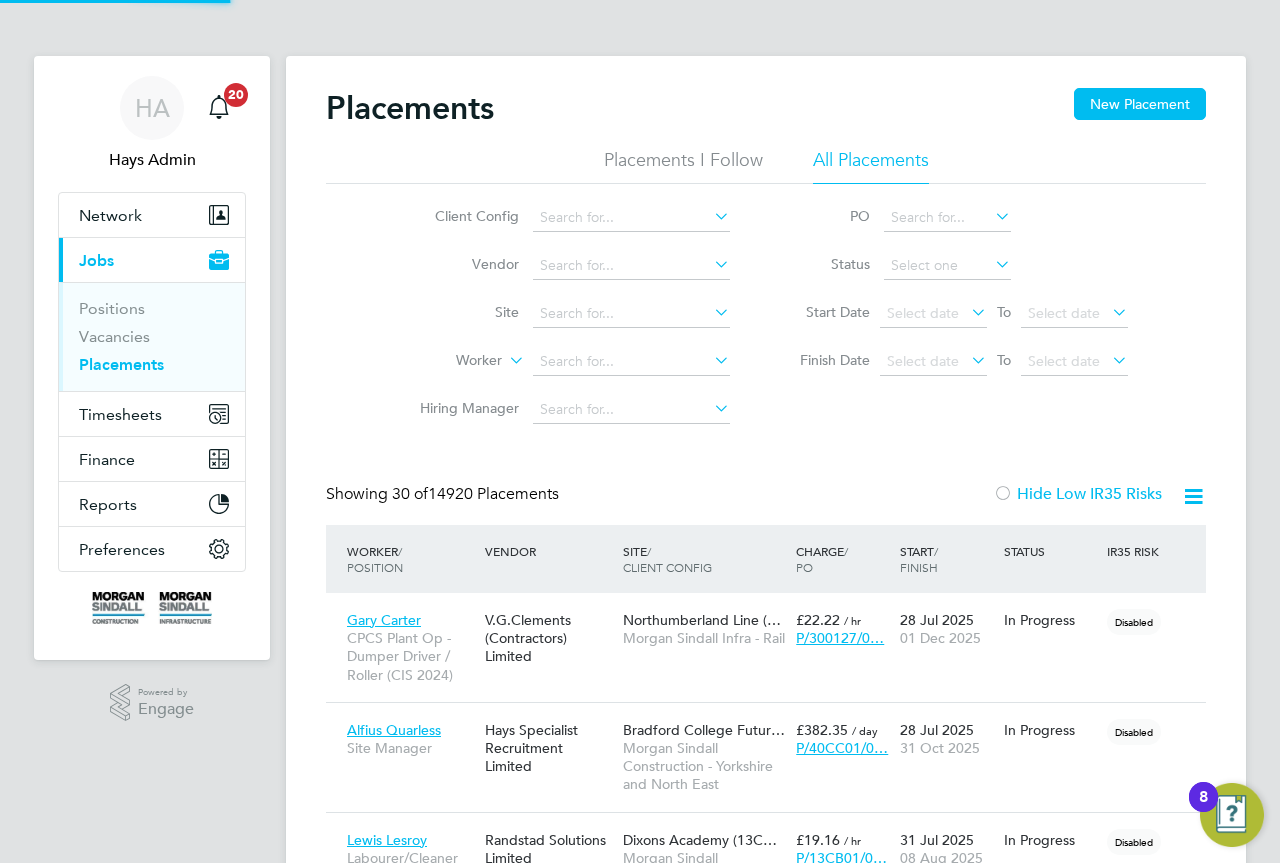 scroll, scrollTop: 10, scrollLeft: 10, axis: both 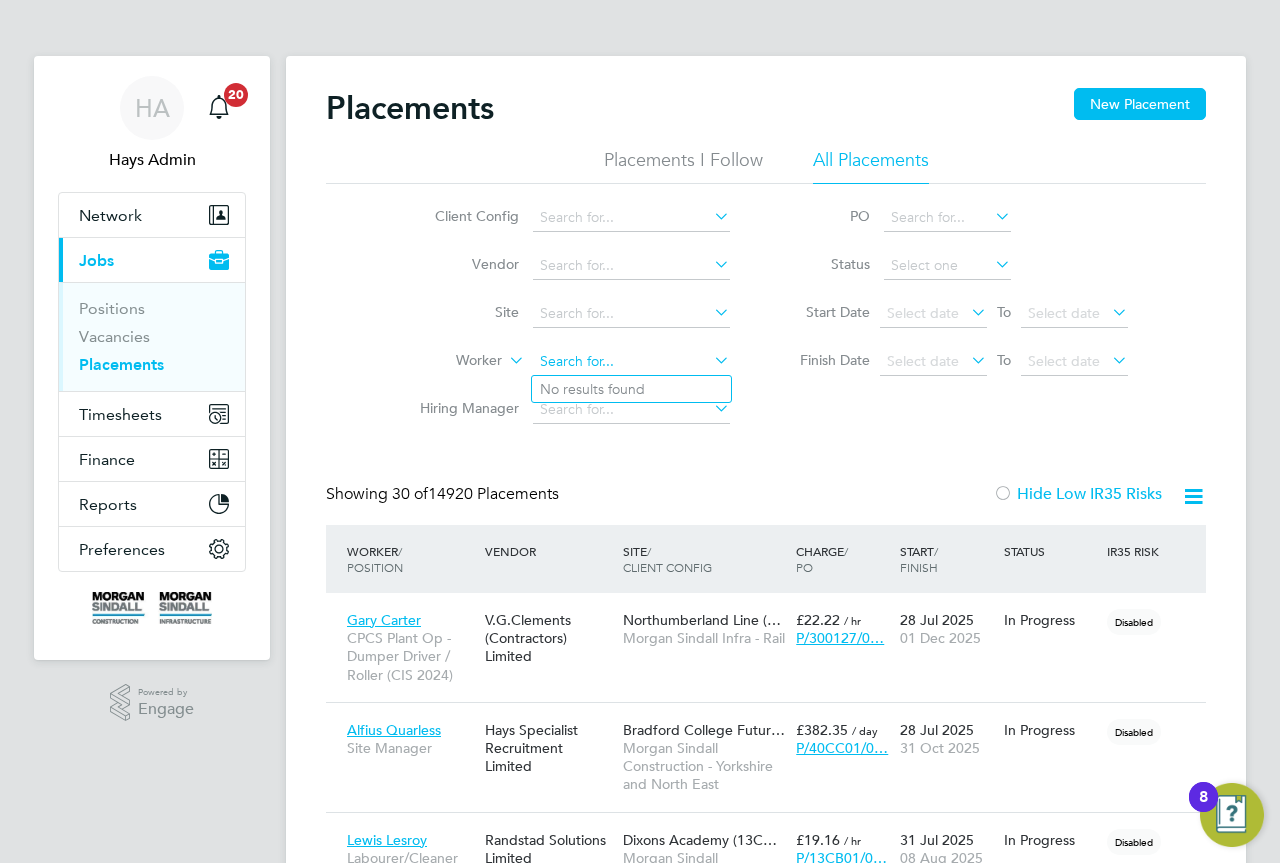 click 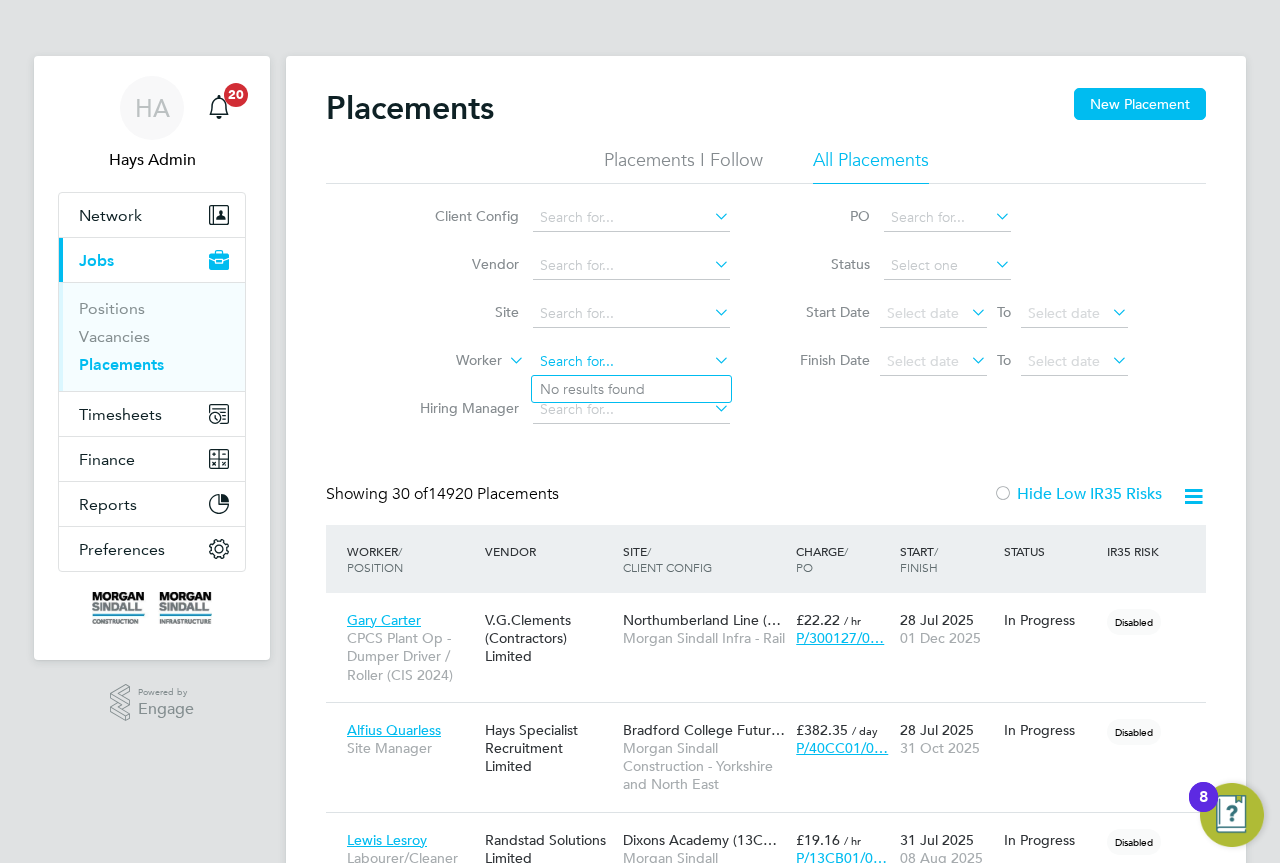 paste on "Blaine Whatman" 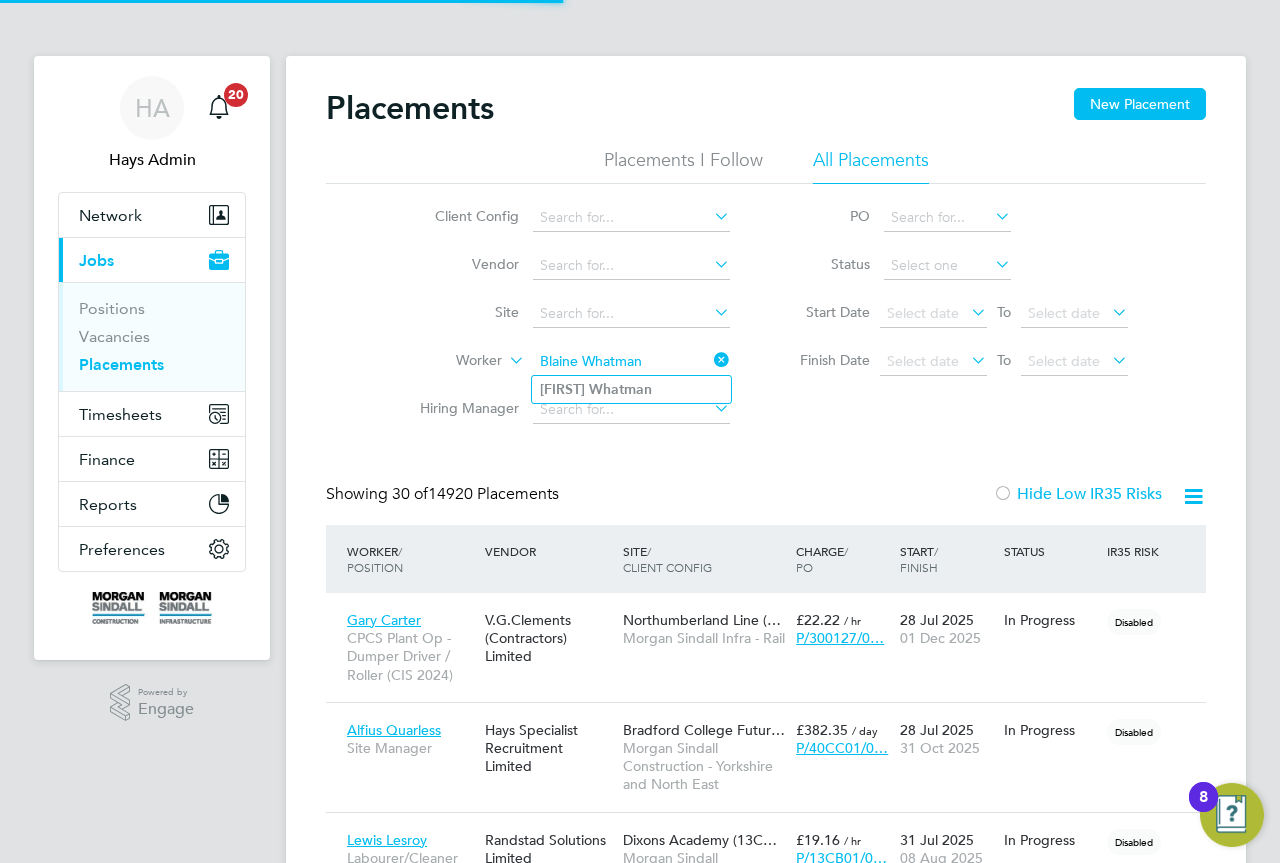 type on "Blaine Whatman" 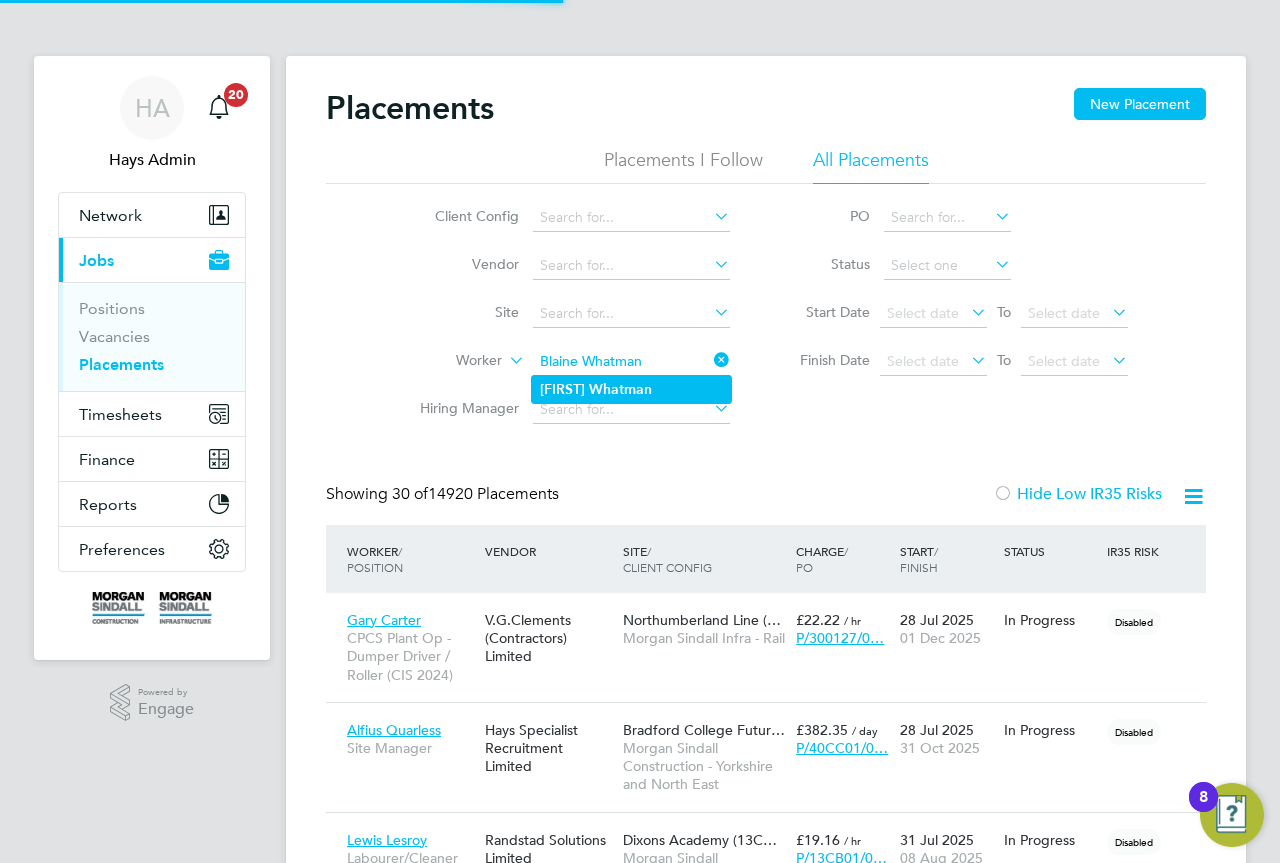 click on "Whatman" 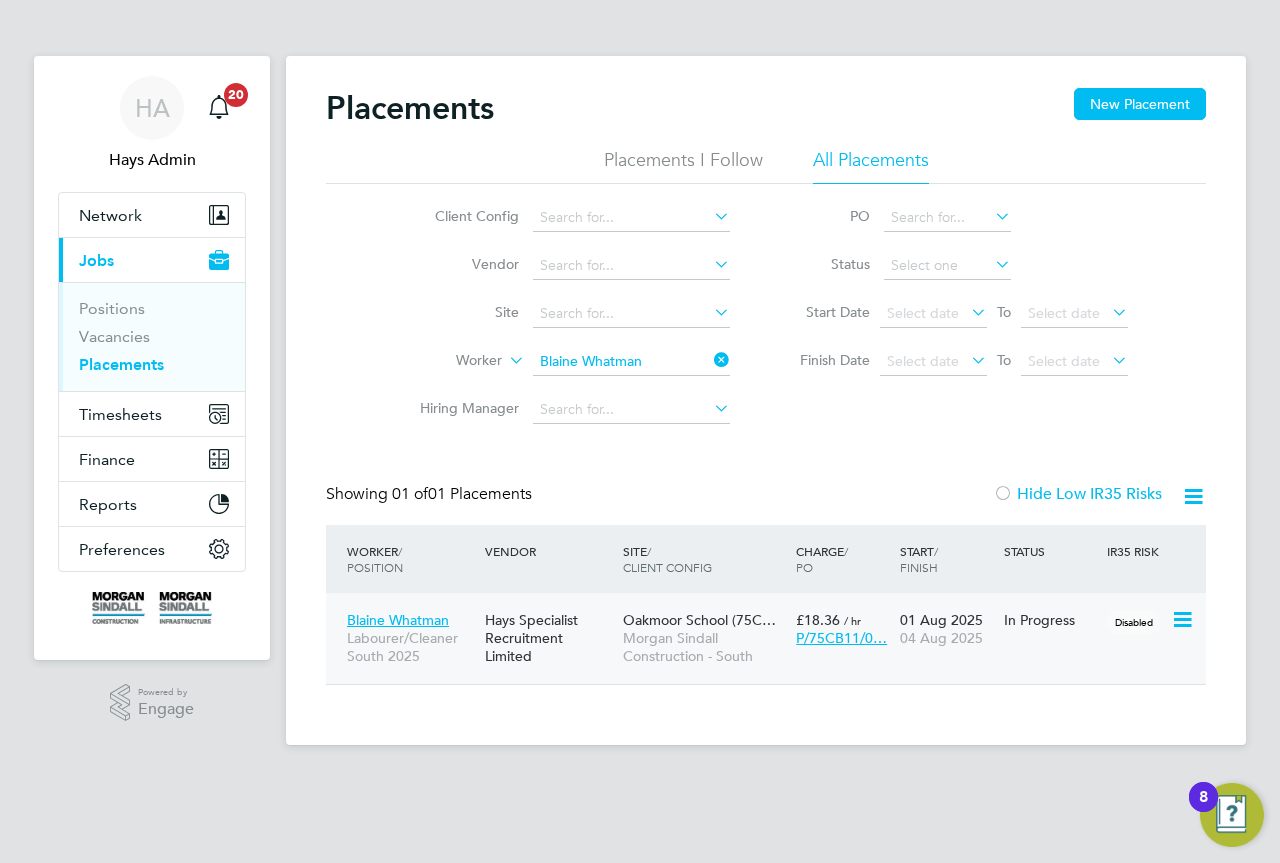 click on "Hays Specialist Recruitment Limited" 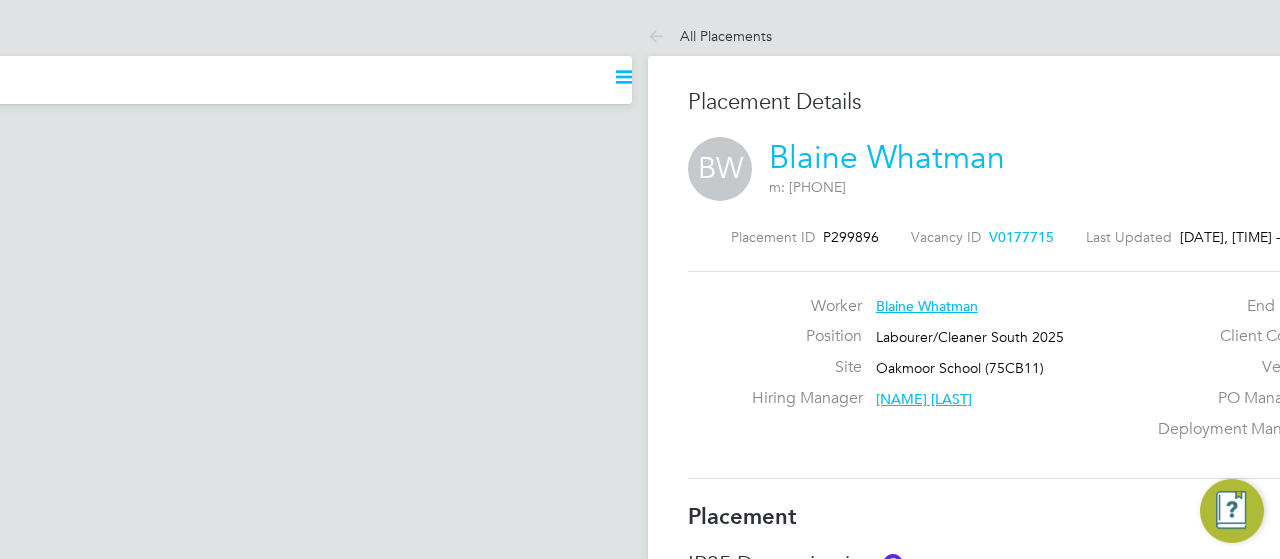 scroll, scrollTop: 0, scrollLeft: 0, axis: both 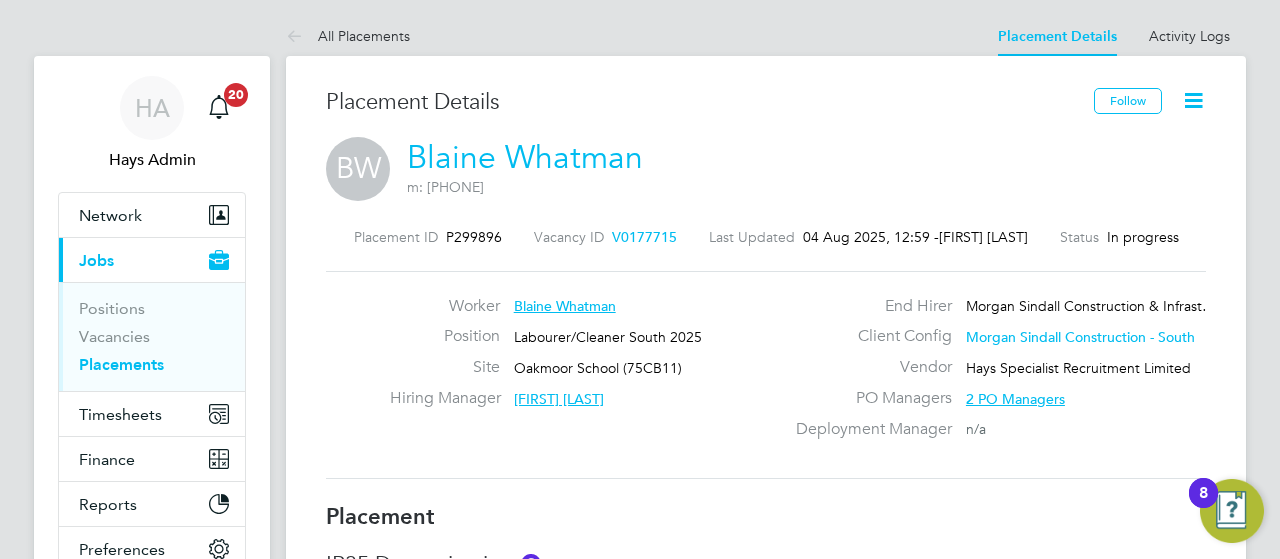 click 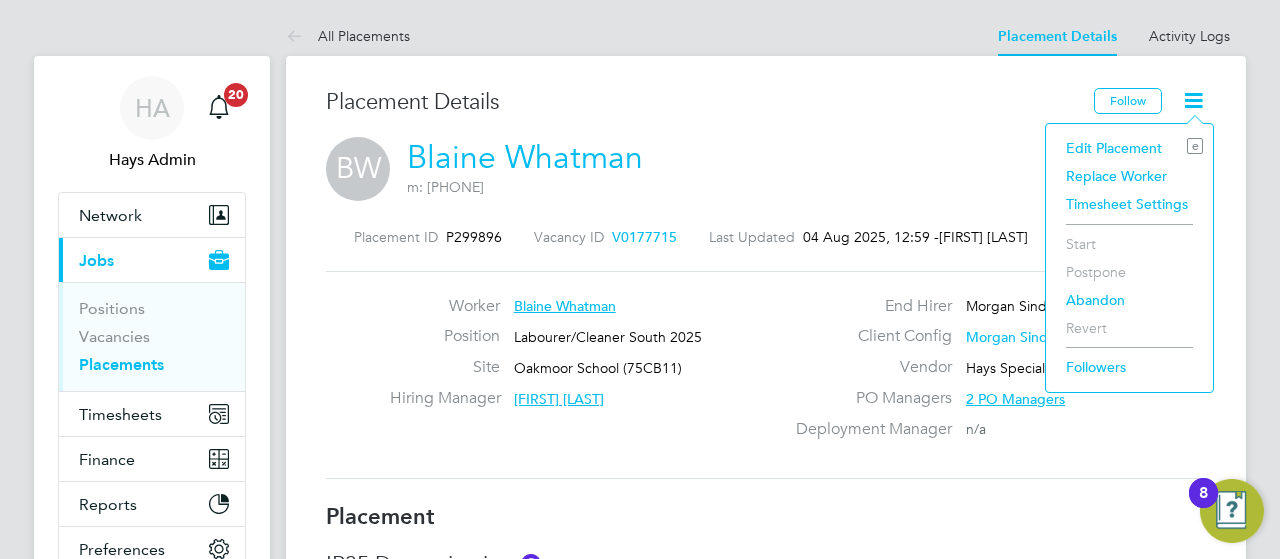 click on "Edit Placement e" 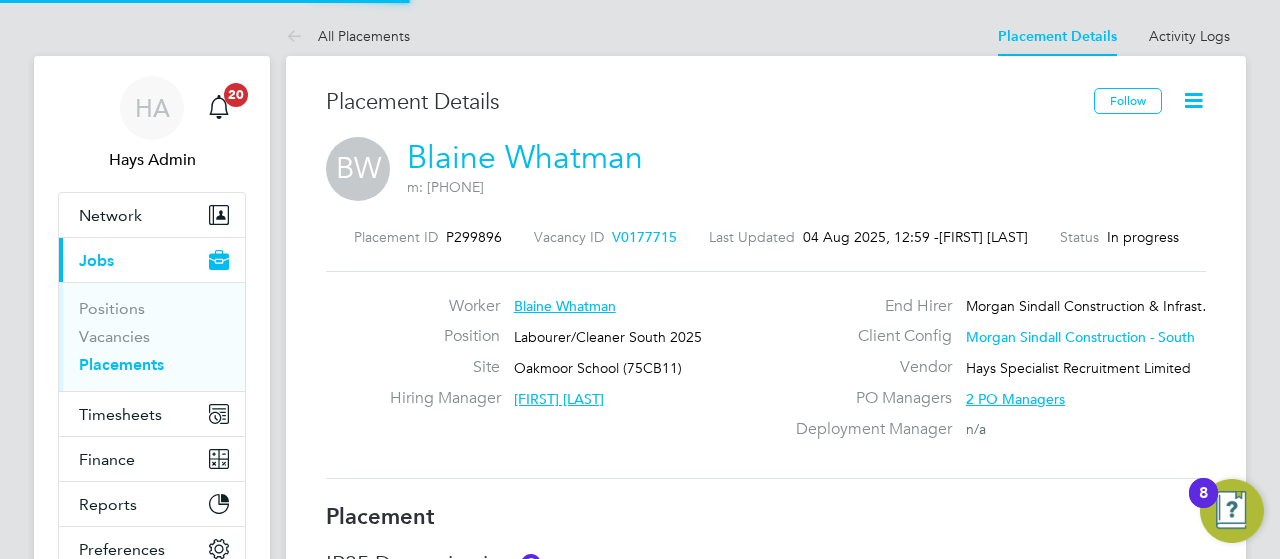 type on "[FIRST] [LAST]" 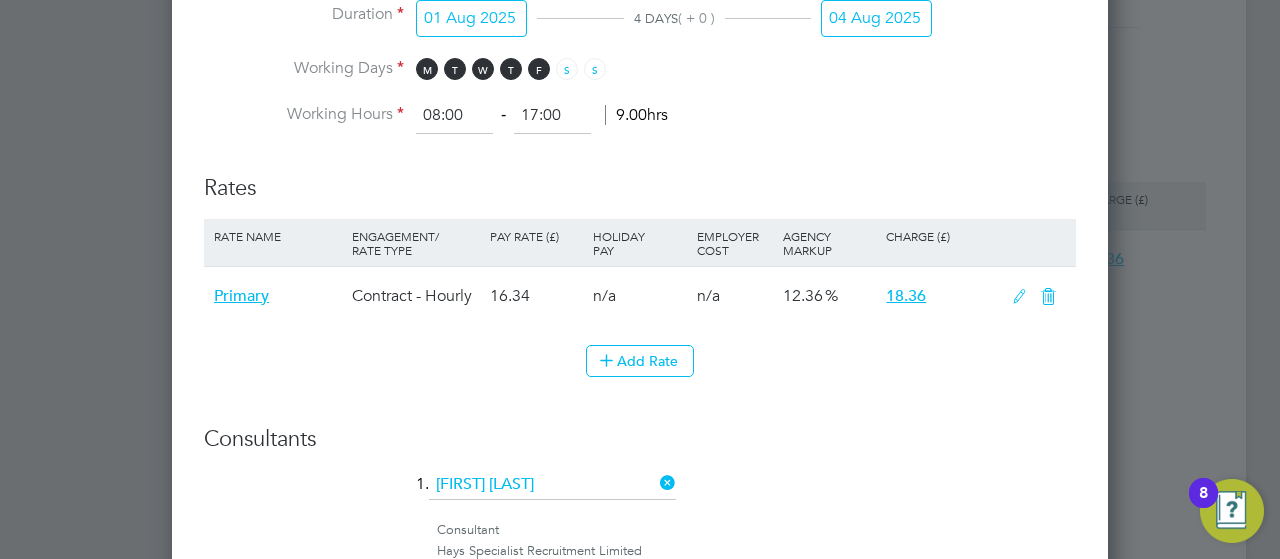 drag, startPoint x: 1014, startPoint y: 299, endPoint x: 942, endPoint y: 299, distance: 72 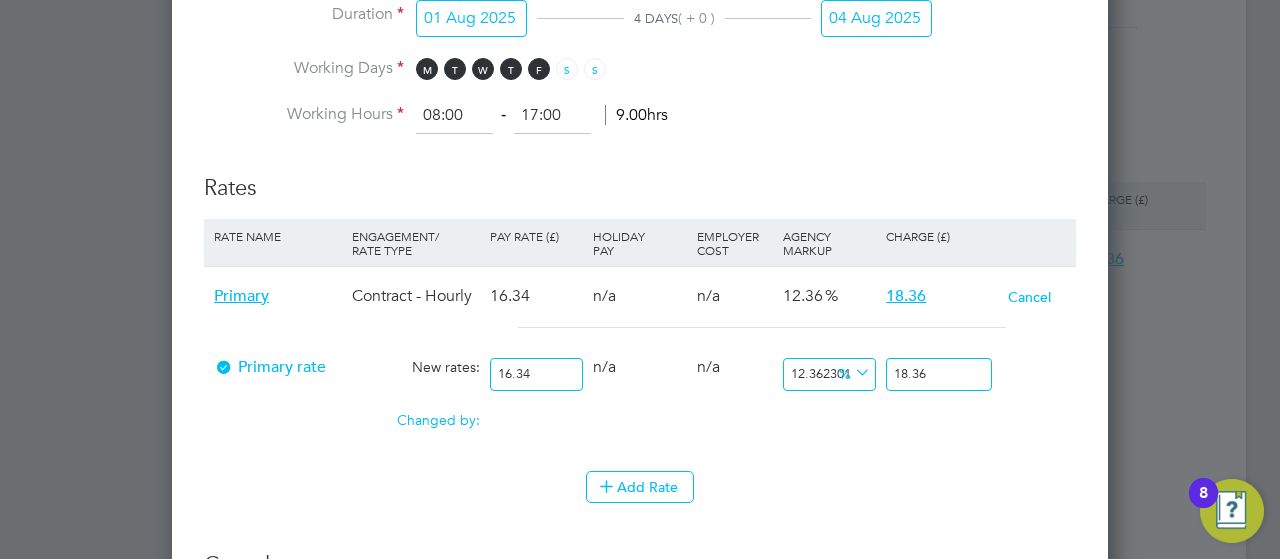 drag, startPoint x: 534, startPoint y: 379, endPoint x: 543, endPoint y: 373, distance: 10.816654 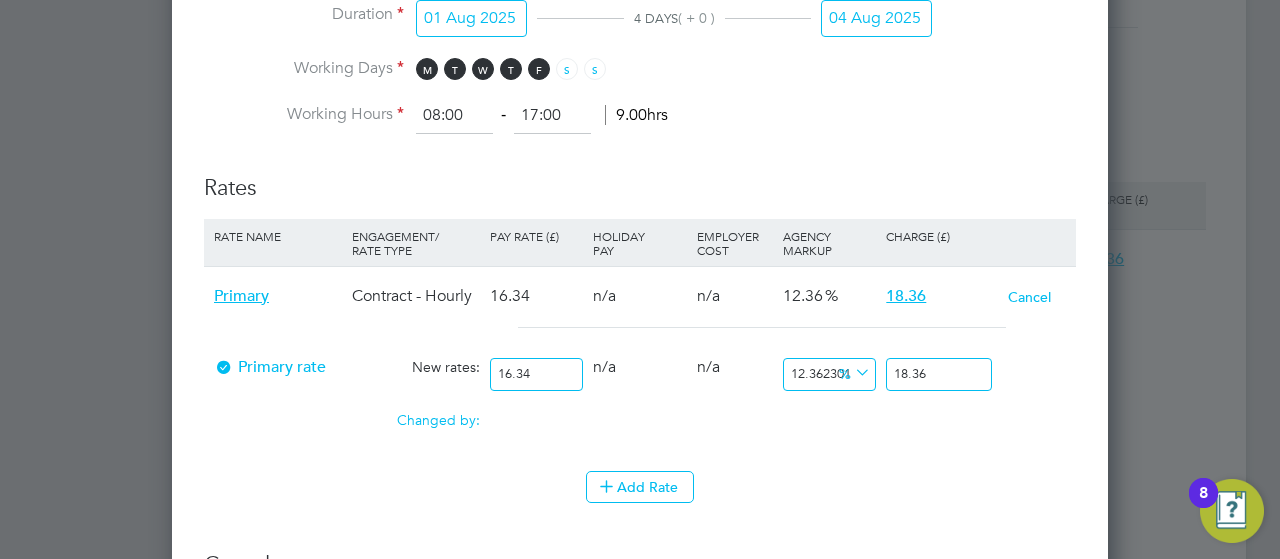 type on "16.3" 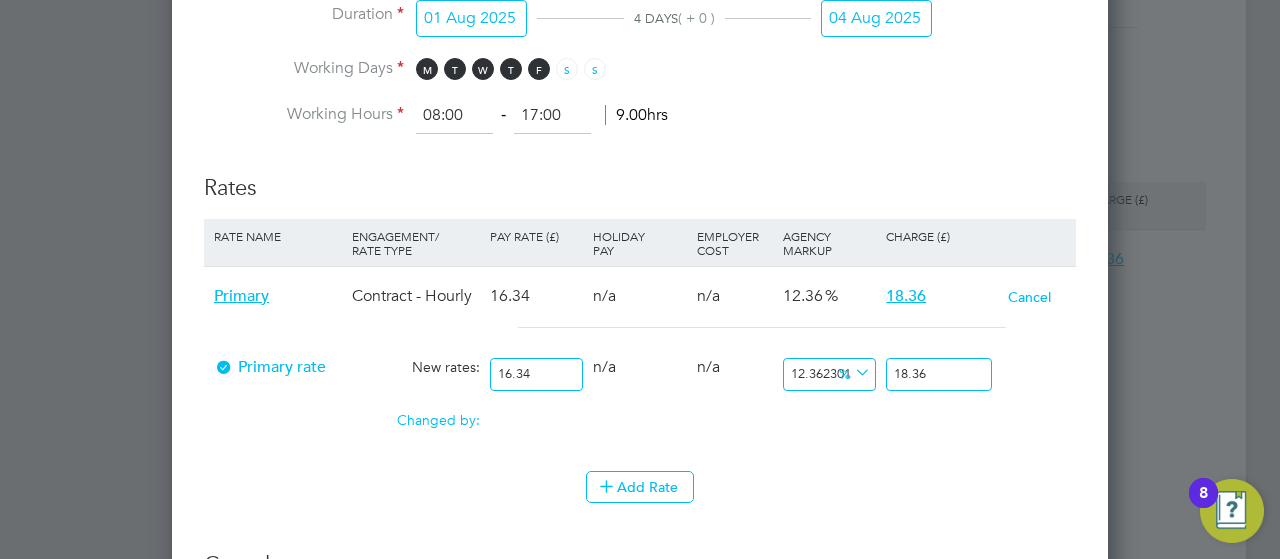 type on "18.315055079559365" 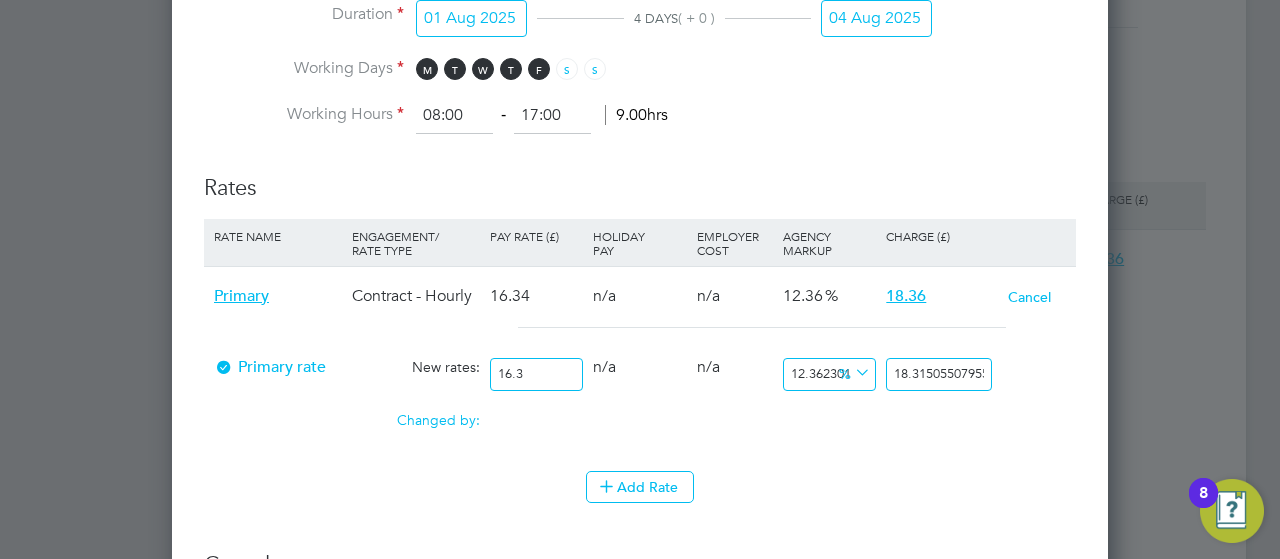 type on "16" 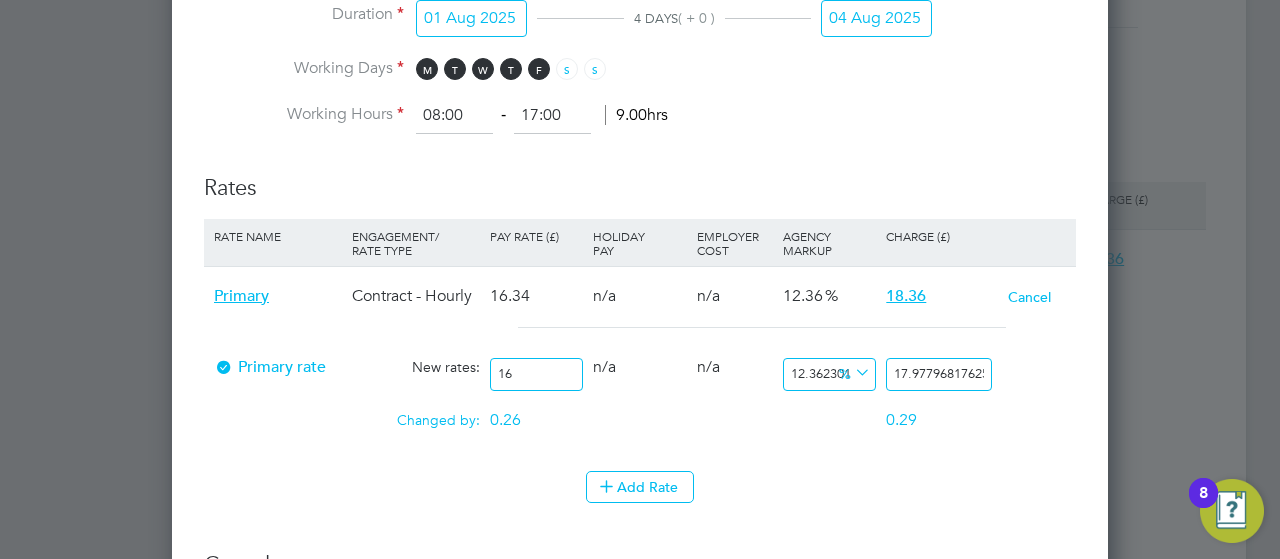 type on "16.6" 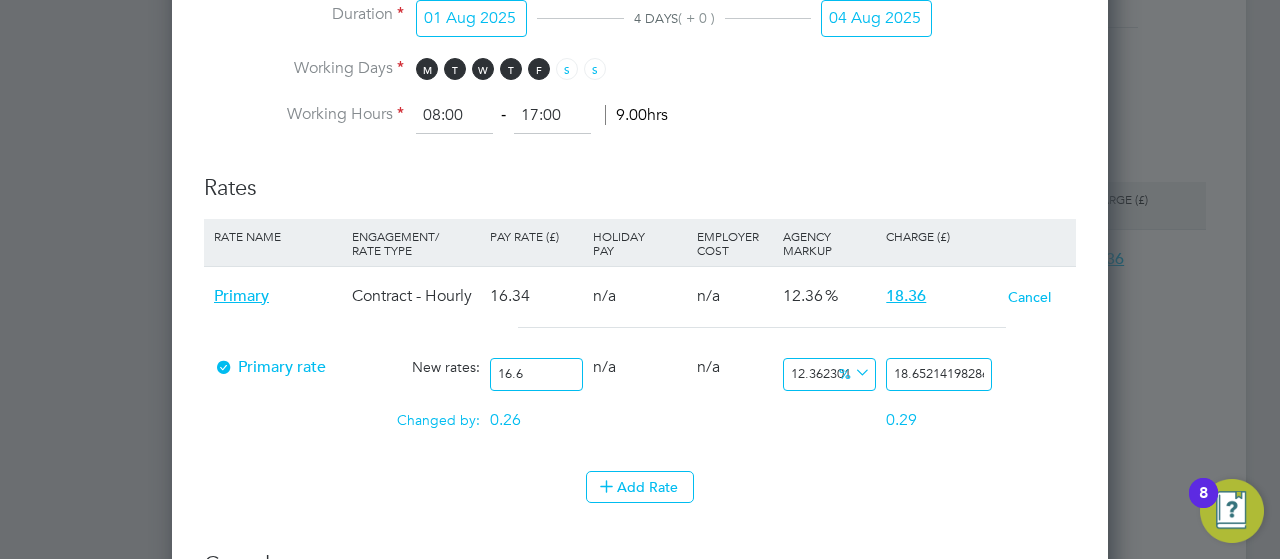 type on "16.65" 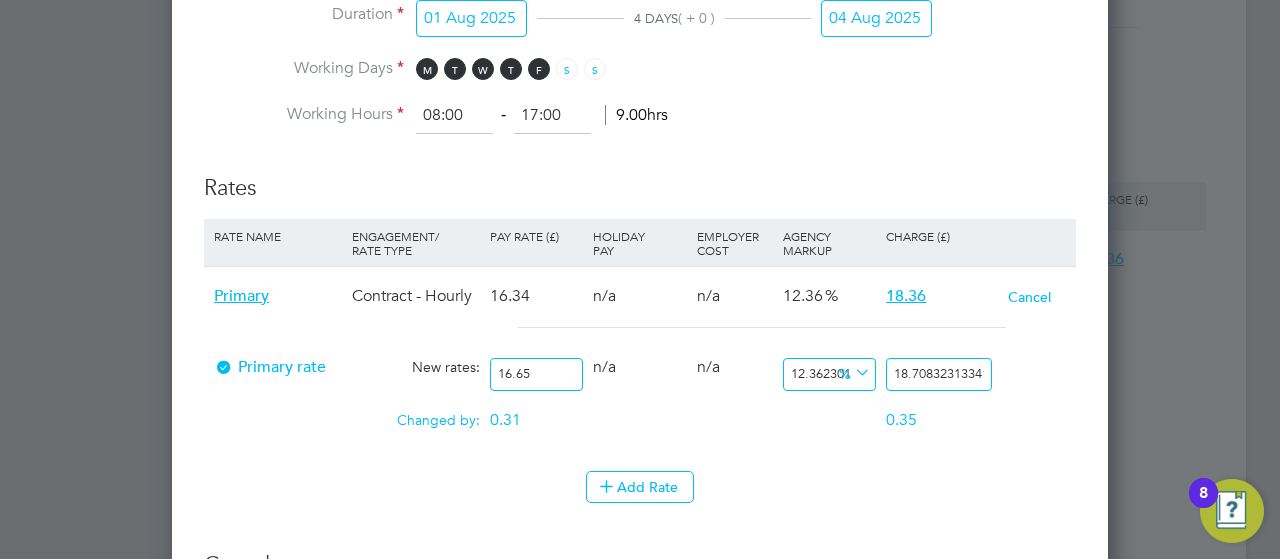 type on "16.65" 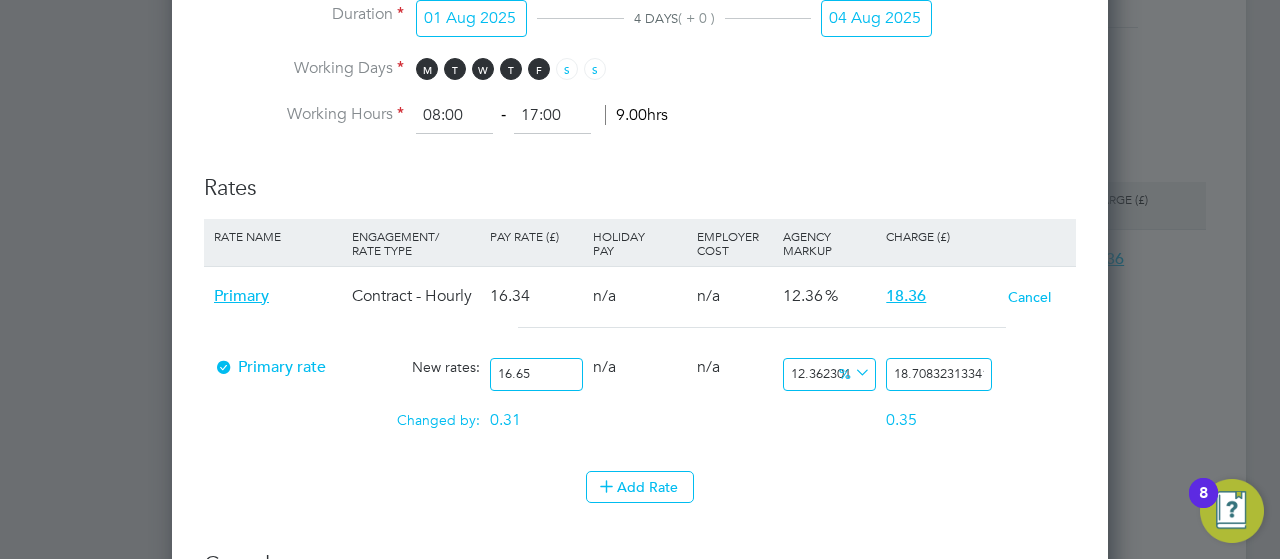 click on "18.708323133414932" at bounding box center (939, 374) 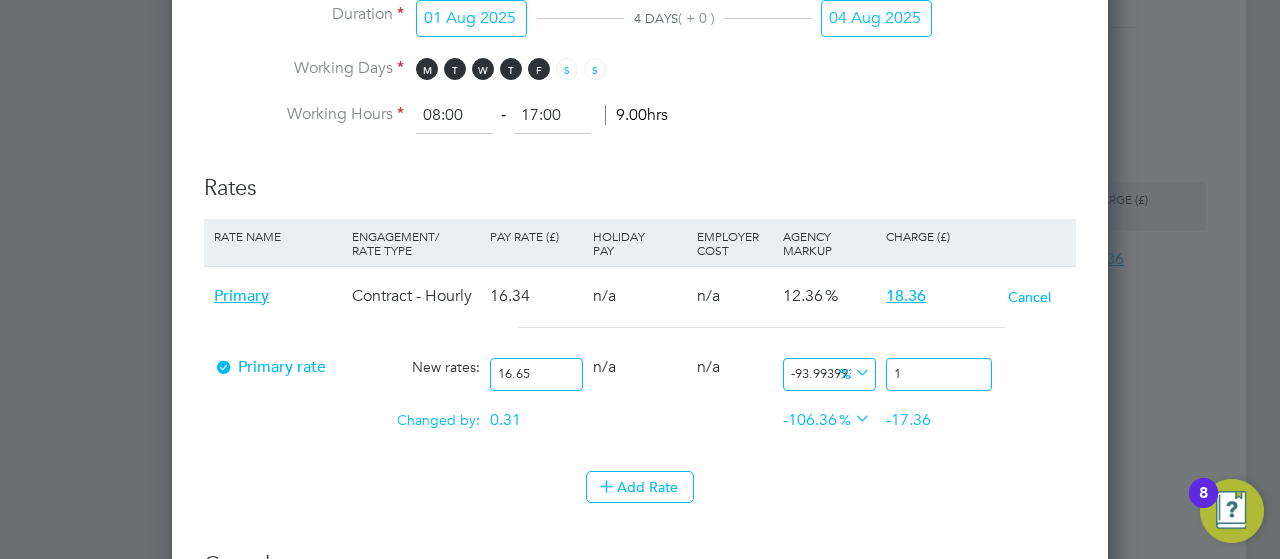 type on "14.114114114114114" 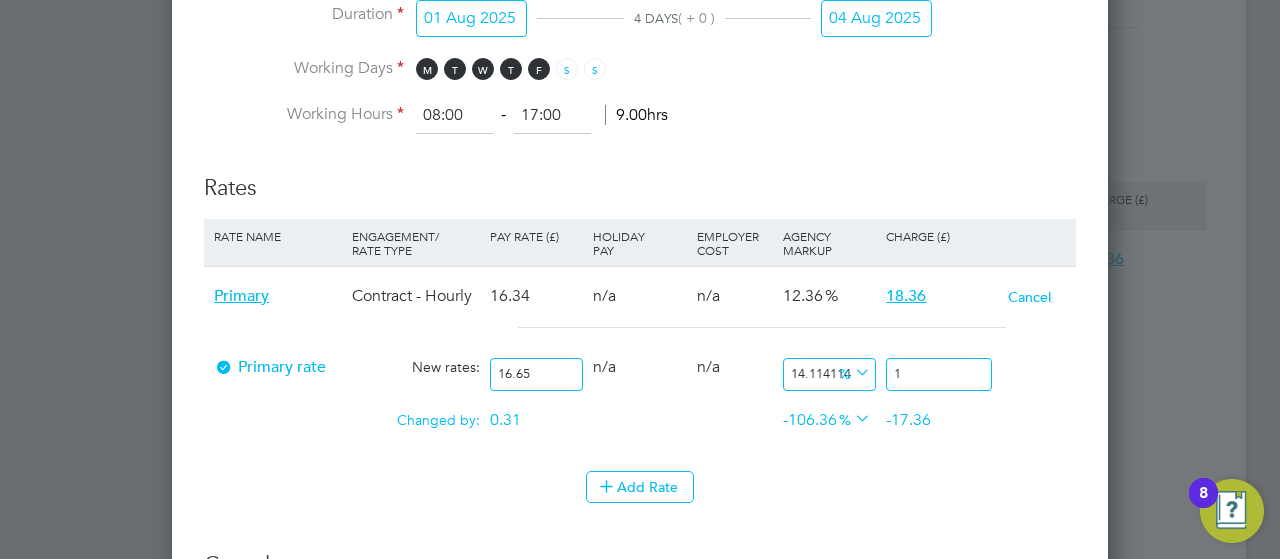 type on "19" 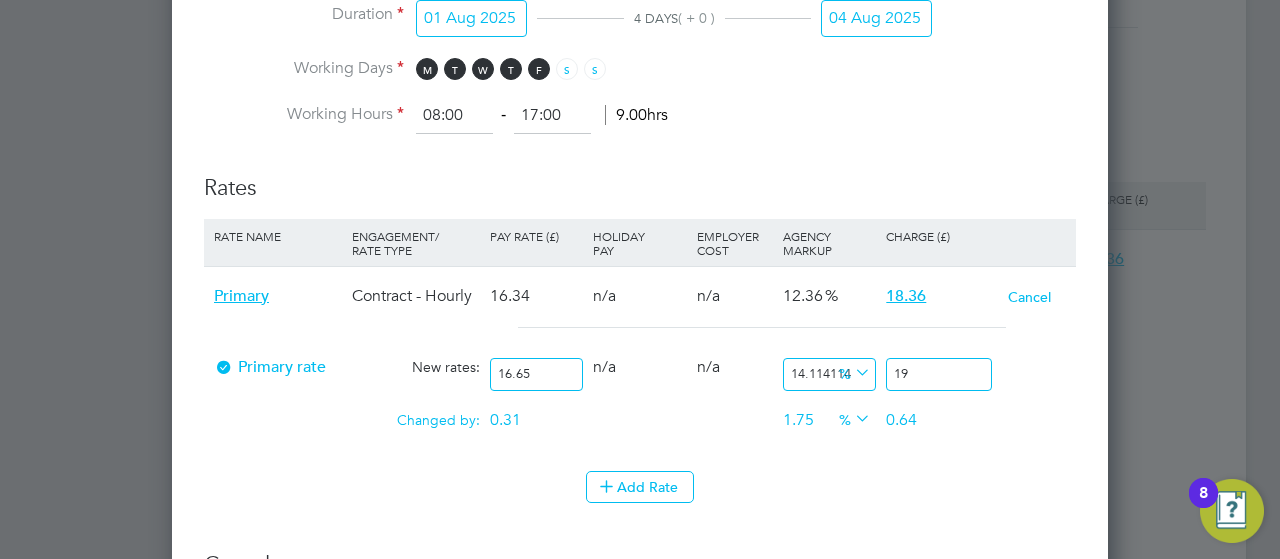 type on "14.714714714714715" 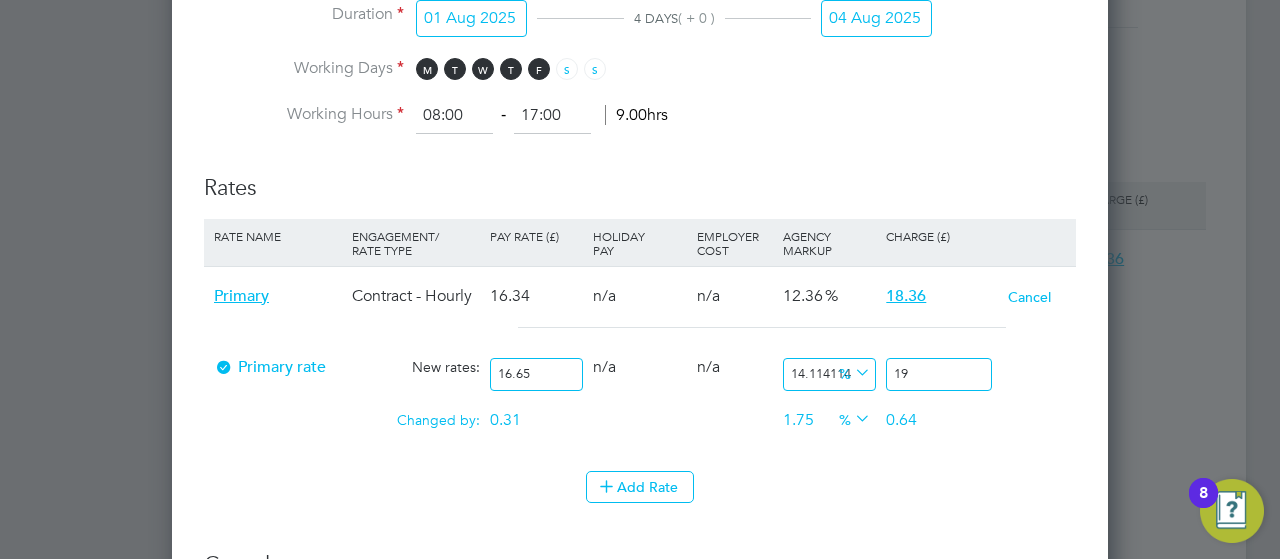 type on "19.1" 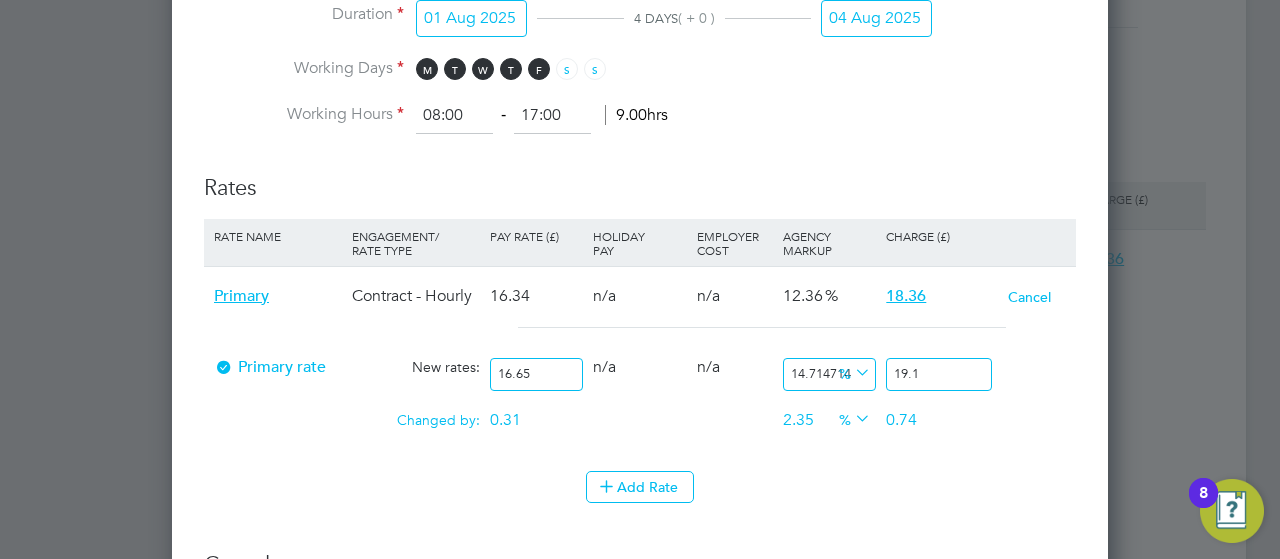 type on "15.075075075075075" 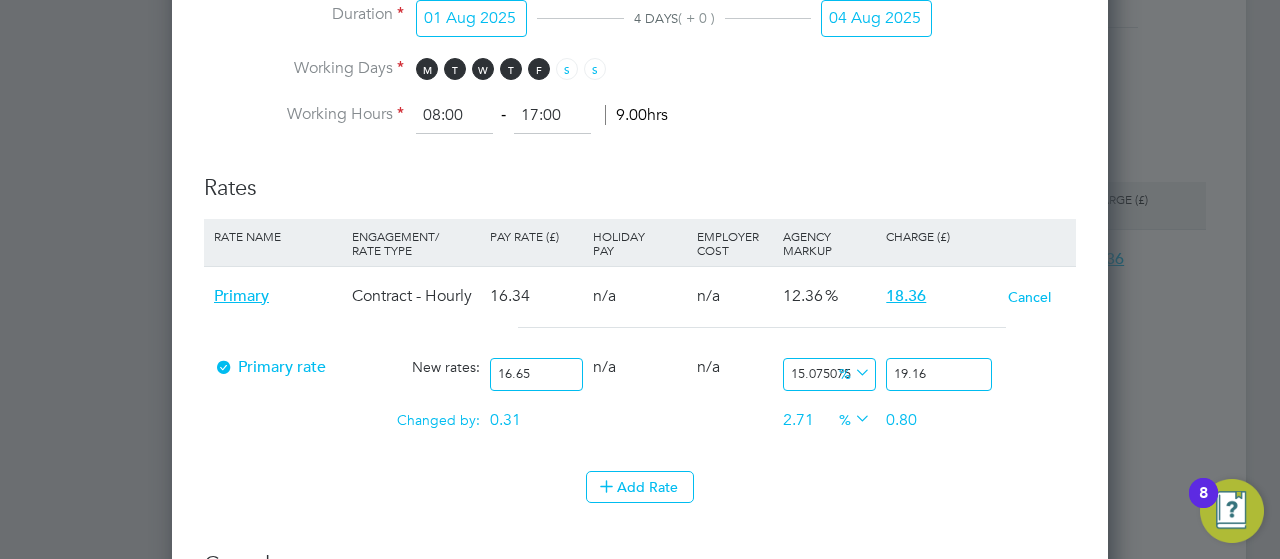 type on "19.16" 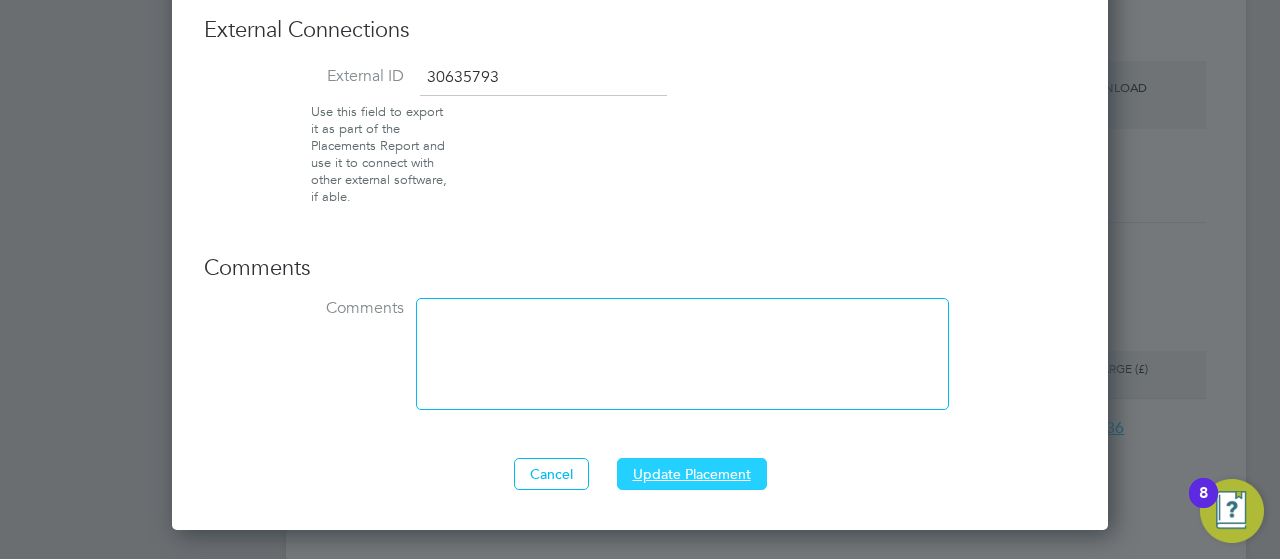 click on "Update Placement" at bounding box center (692, 474) 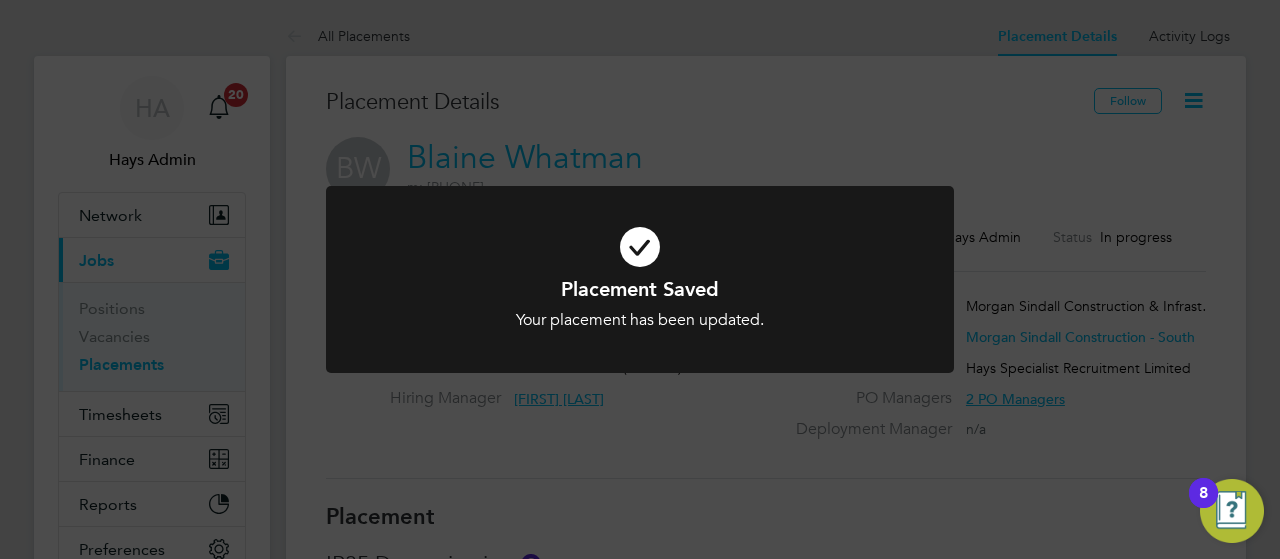 click on "Placement Saved Your placement has been updated. Cancel Okay" 